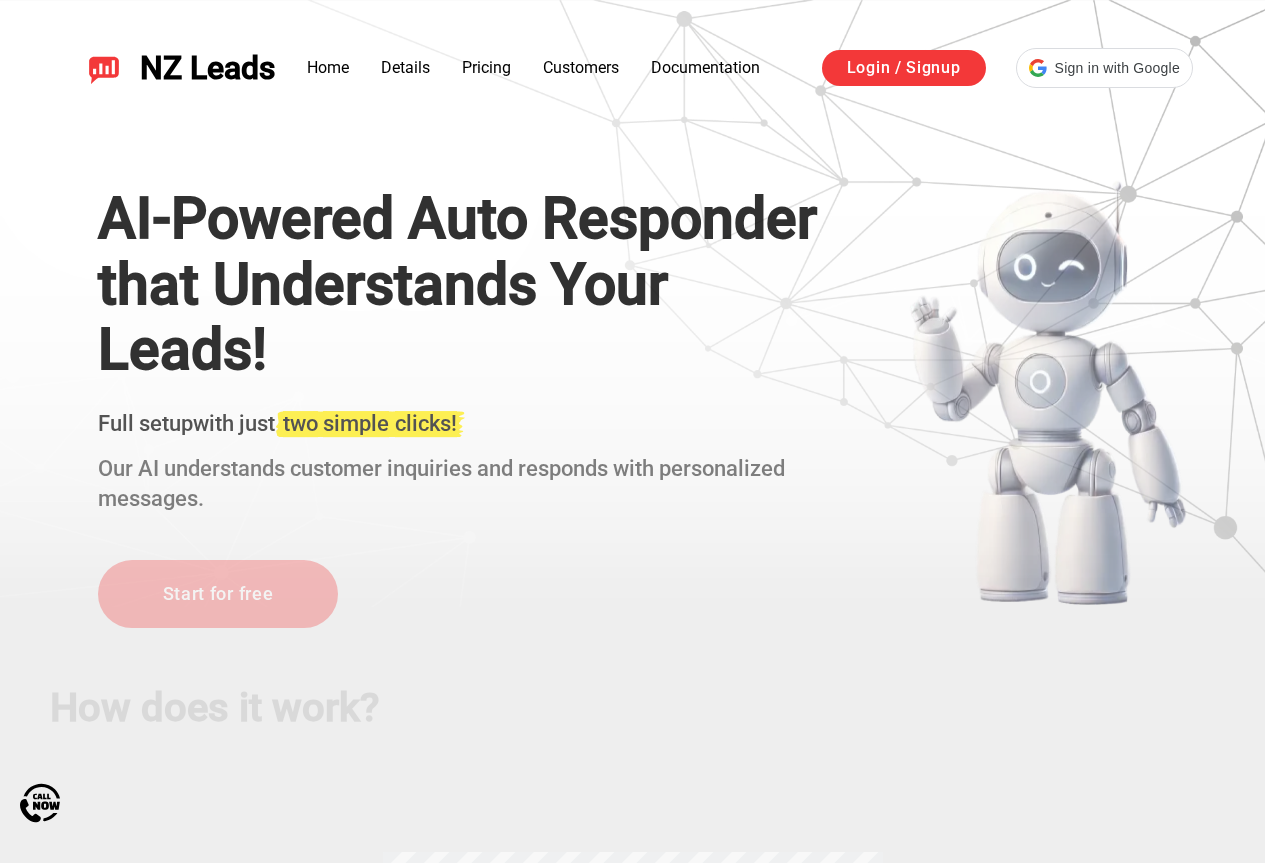 scroll, scrollTop: 0, scrollLeft: 0, axis: both 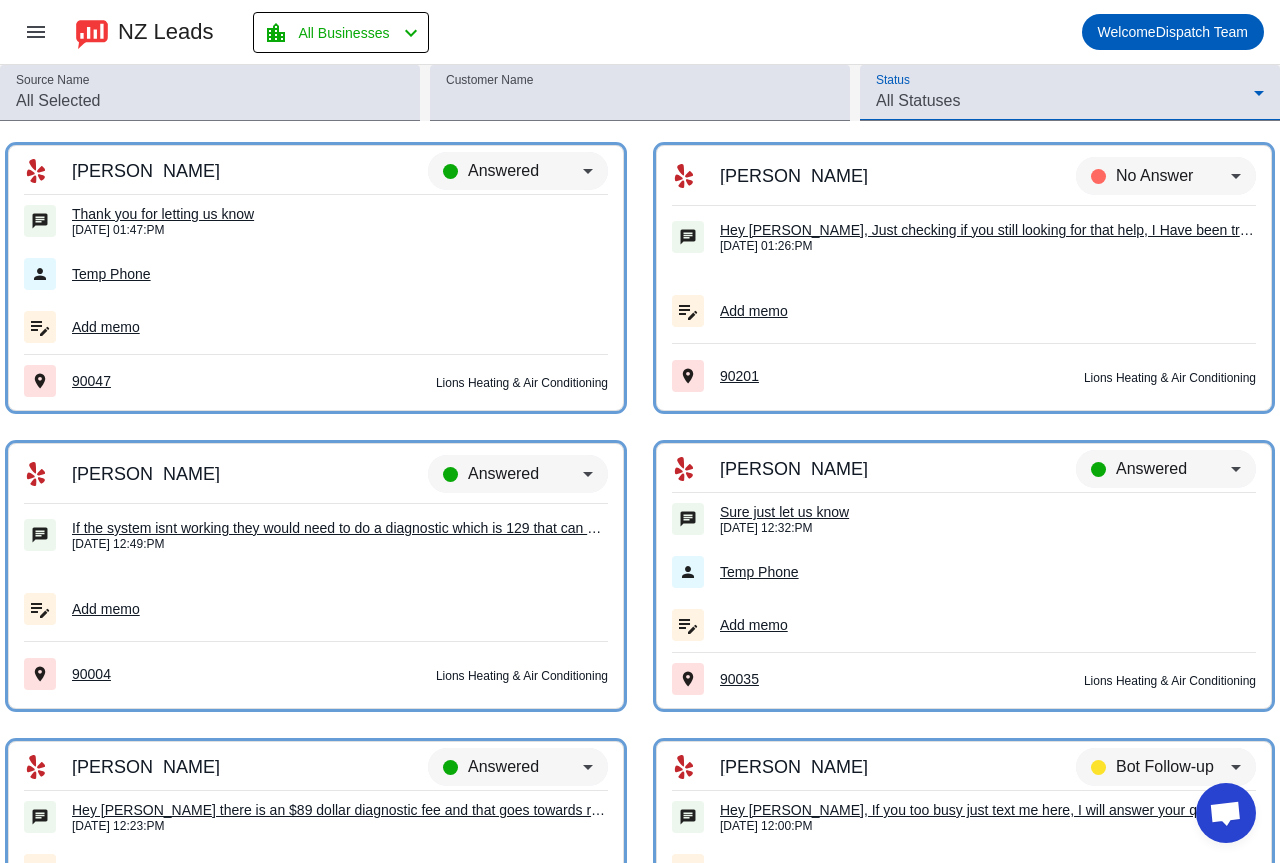 click on "All Statuses" at bounding box center (918, 100) 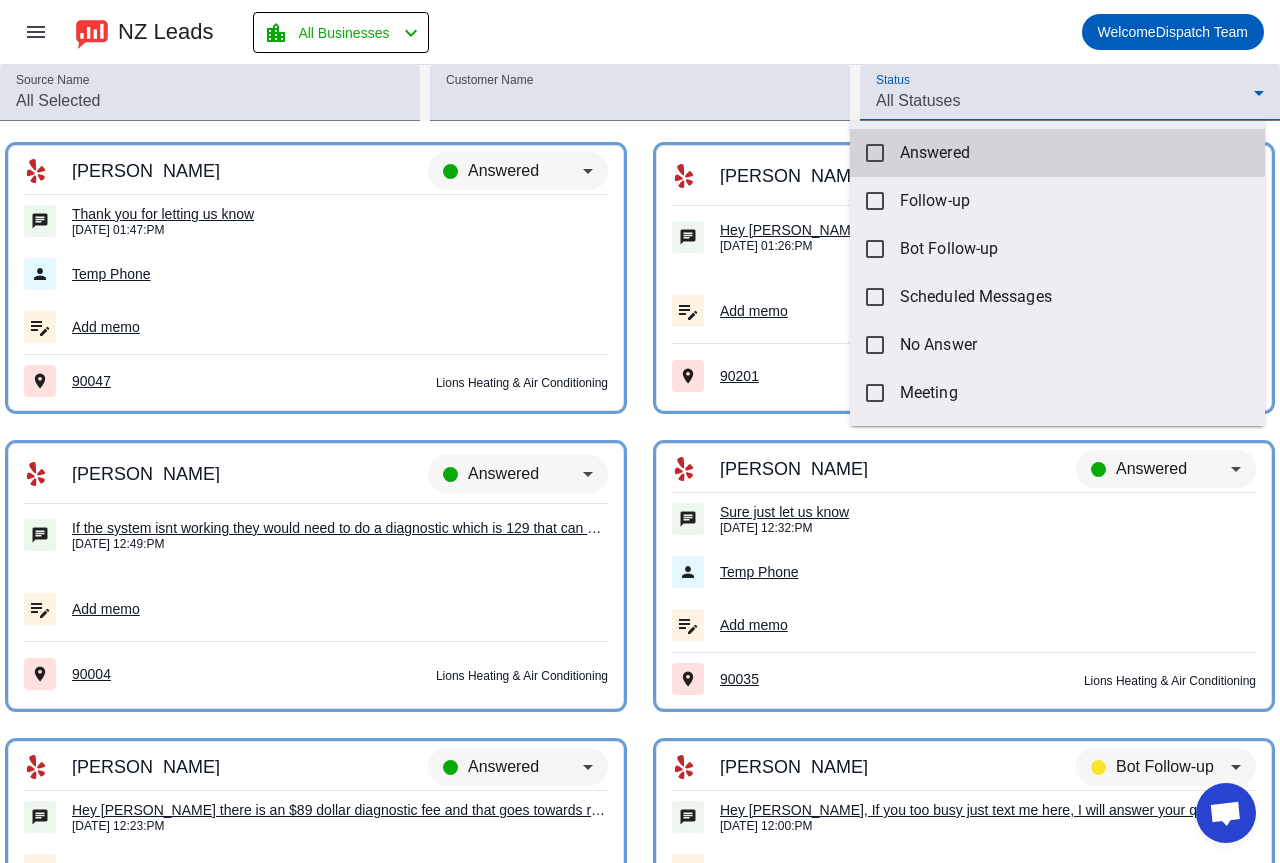 click on "Answered" at bounding box center [1074, 153] 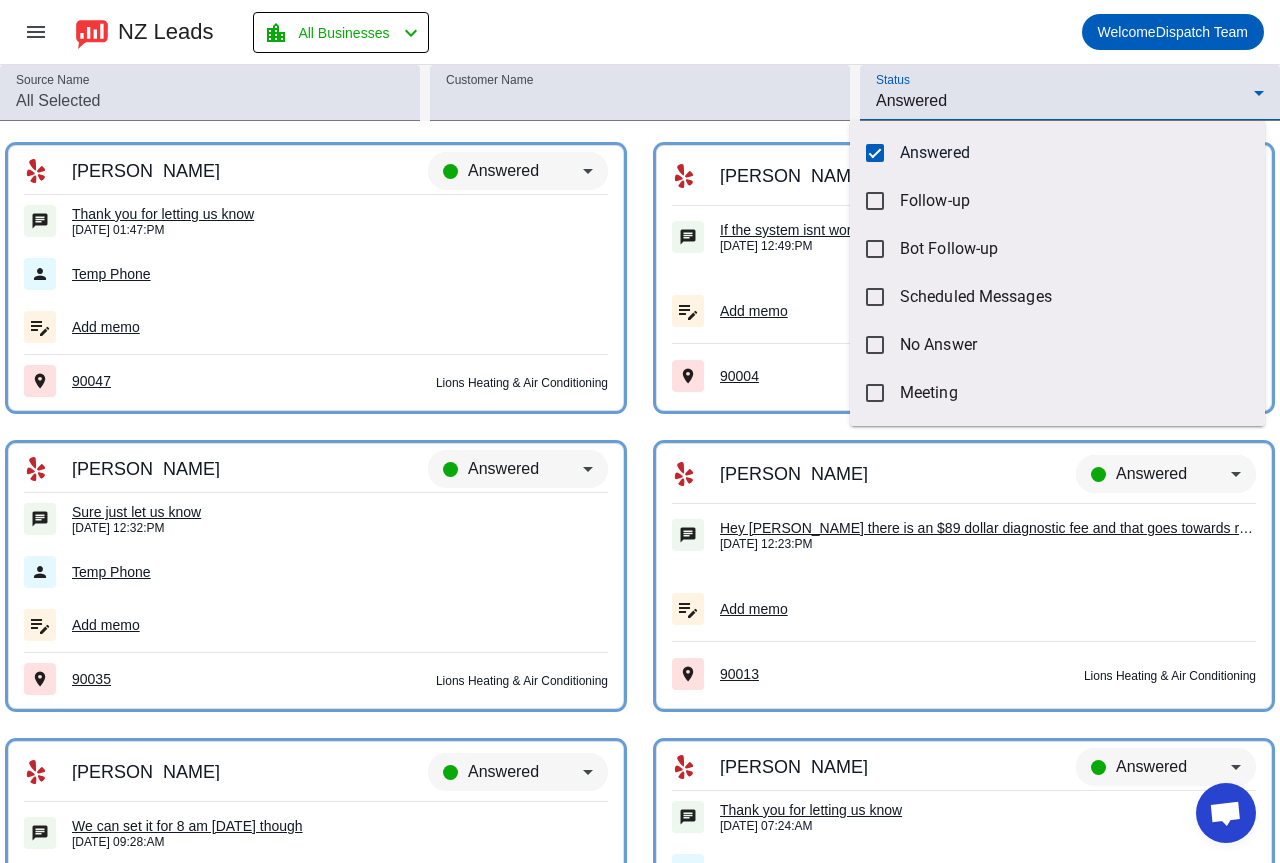 click at bounding box center [640, 431] 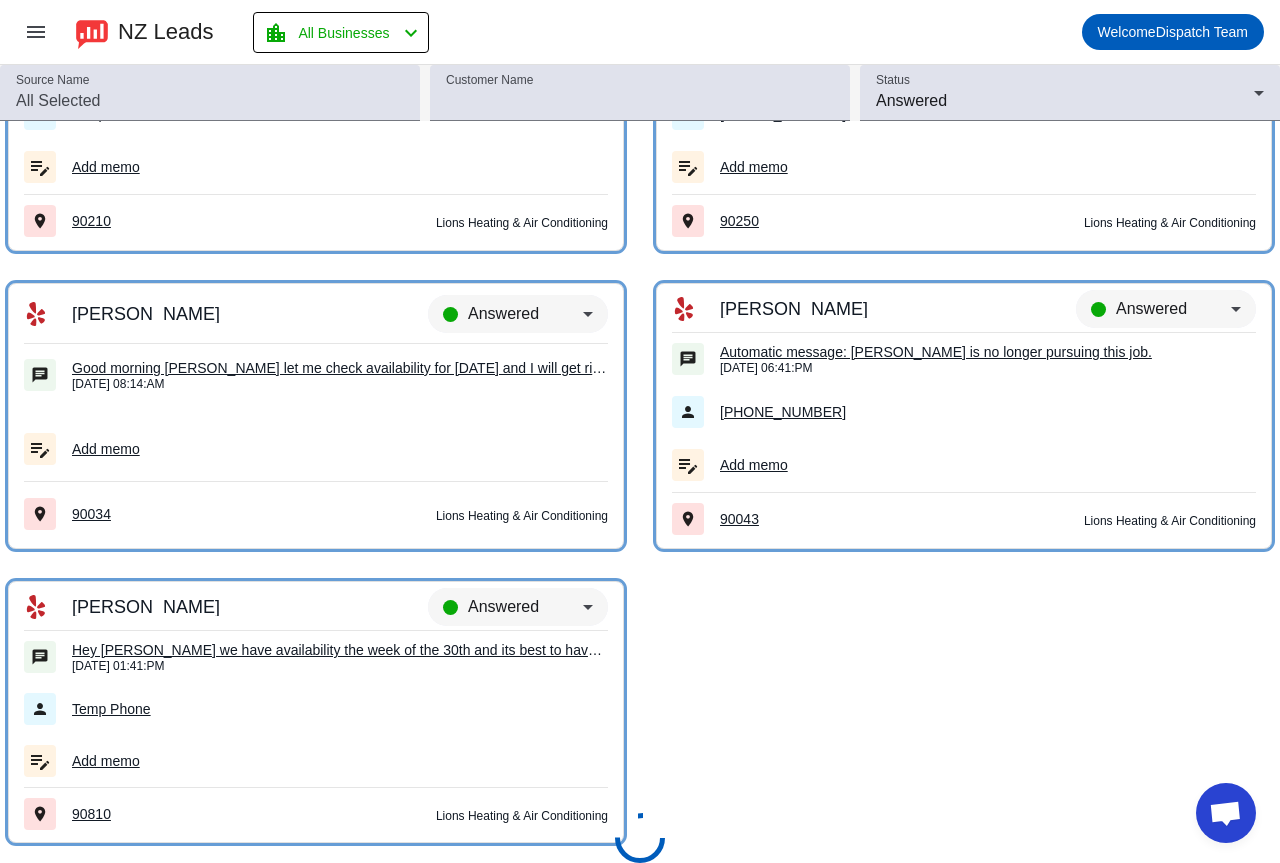 scroll, scrollTop: 10532, scrollLeft: 0, axis: vertical 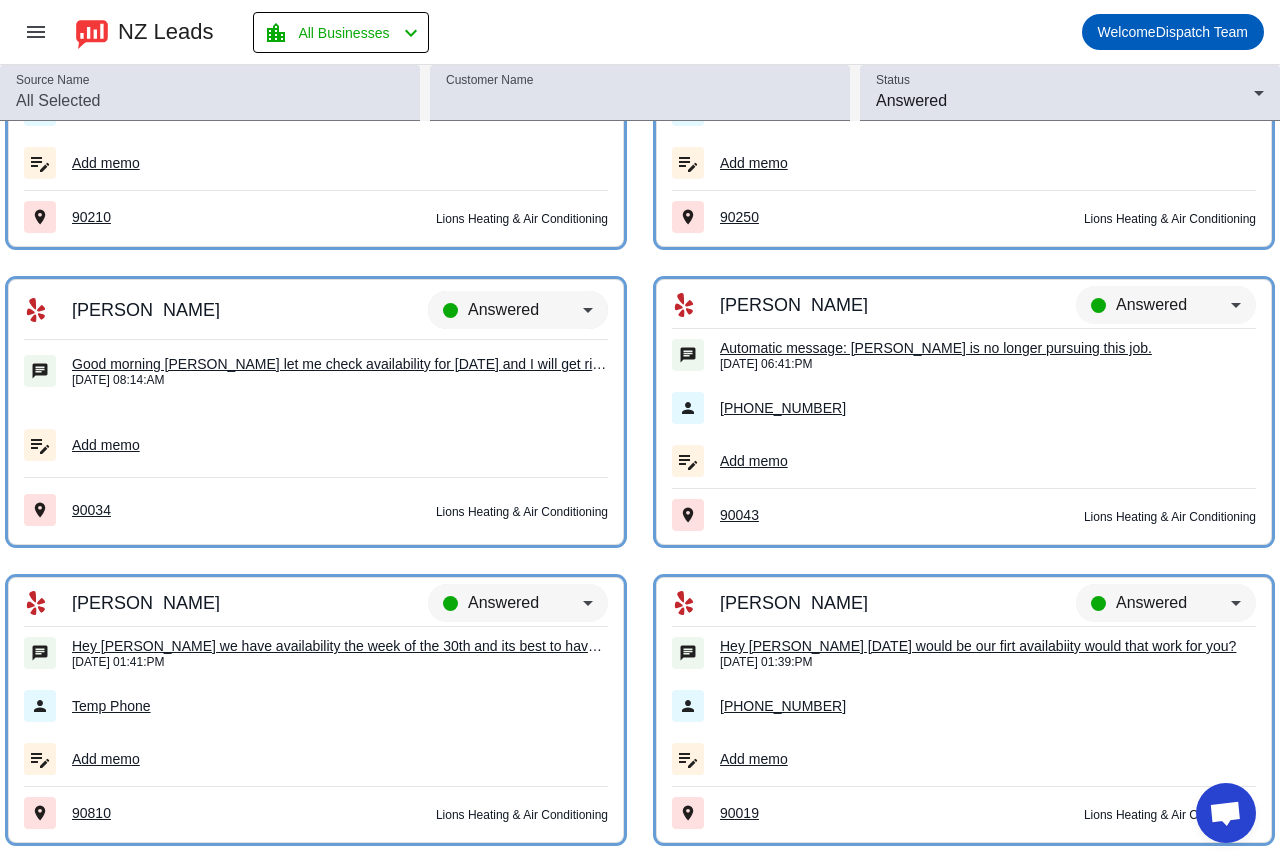 click on "Answered" at bounding box center (525, 310) 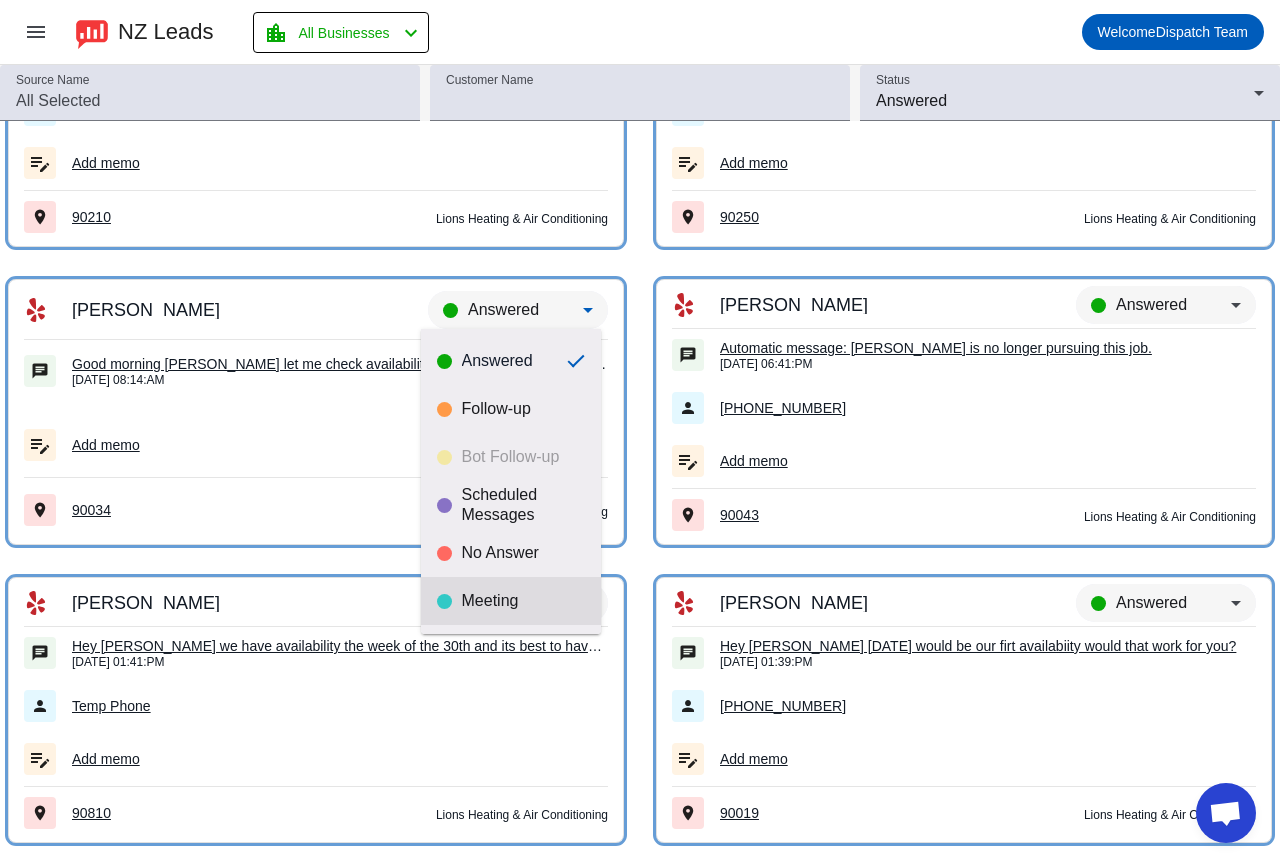 click on "Meeting" at bounding box center (511, 601) 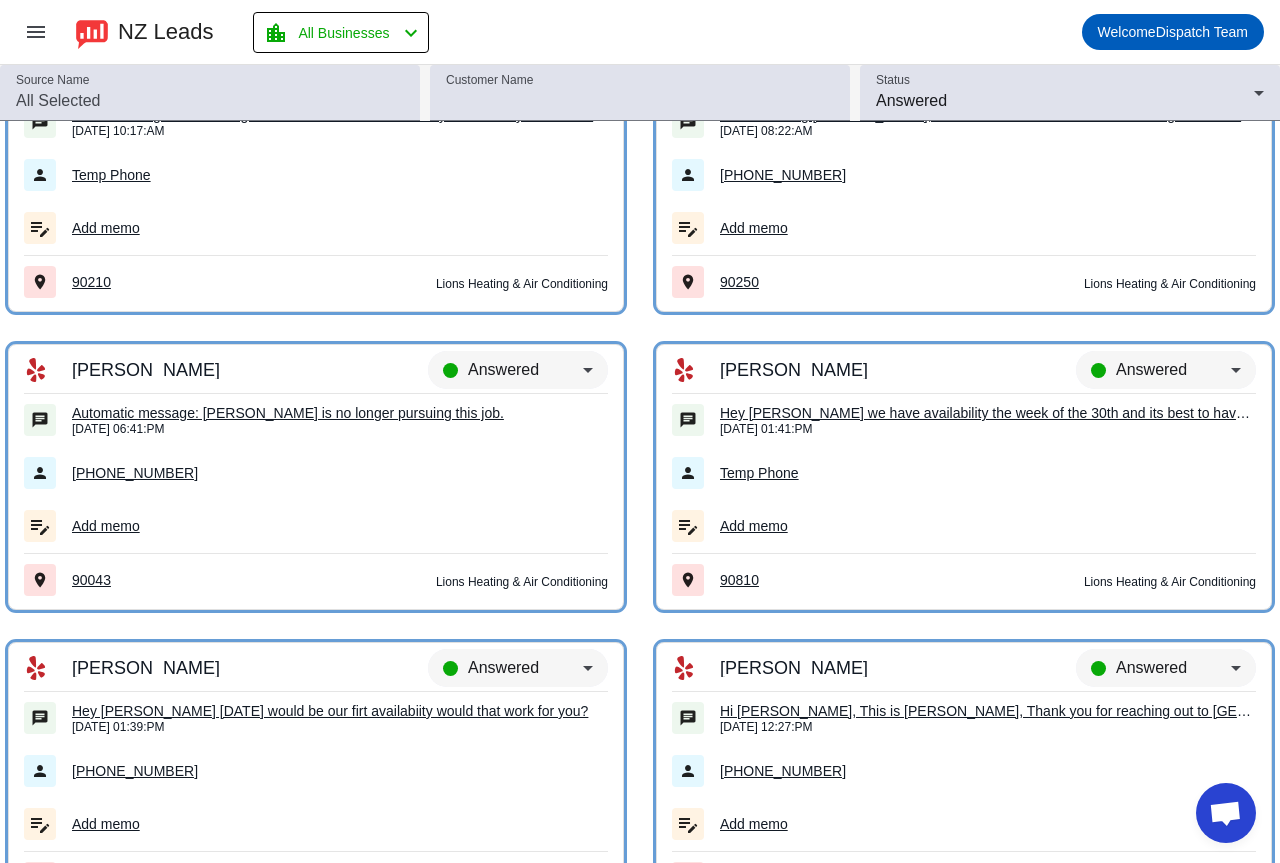 scroll, scrollTop: 10432, scrollLeft: 0, axis: vertical 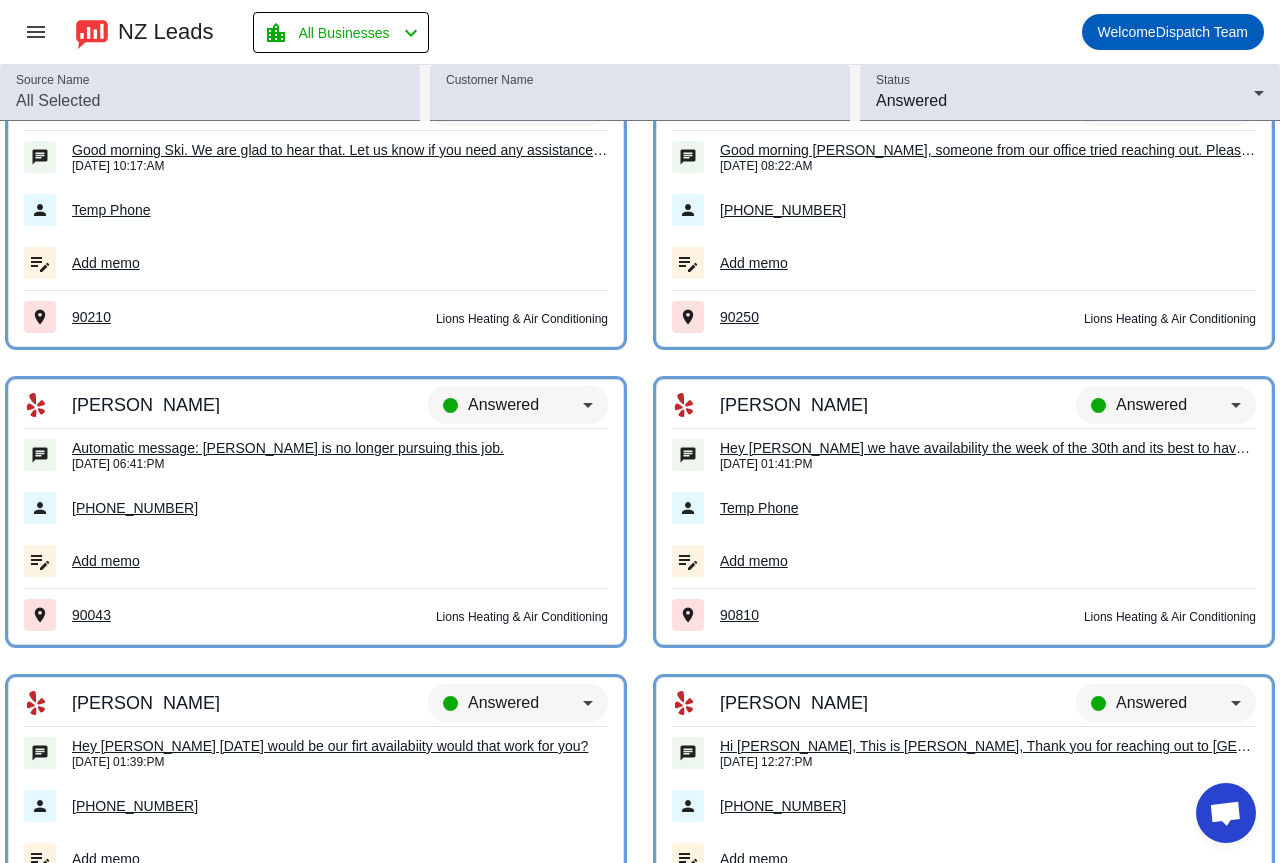 click on "Answered" at bounding box center (503, 404) 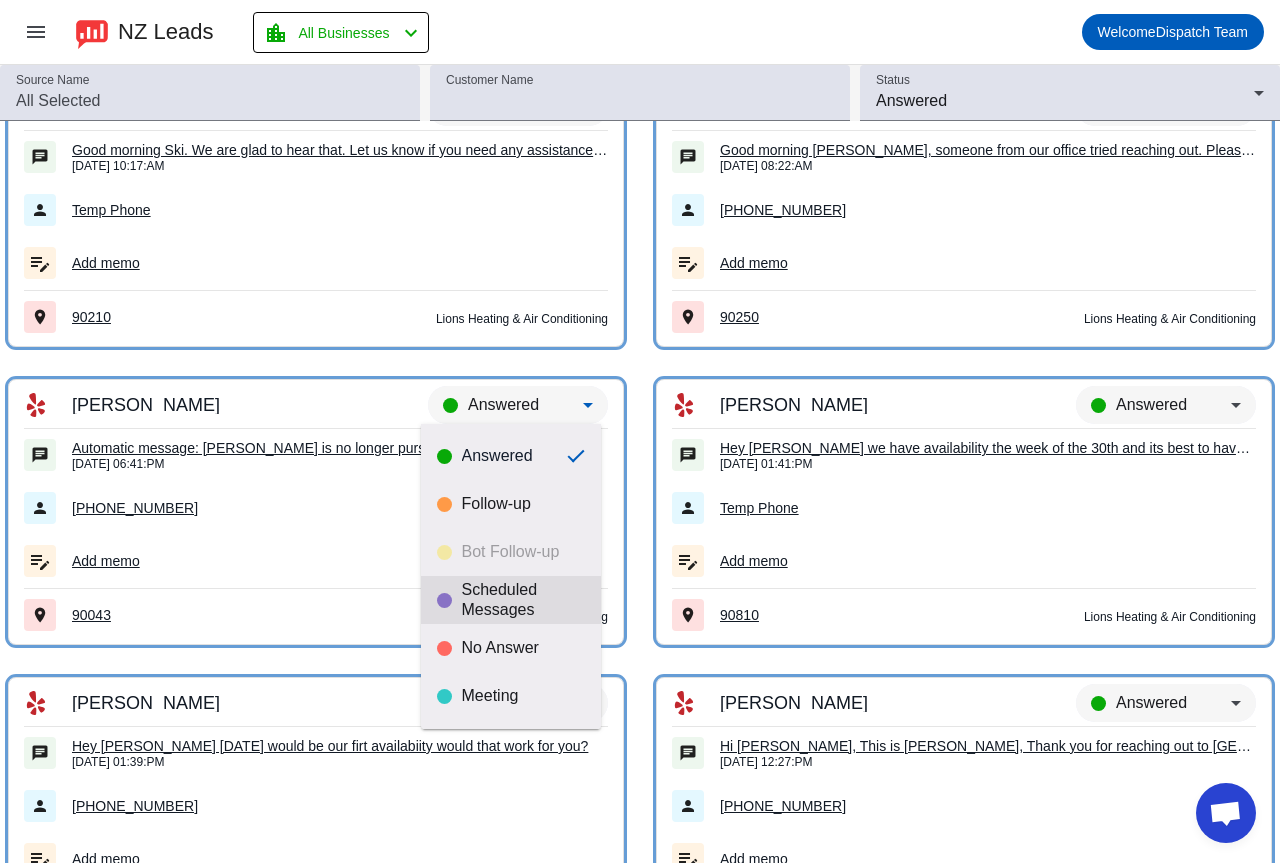 scroll, scrollTop: 47, scrollLeft: 0, axis: vertical 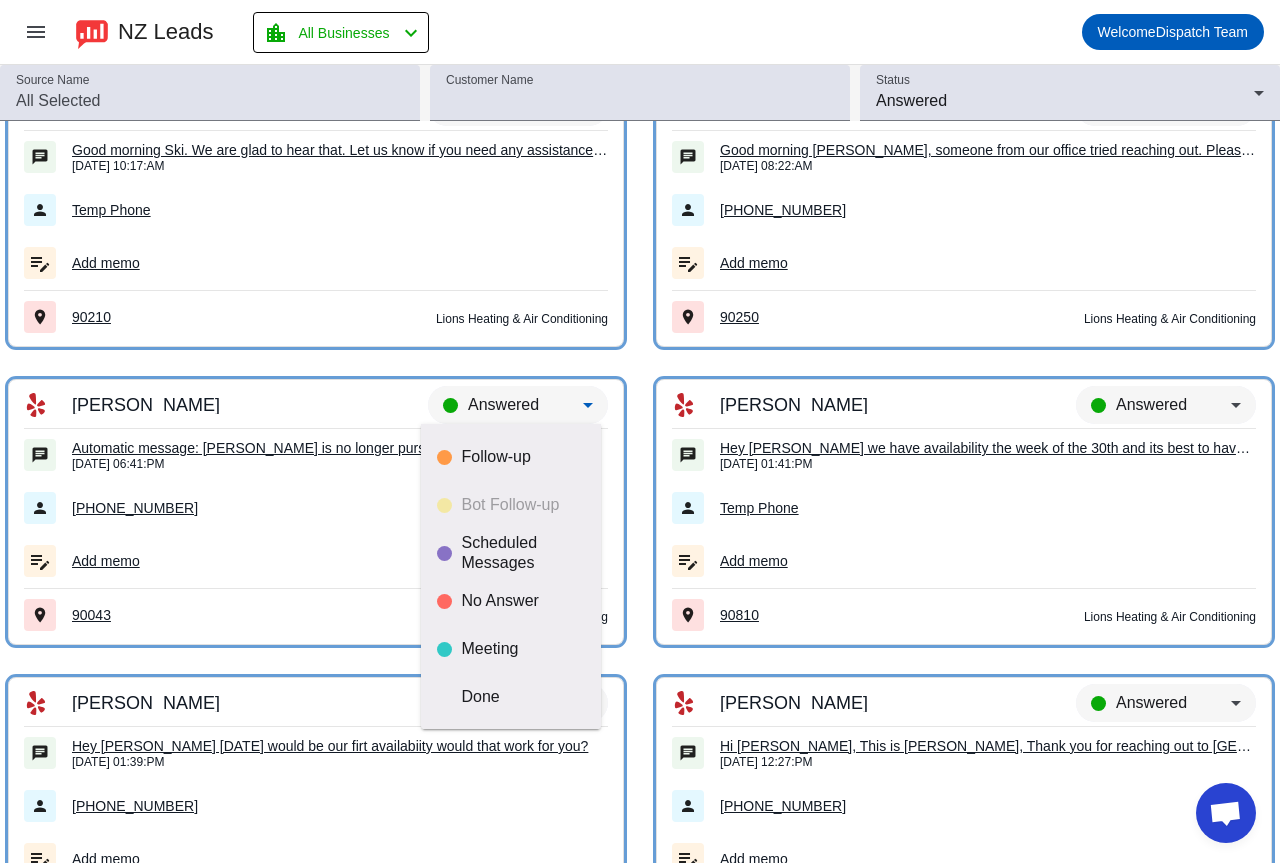 click on "Done" at bounding box center (511, 697) 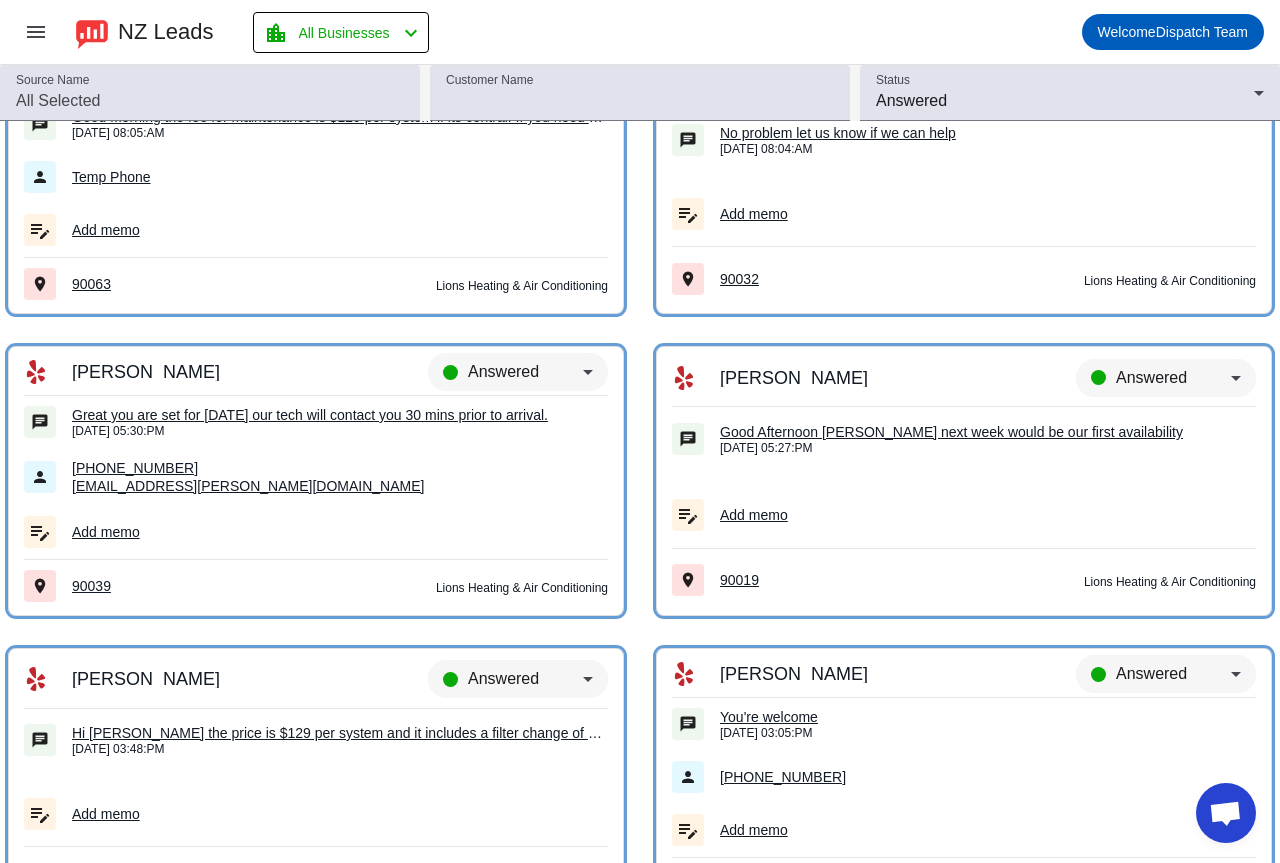 scroll, scrollTop: 14077, scrollLeft: 0, axis: vertical 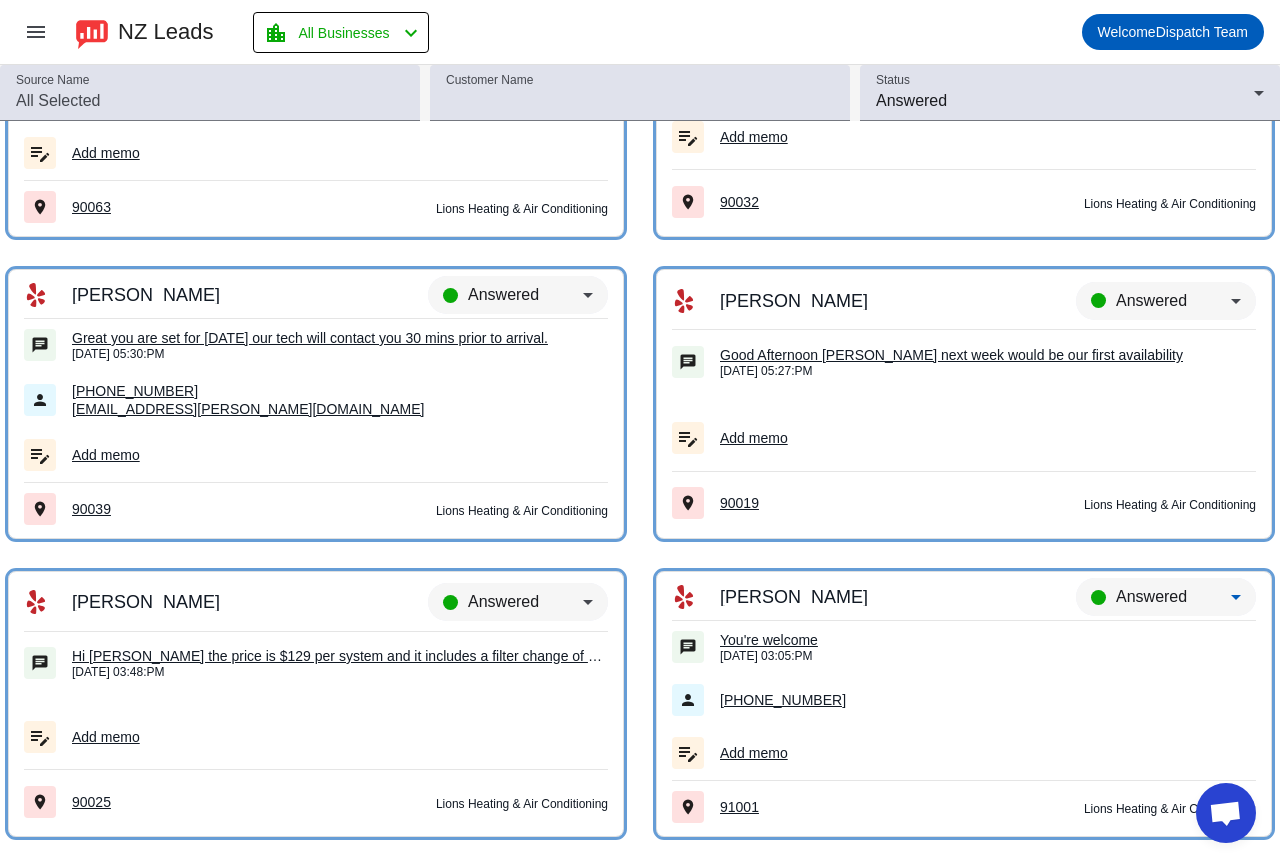 click on "Answered" at bounding box center [1151, 596] 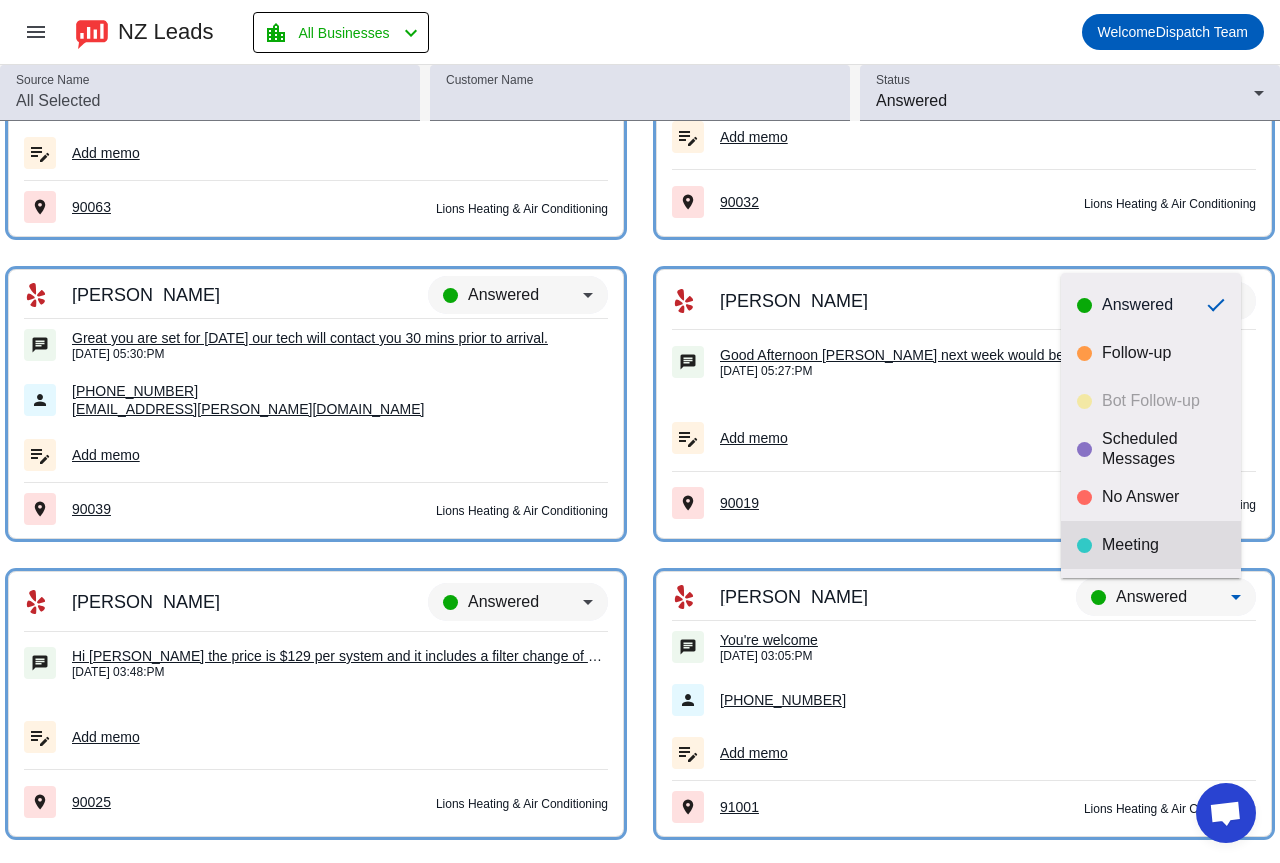 click on "Meeting" at bounding box center (1163, 545) 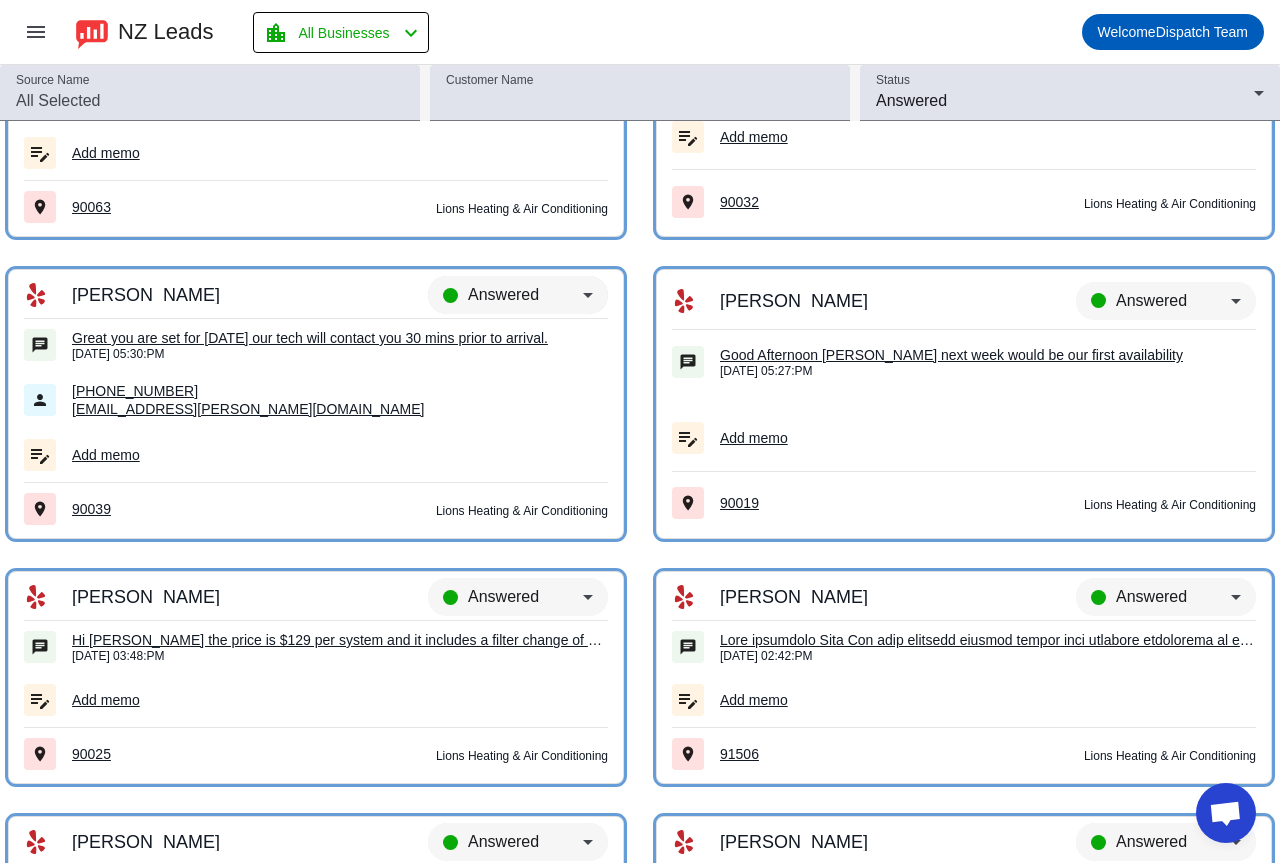 click on "Answered" at bounding box center [503, 294] 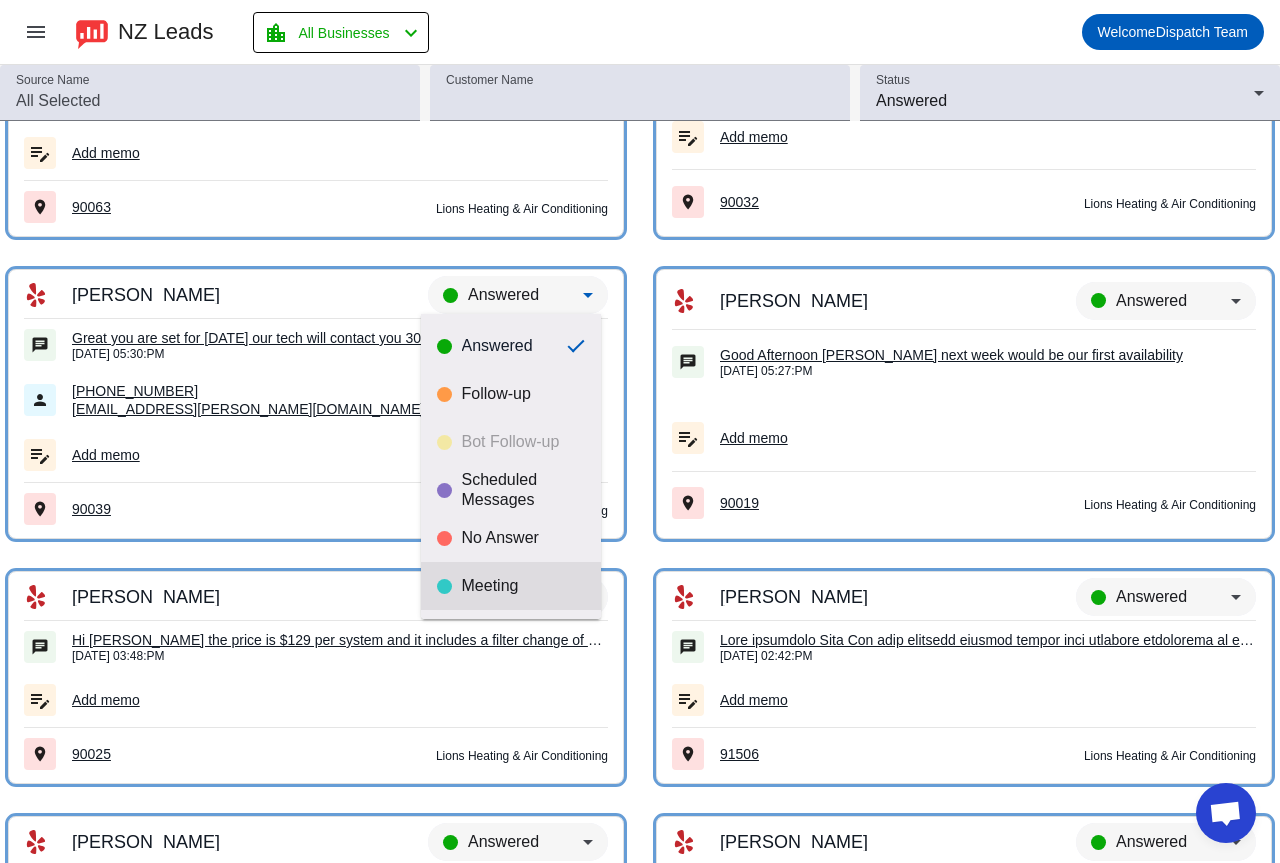 click on "Meeting" at bounding box center [511, 586] 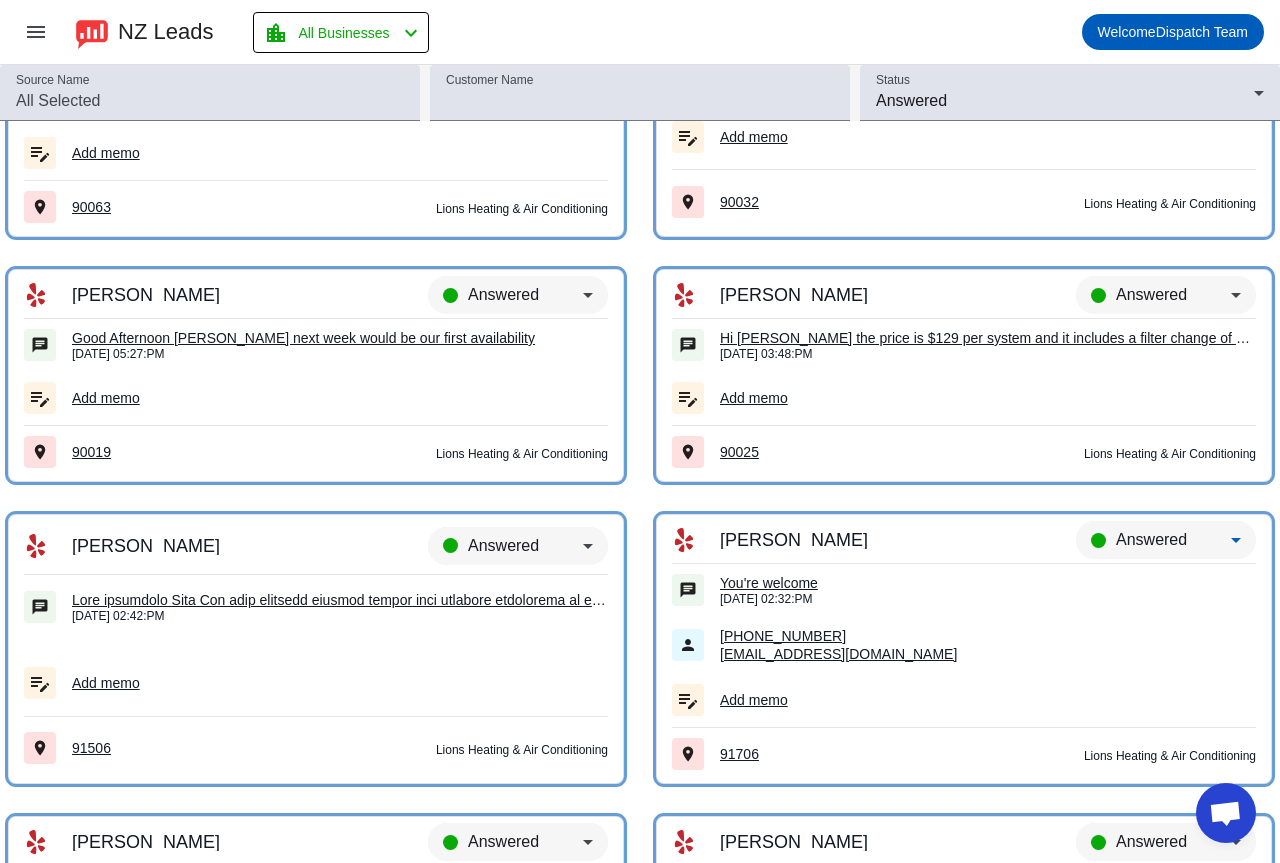 click on "Answered" at bounding box center (1151, 539) 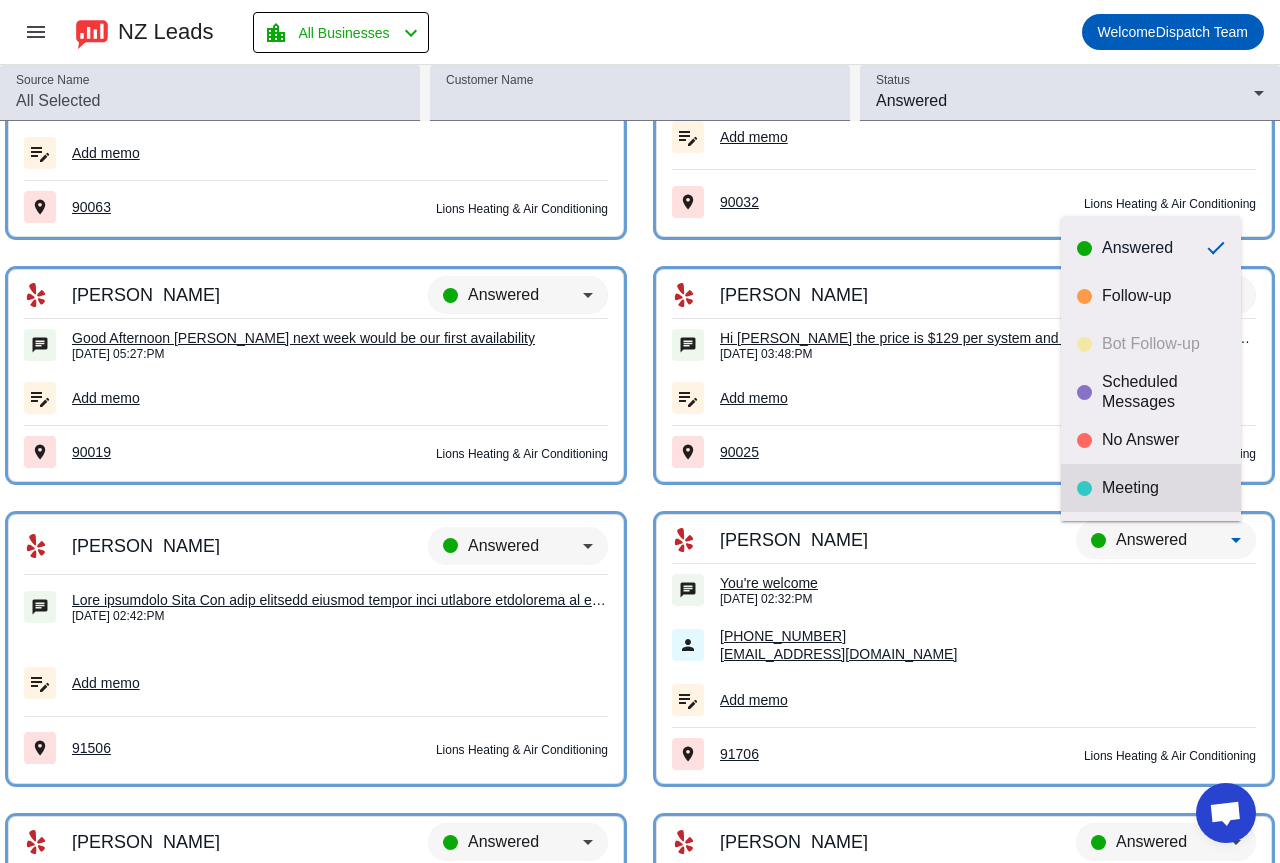click on "Meeting" at bounding box center (1163, 488) 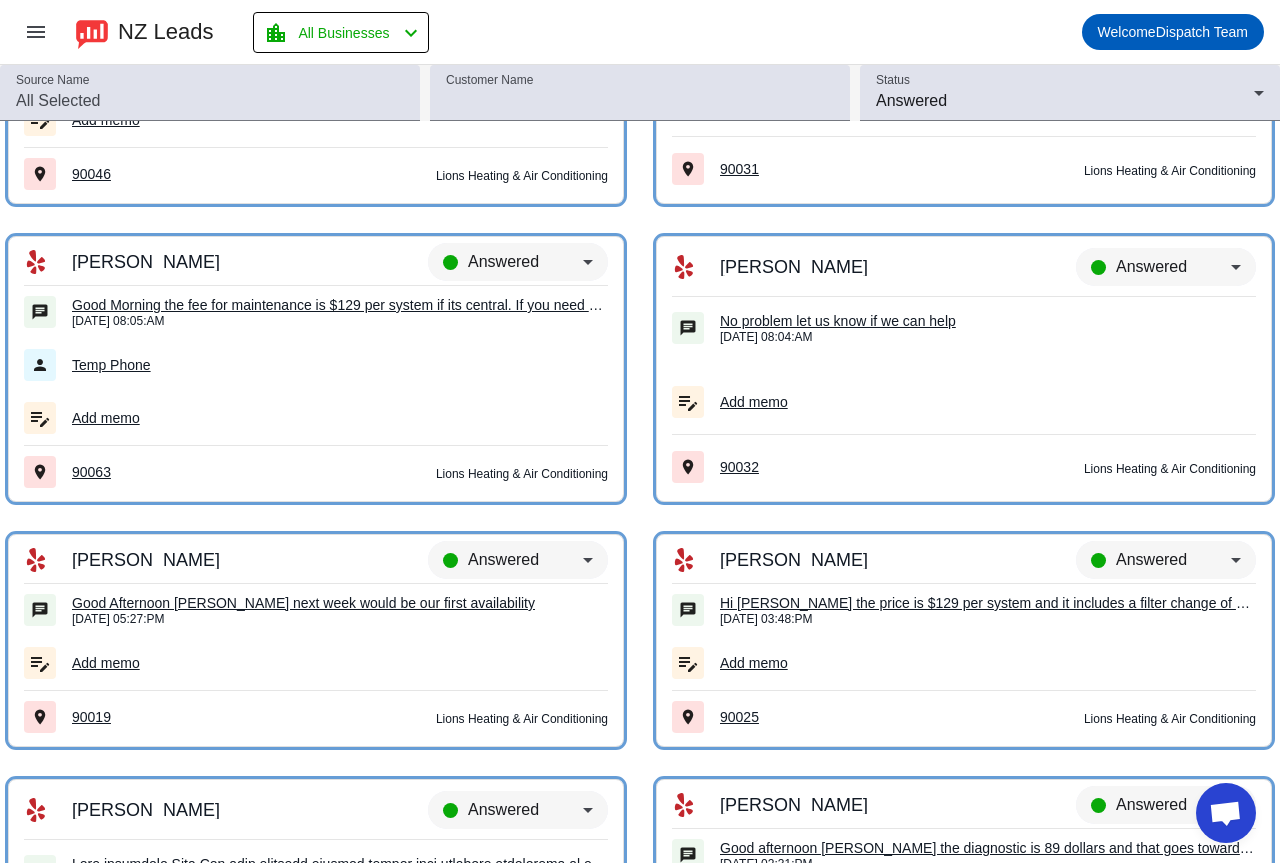 scroll, scrollTop: 13777, scrollLeft: 0, axis: vertical 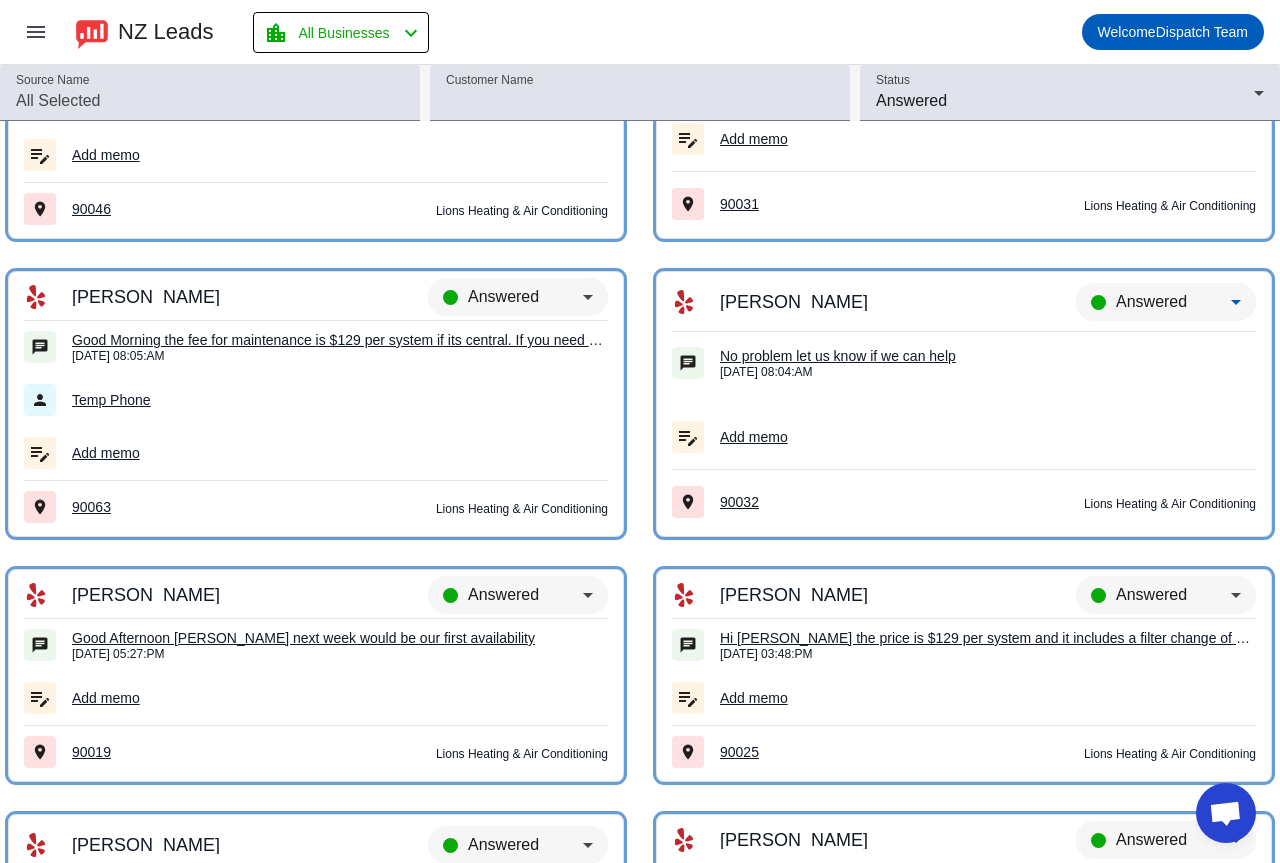 click on "Answered" at bounding box center [1151, 301] 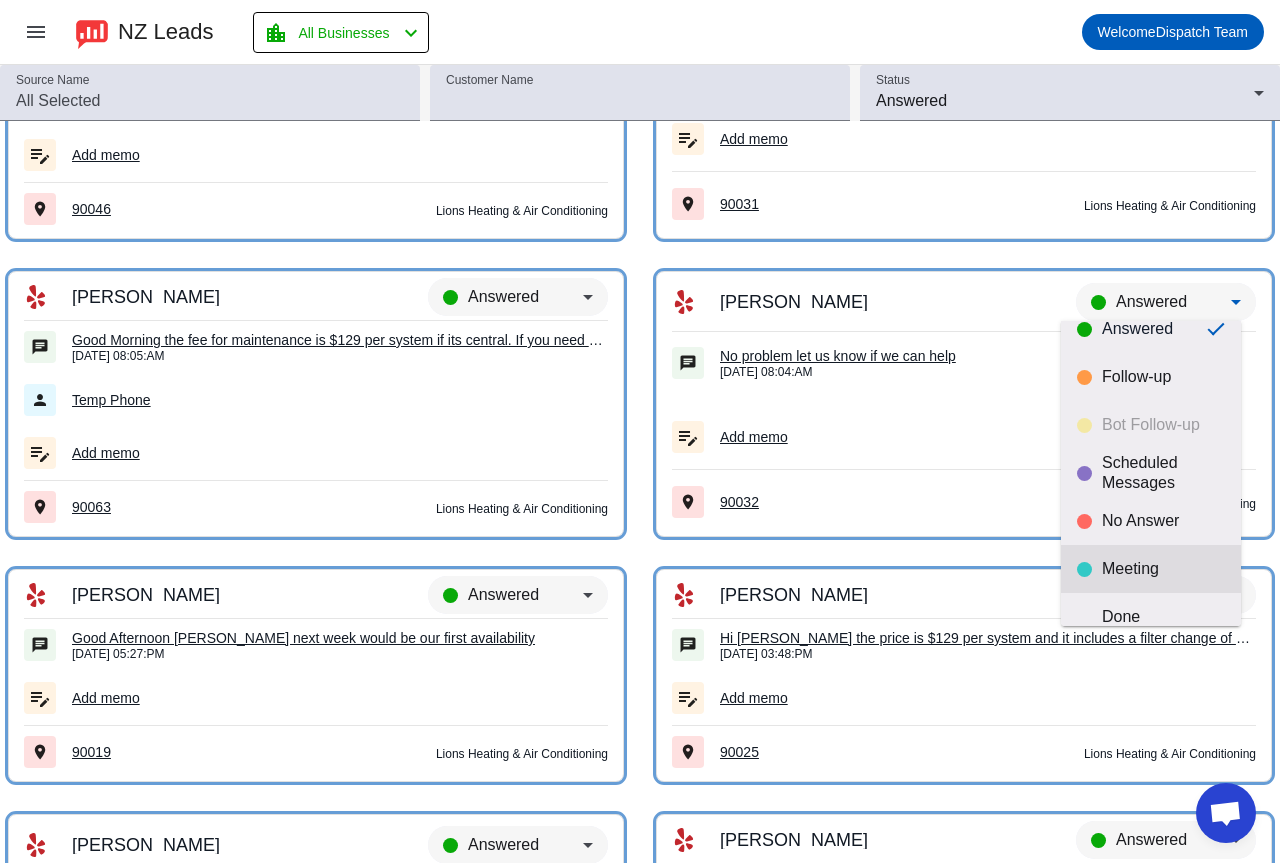 scroll, scrollTop: 47, scrollLeft: 0, axis: vertical 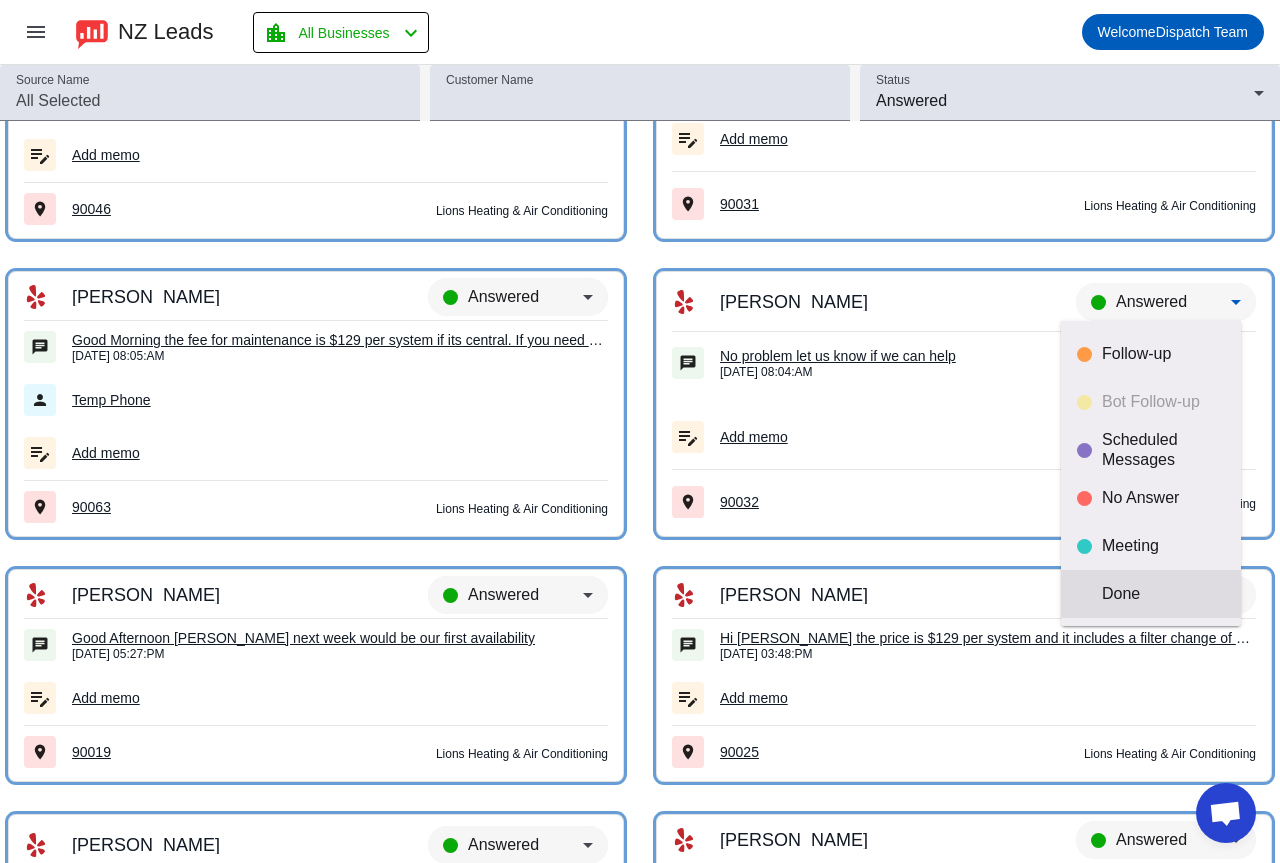 click on "Done" at bounding box center [1163, 594] 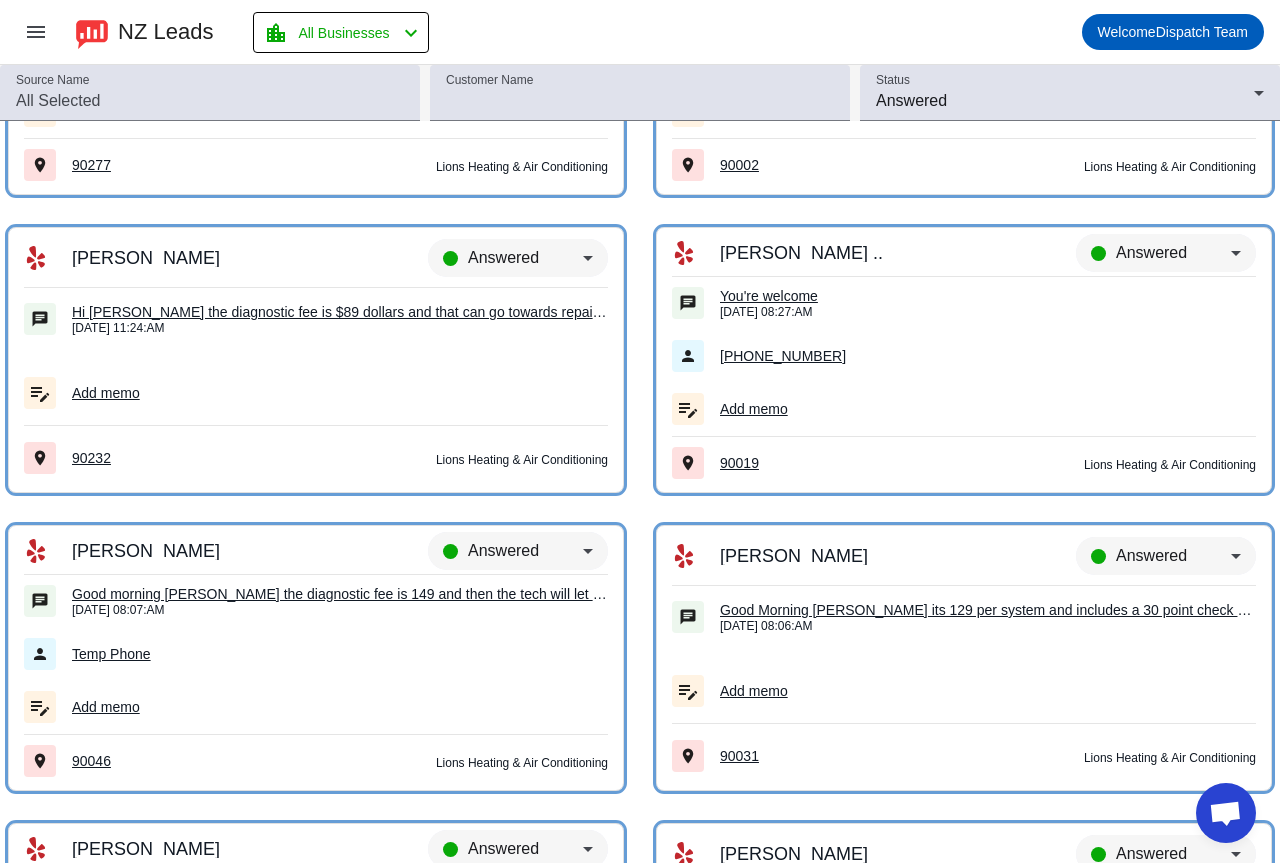 scroll, scrollTop: 13177, scrollLeft: 0, axis: vertical 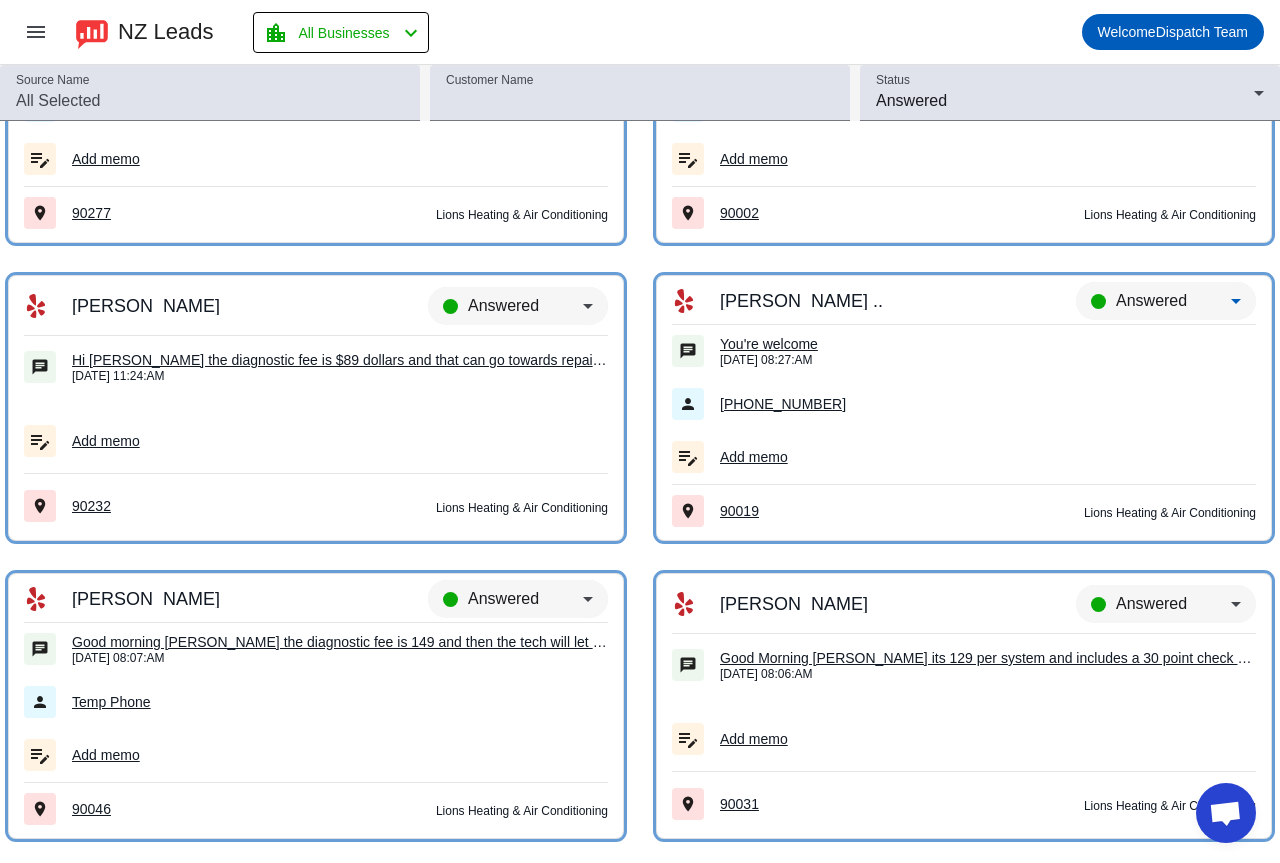 click on "Answered" at bounding box center [1151, 300] 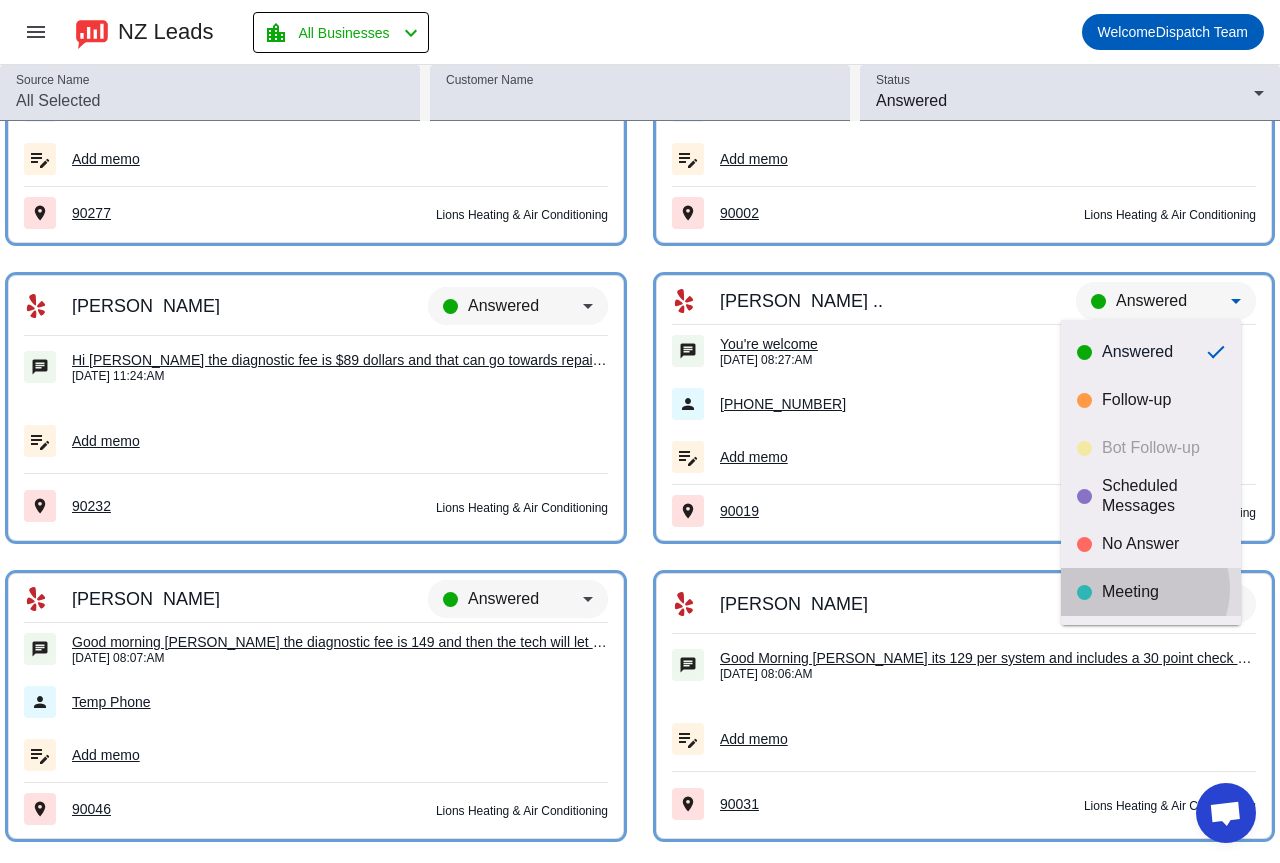 click on "Meeting" at bounding box center (1163, 592) 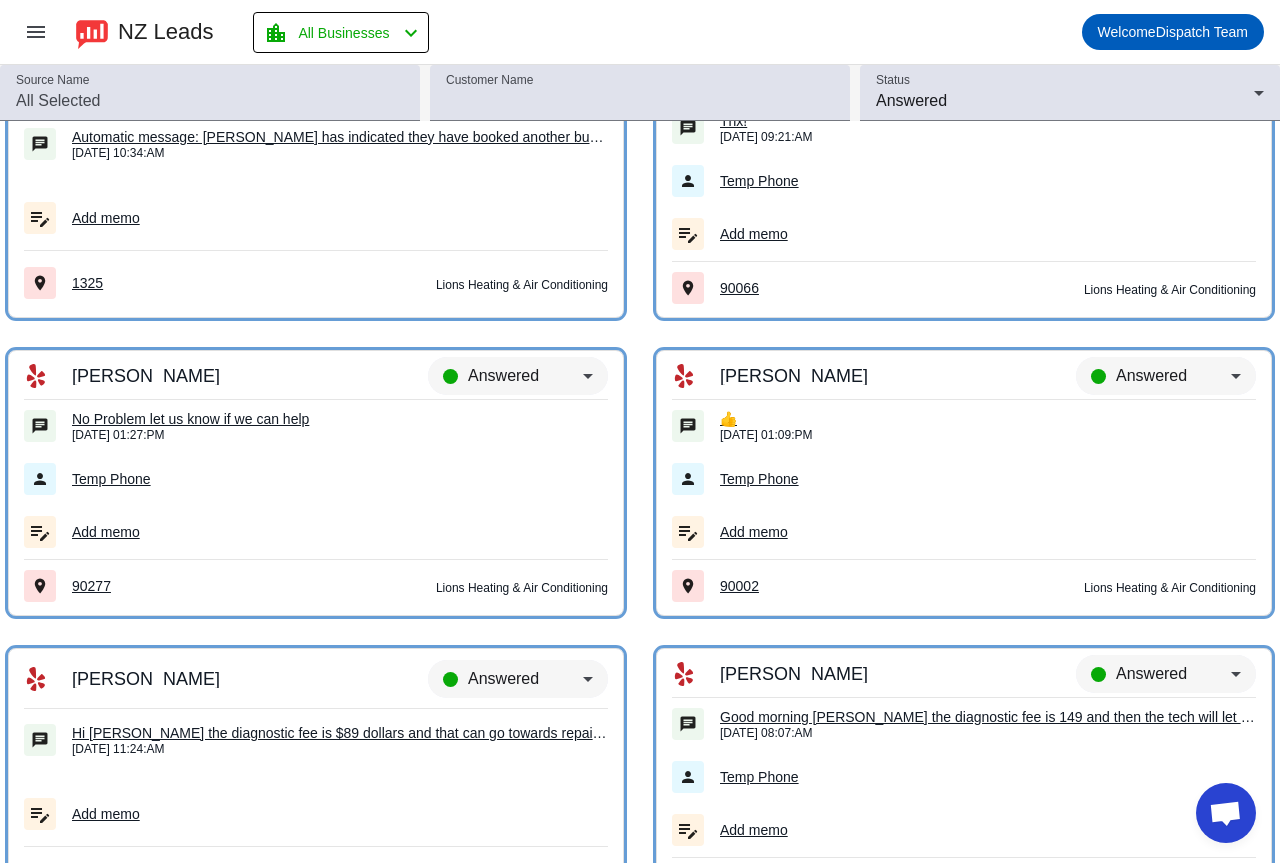 scroll, scrollTop: 12777, scrollLeft: 0, axis: vertical 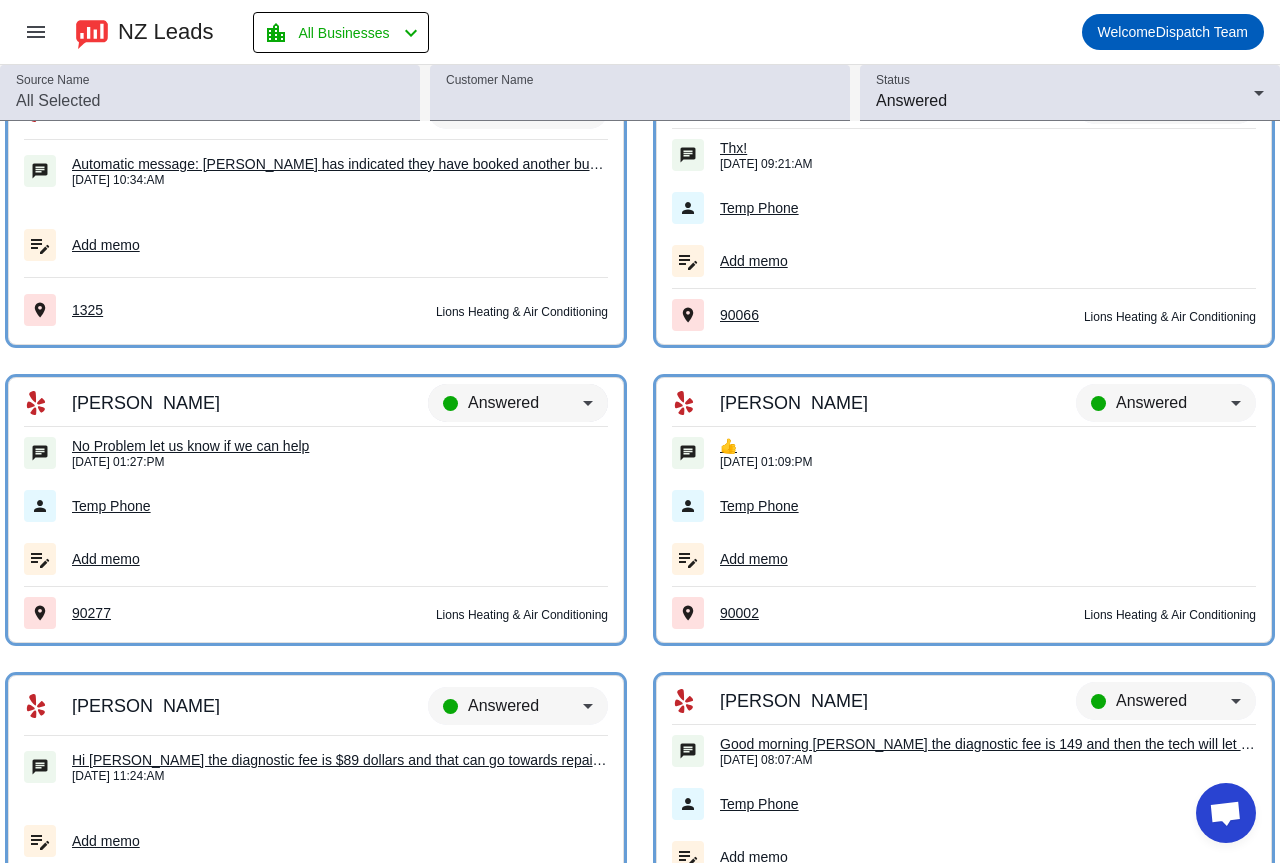 click on "Answered" at bounding box center [525, 403] 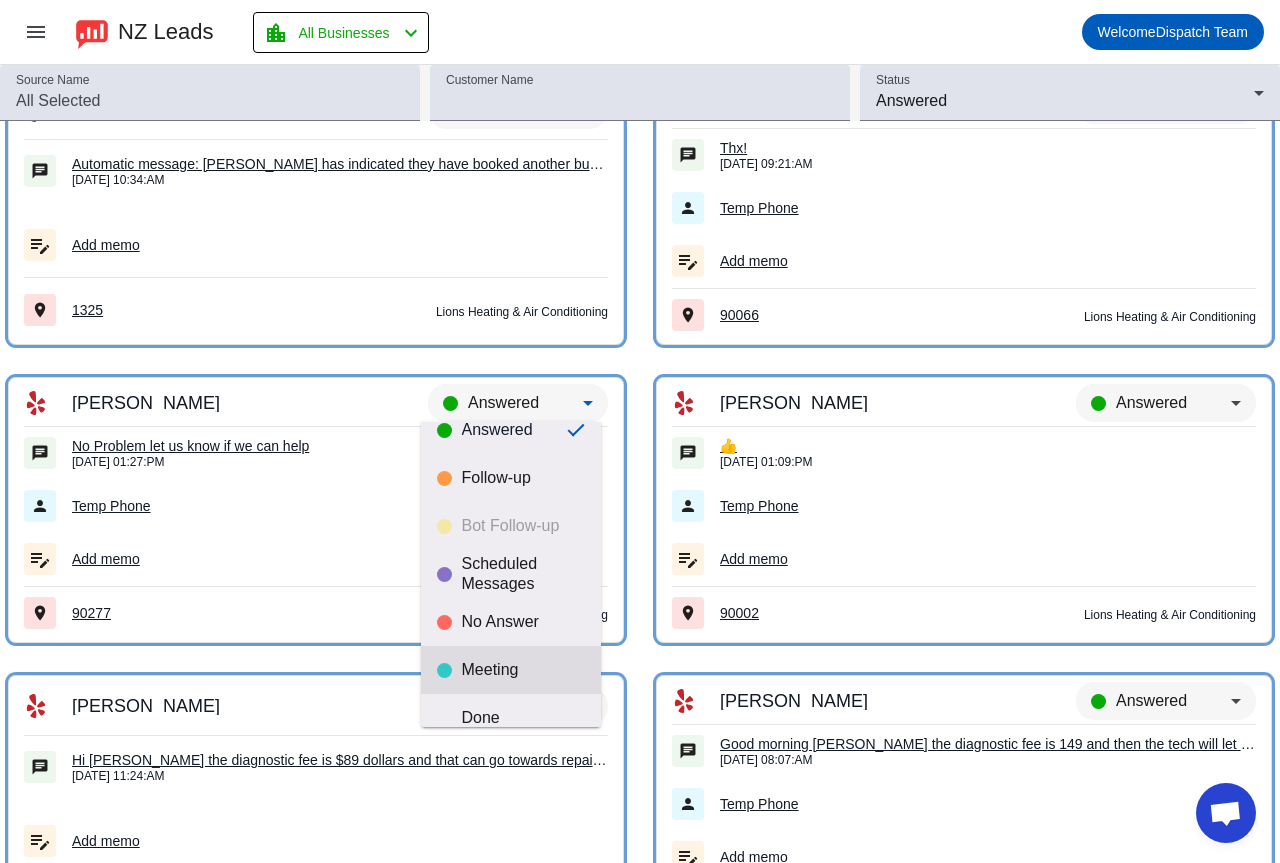 scroll, scrollTop: 47, scrollLeft: 0, axis: vertical 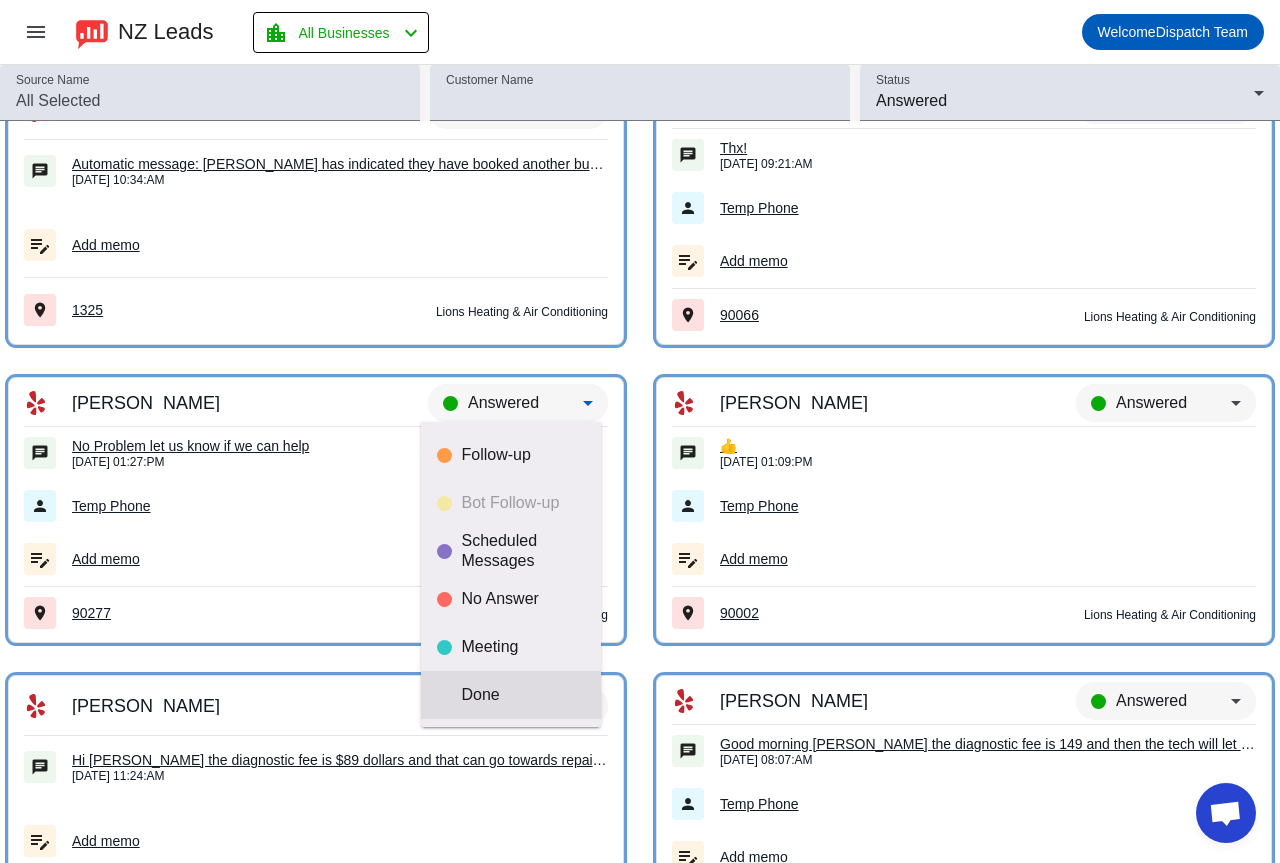 click on "Done" at bounding box center (523, 695) 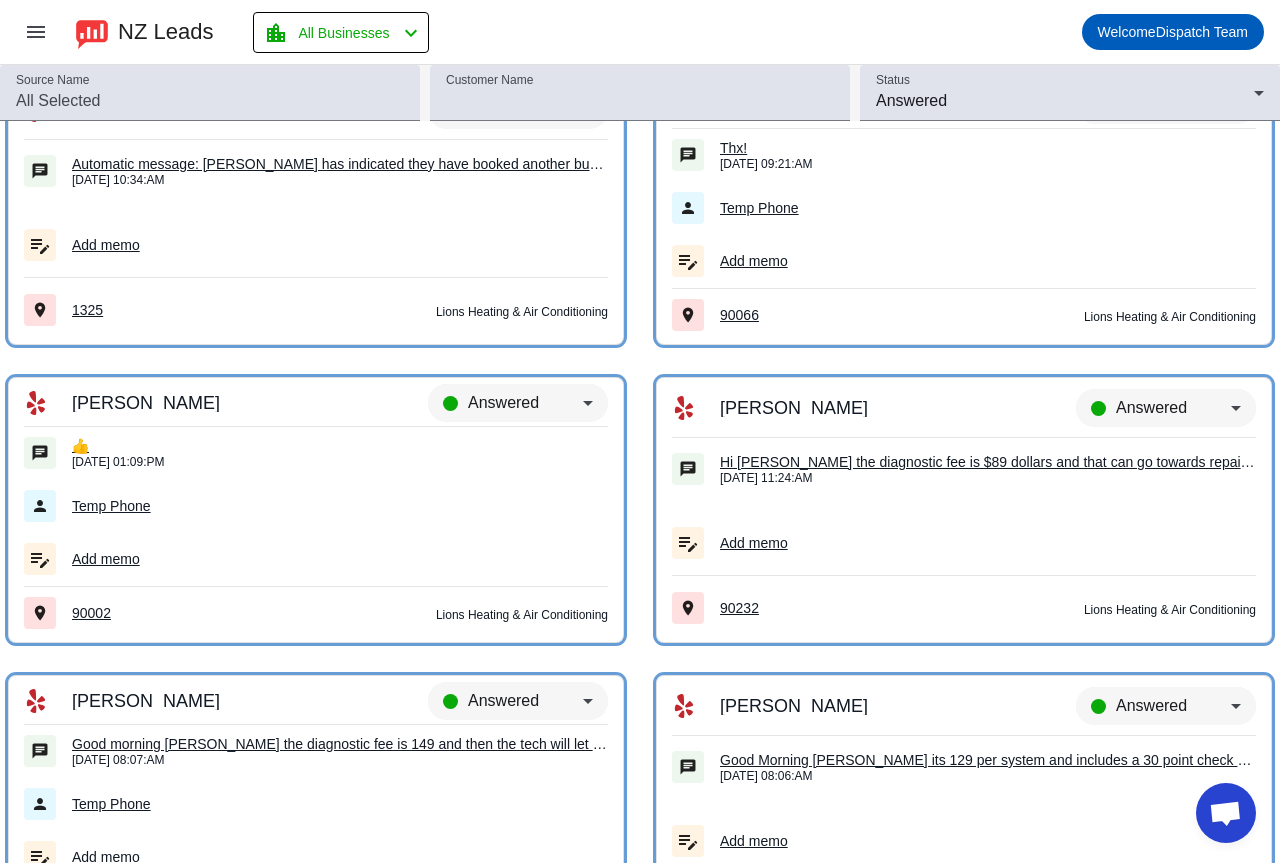 click on "[DATE] 01:09:PM" 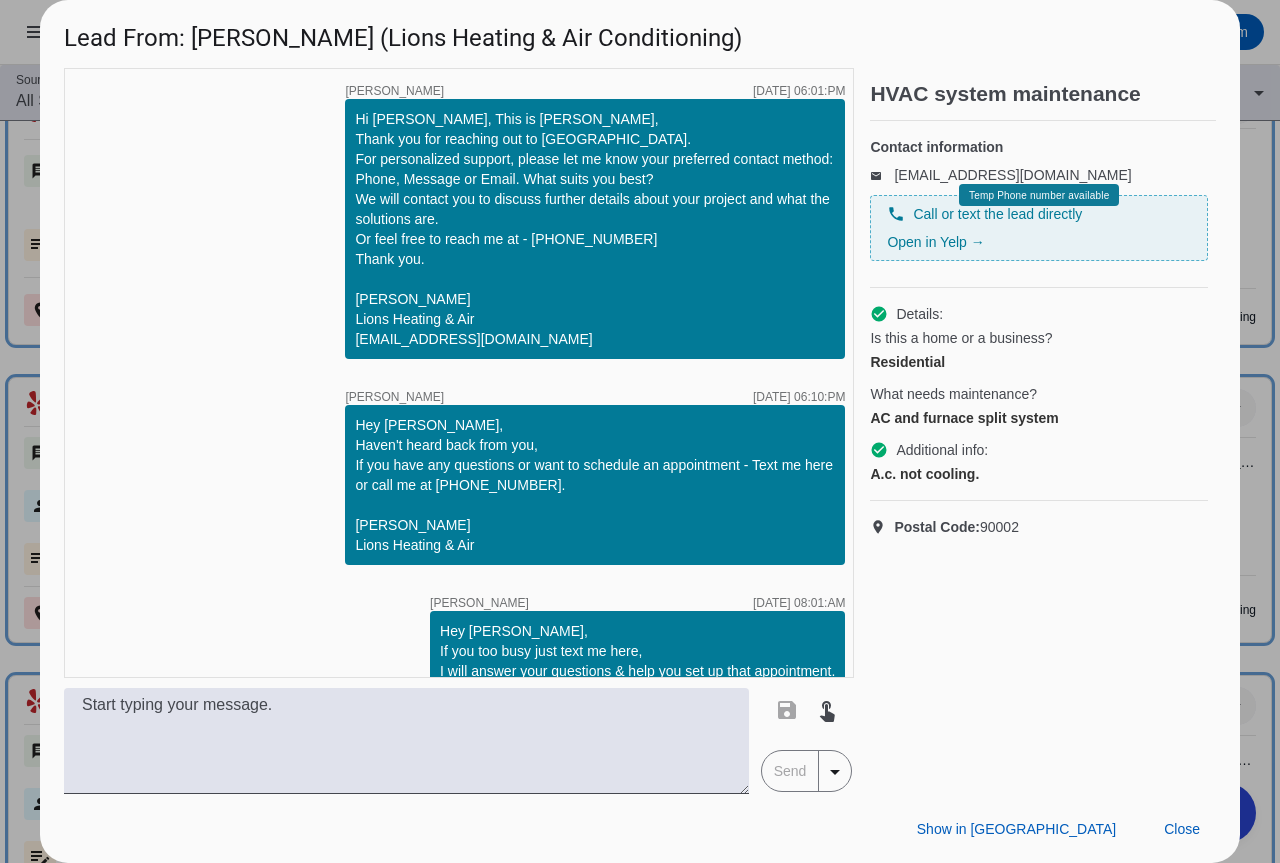 scroll, scrollTop: 288, scrollLeft: 0, axis: vertical 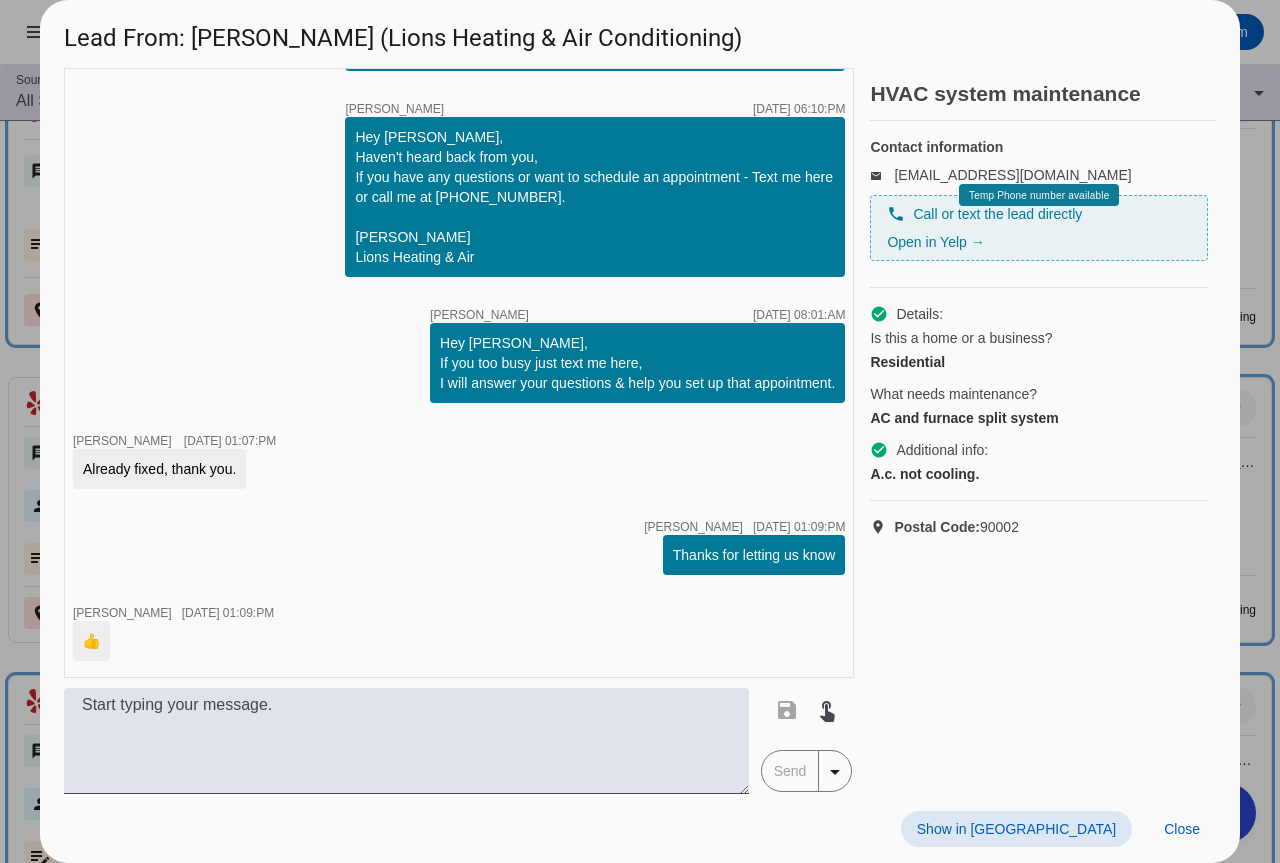 click on "Lead From: [PERSON_NAME] (Lions Heating & Air Conditioning)" at bounding box center [640, 33] 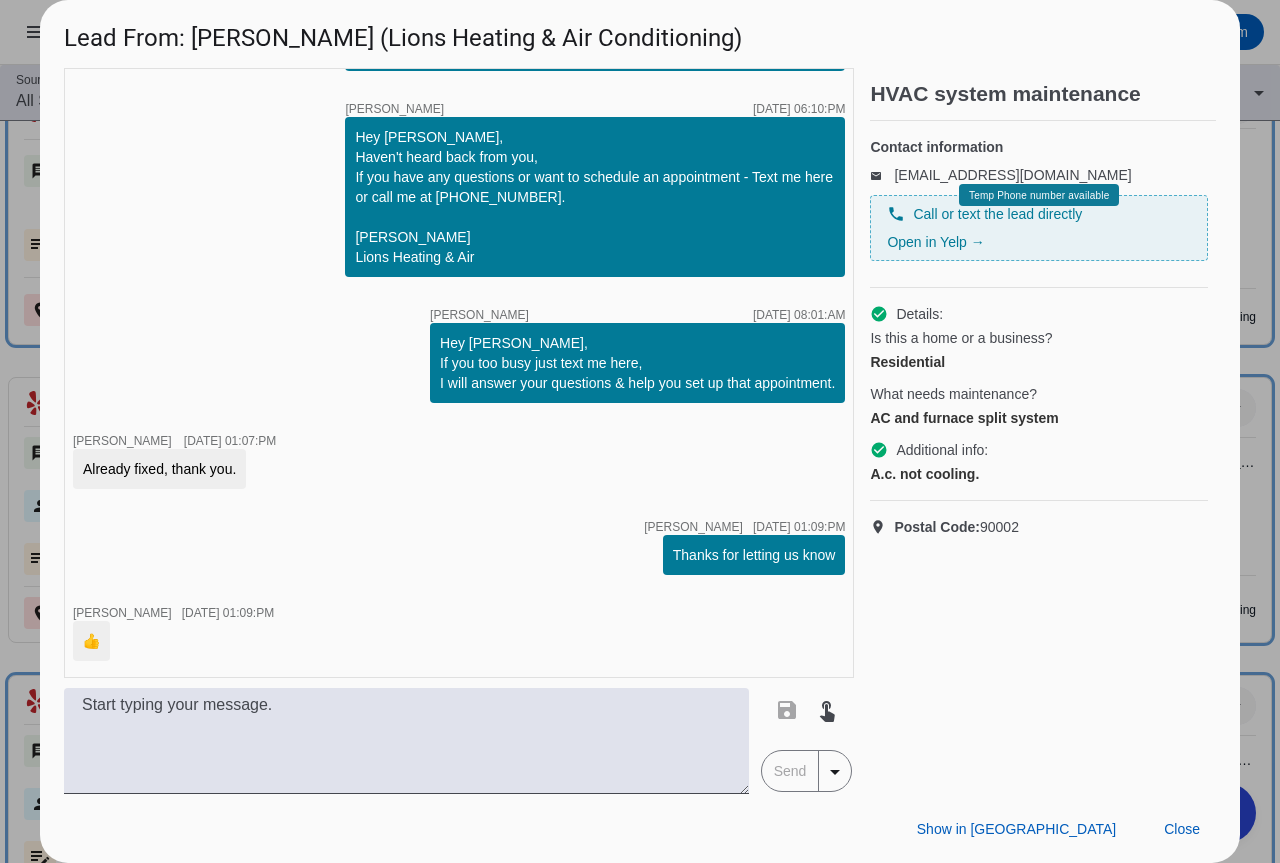 click at bounding box center (640, 431) 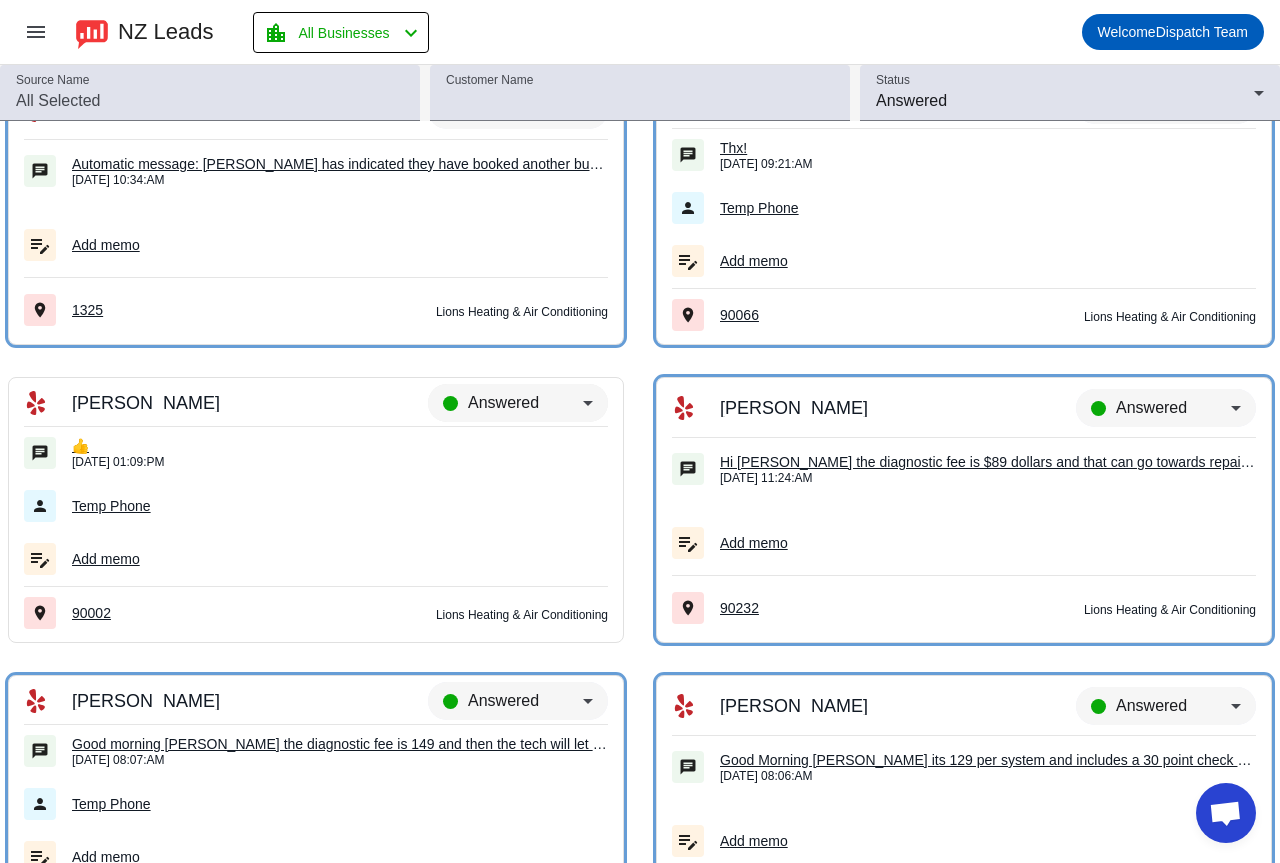 click on "Answered" 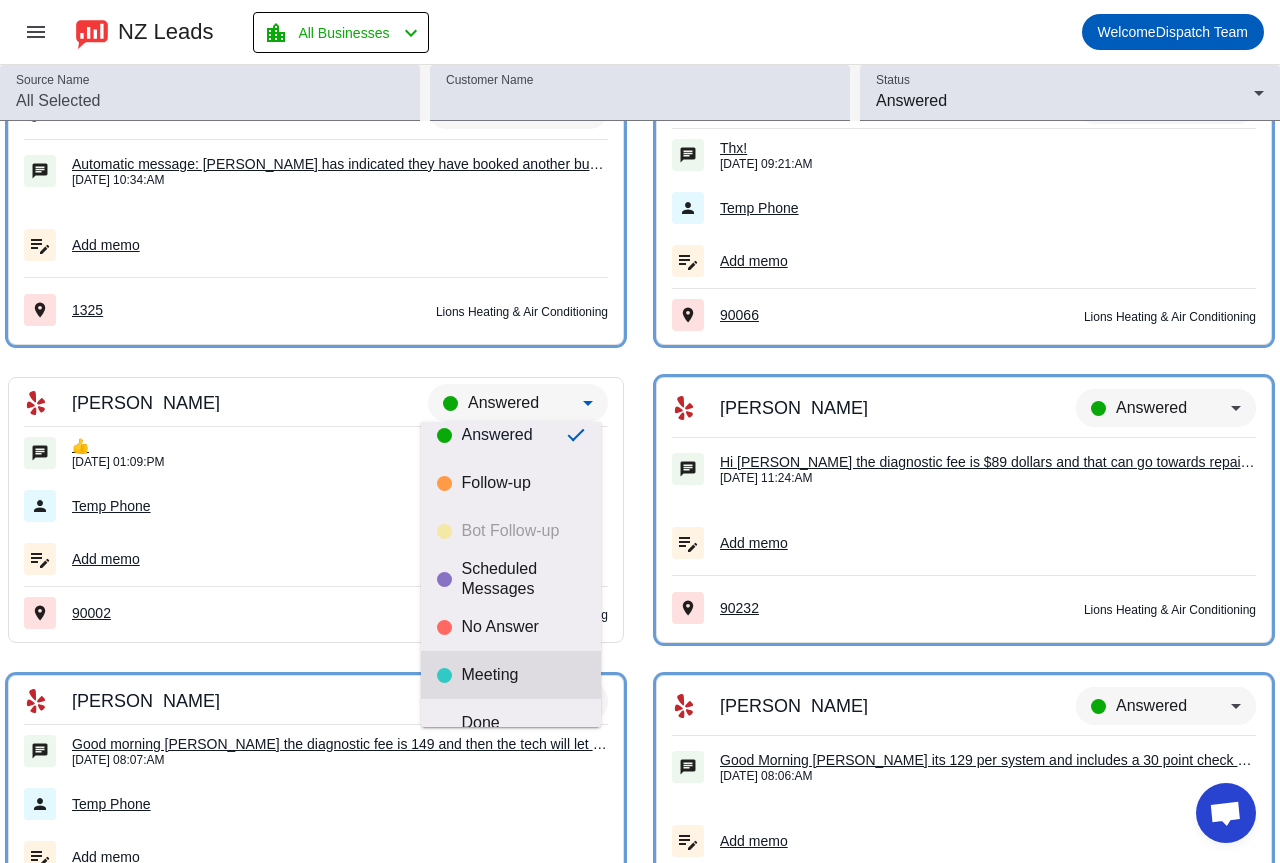 scroll, scrollTop: 47, scrollLeft: 0, axis: vertical 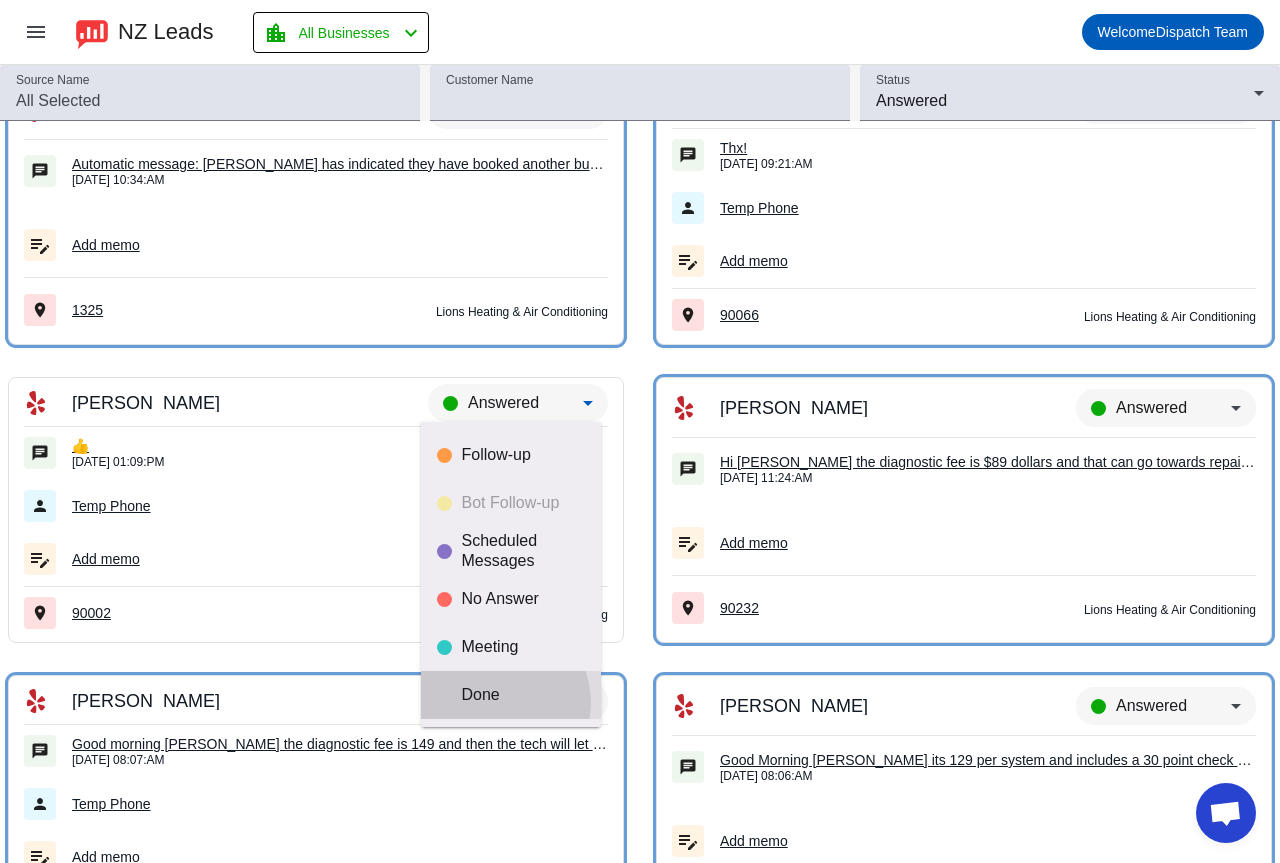 click on "Done" at bounding box center [523, 695] 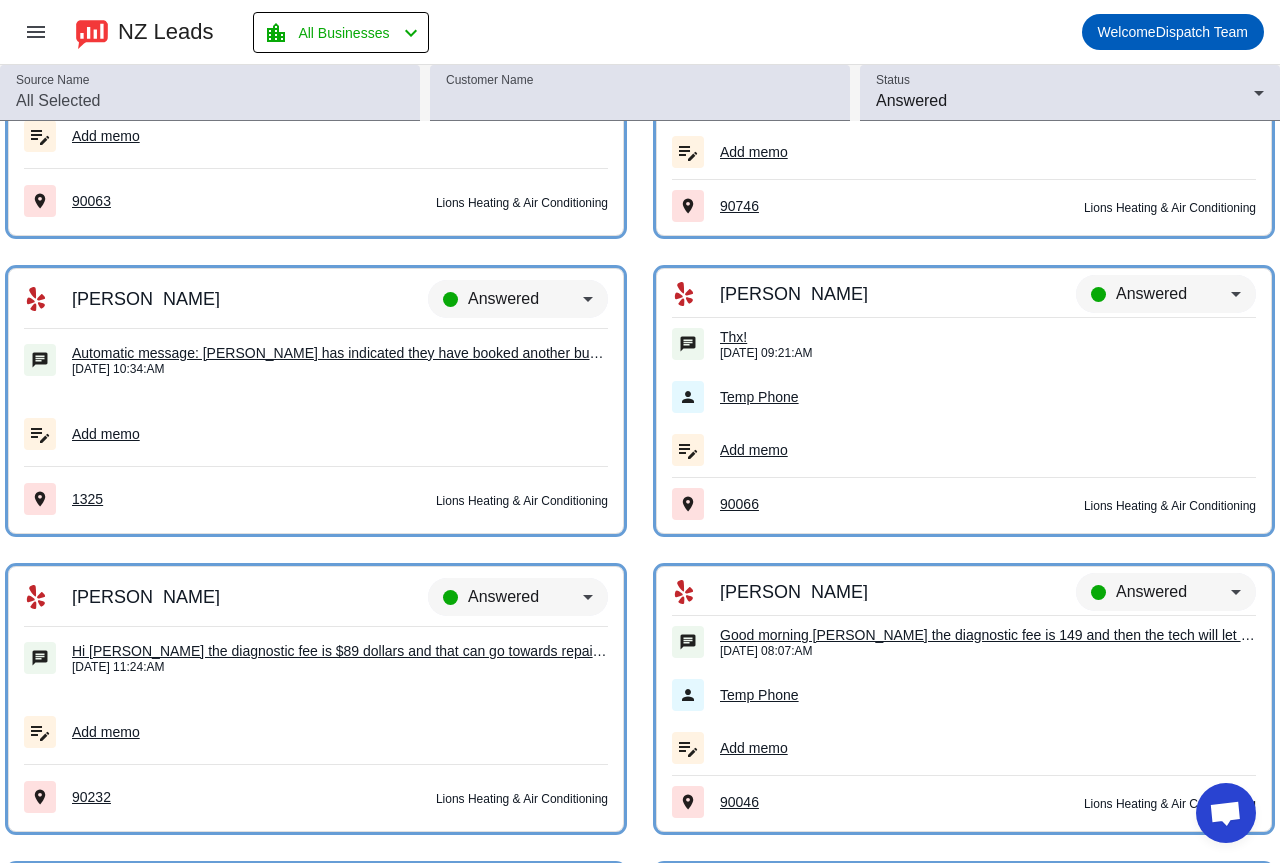scroll, scrollTop: 12577, scrollLeft: 0, axis: vertical 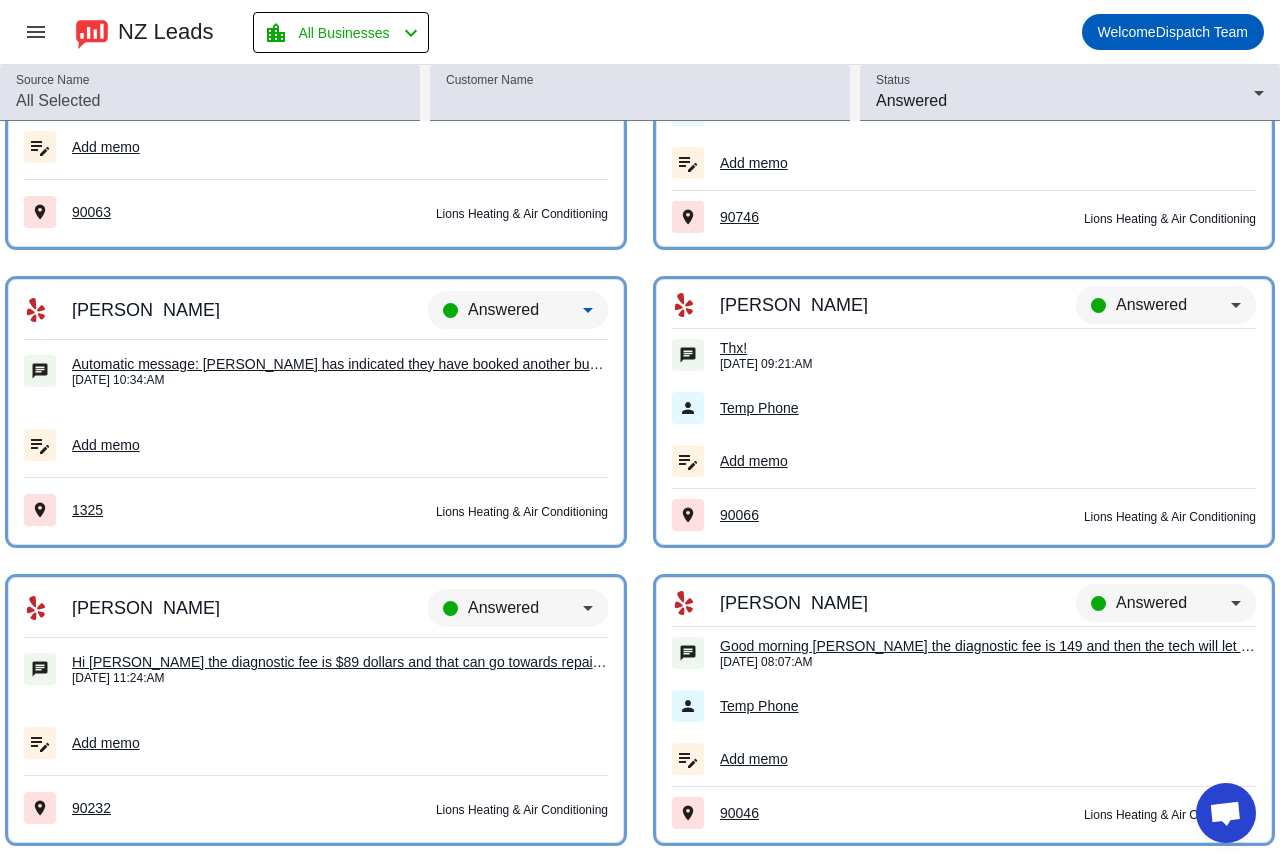 click on "Answered" at bounding box center (503, 309) 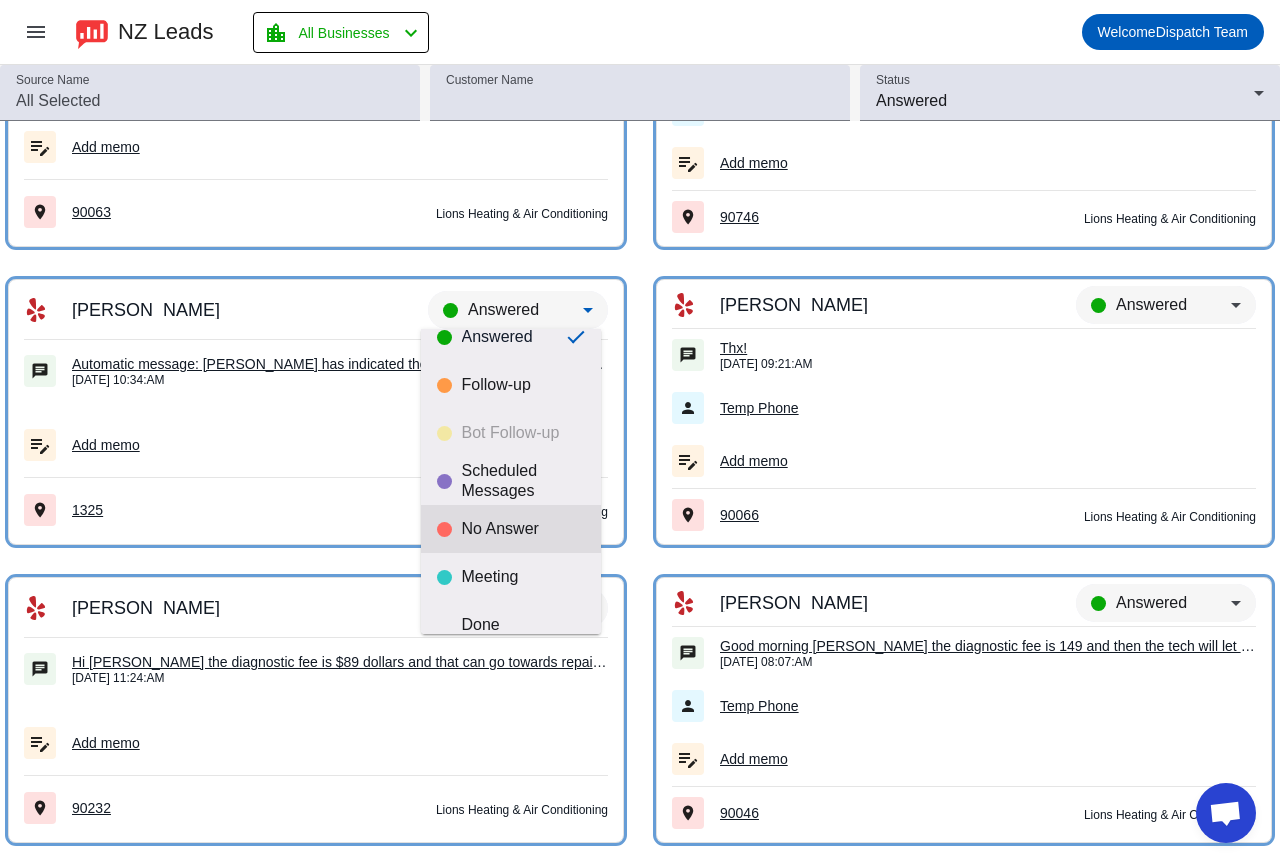 scroll, scrollTop: 47, scrollLeft: 0, axis: vertical 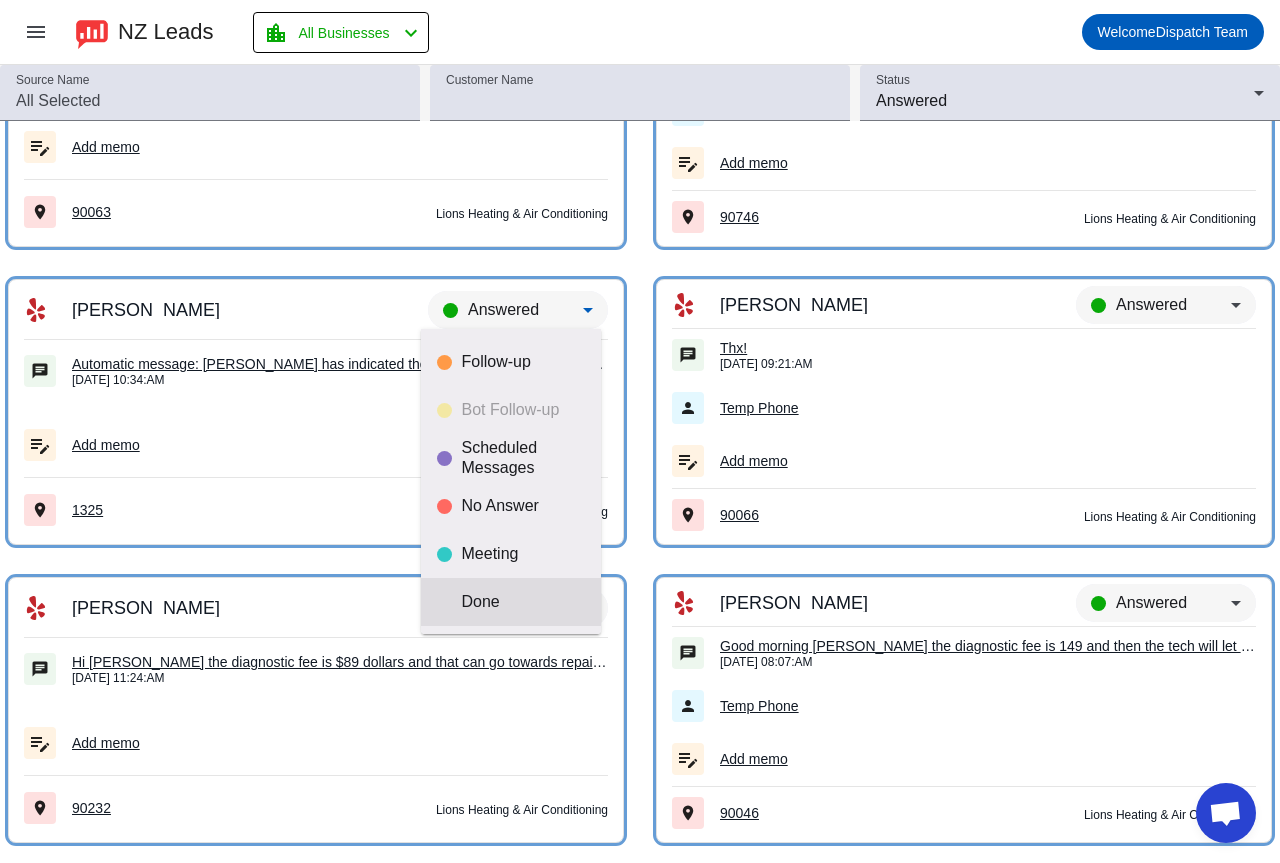 click on "Done" at bounding box center (523, 602) 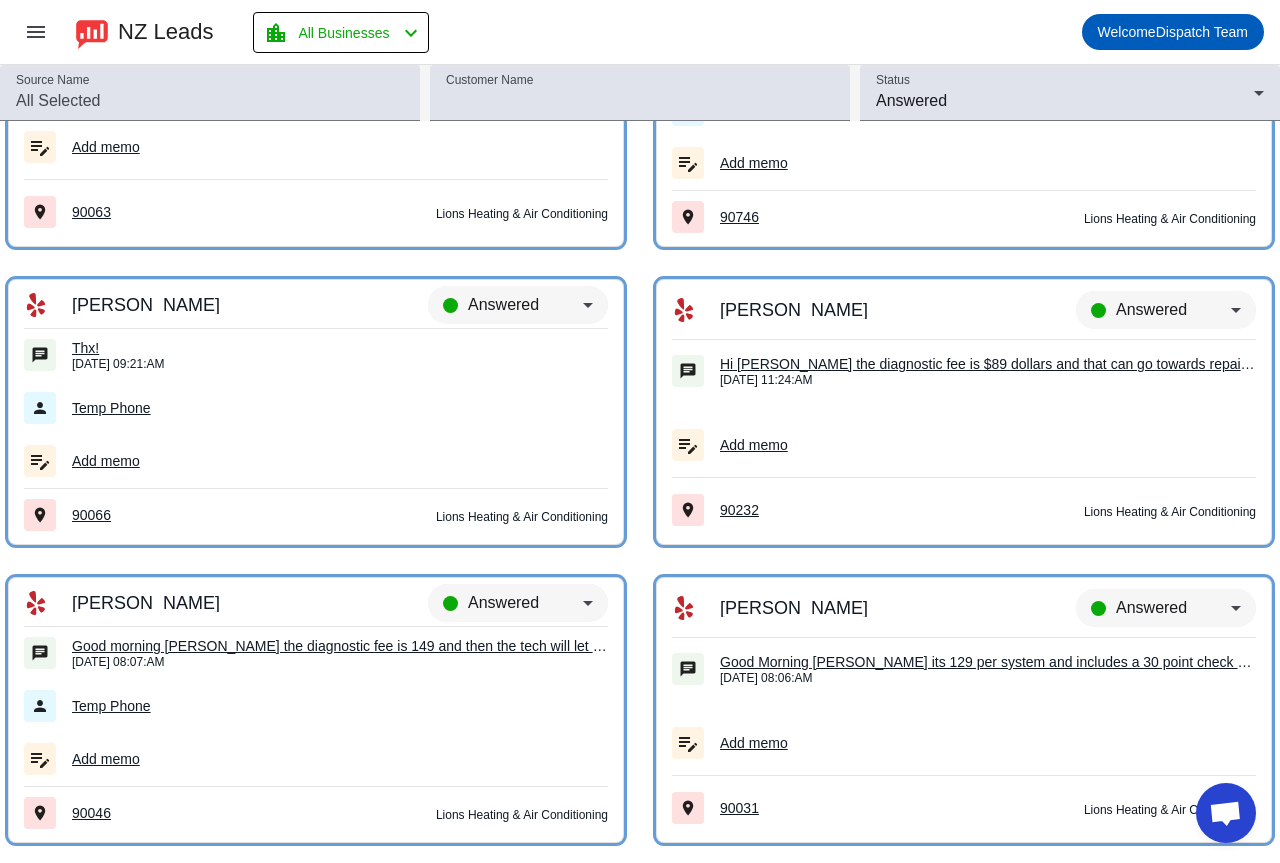 click on "Thx!" 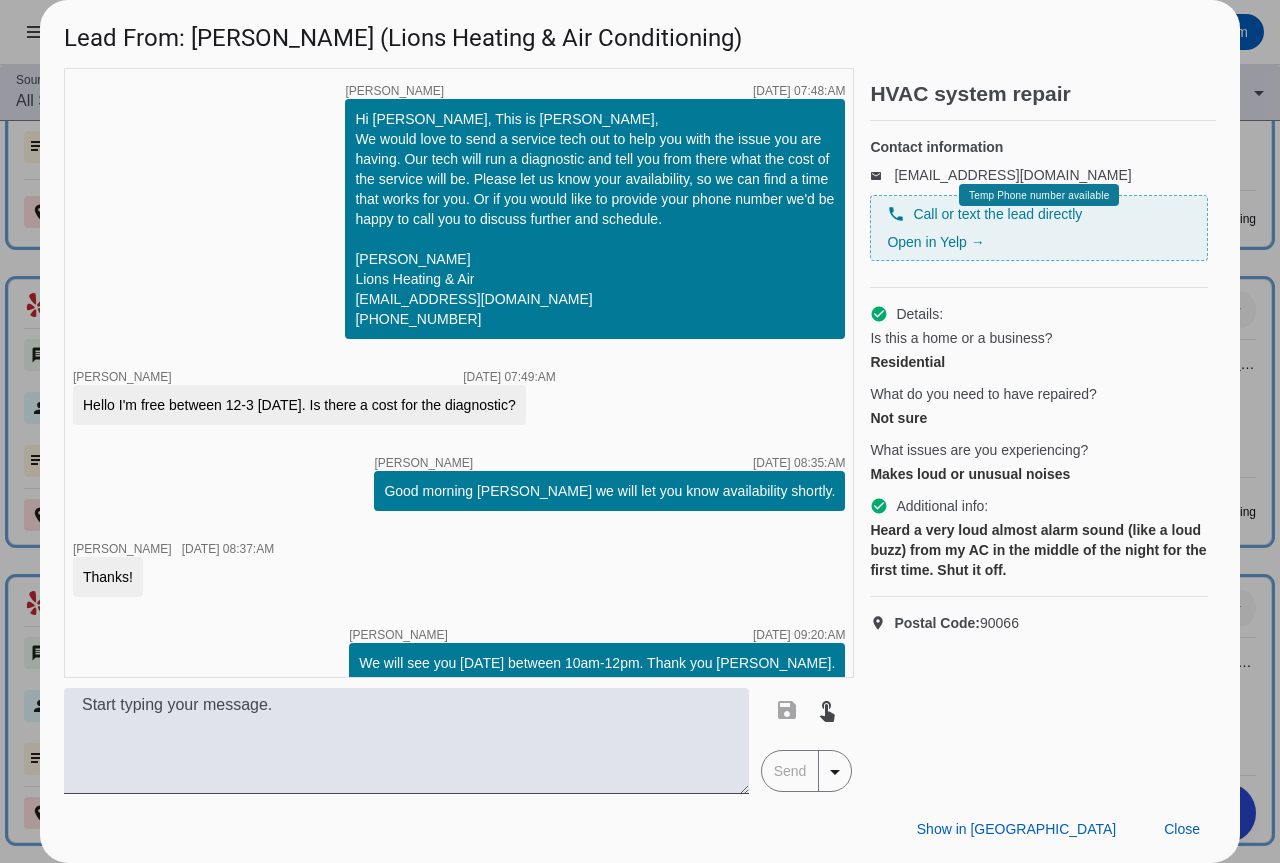 scroll, scrollTop: 108, scrollLeft: 0, axis: vertical 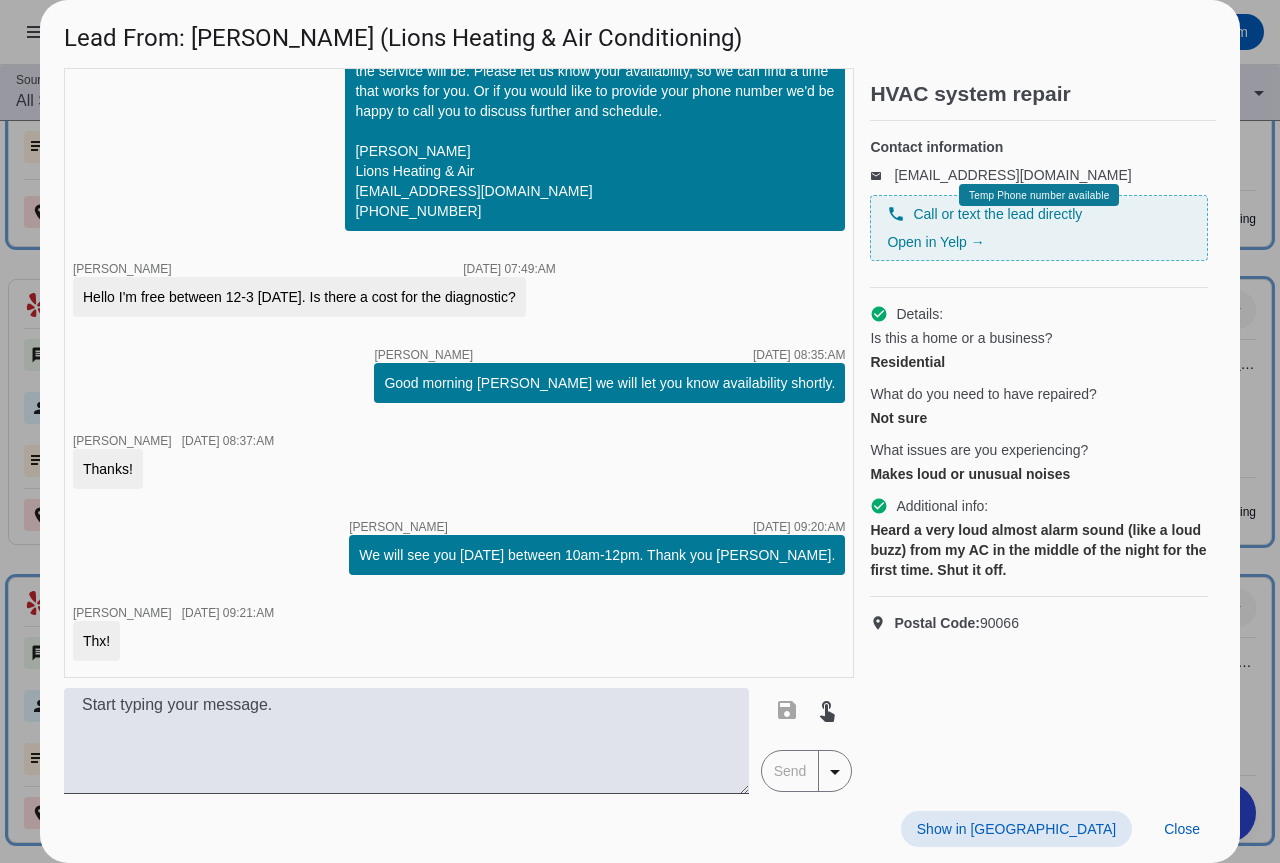 drag, startPoint x: 1269, startPoint y: 147, endPoint x: 989, endPoint y: 372, distance: 359.2005 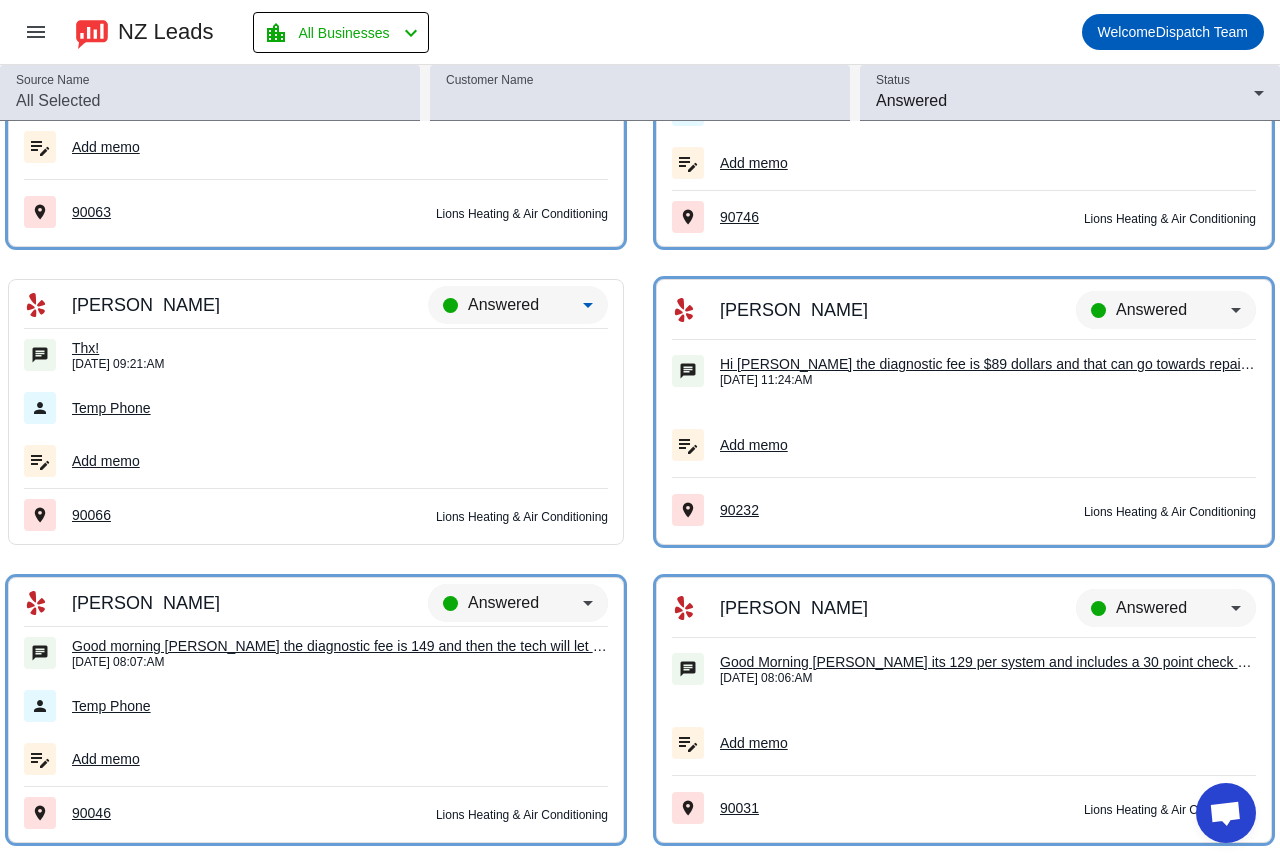 click on "Answered" at bounding box center (503, 304) 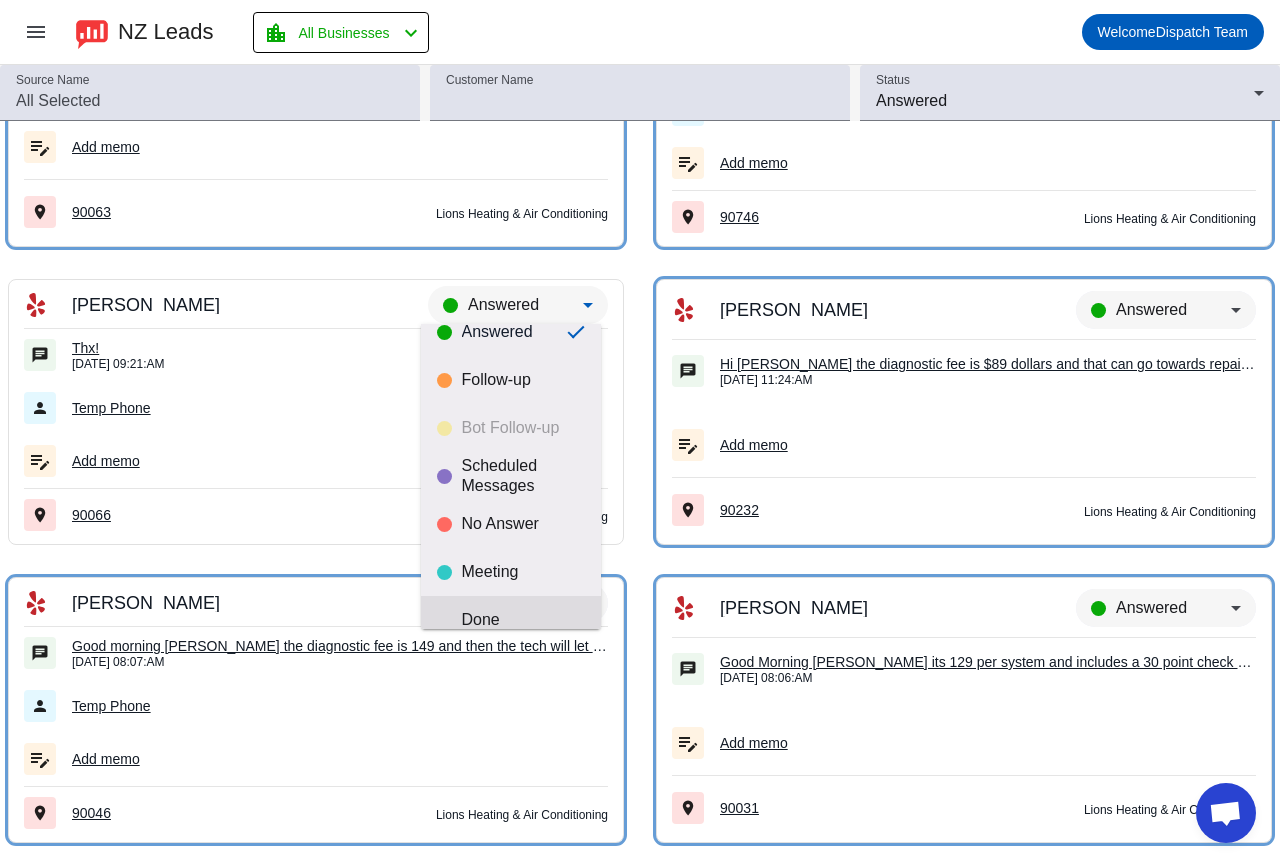 scroll, scrollTop: 47, scrollLeft: 0, axis: vertical 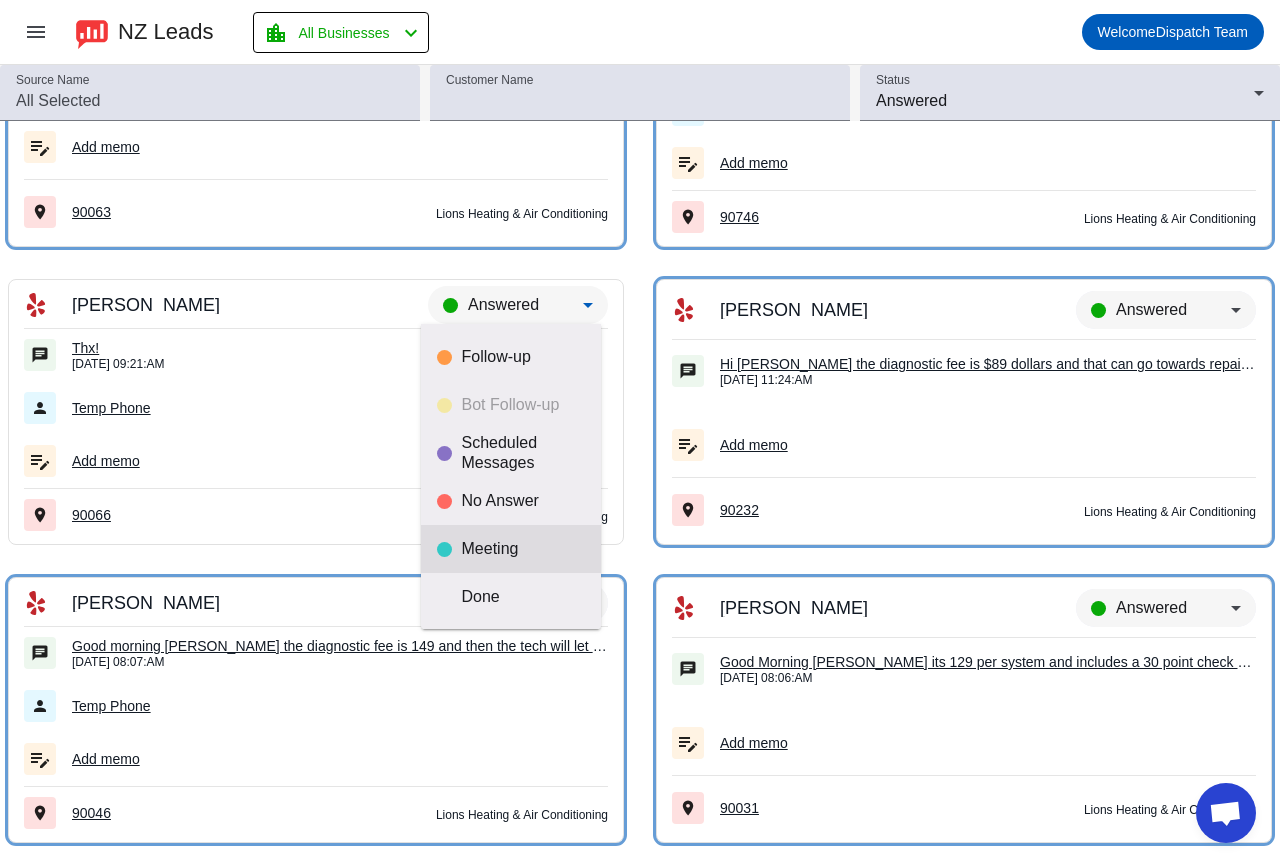 click on "Meeting" at bounding box center [523, 549] 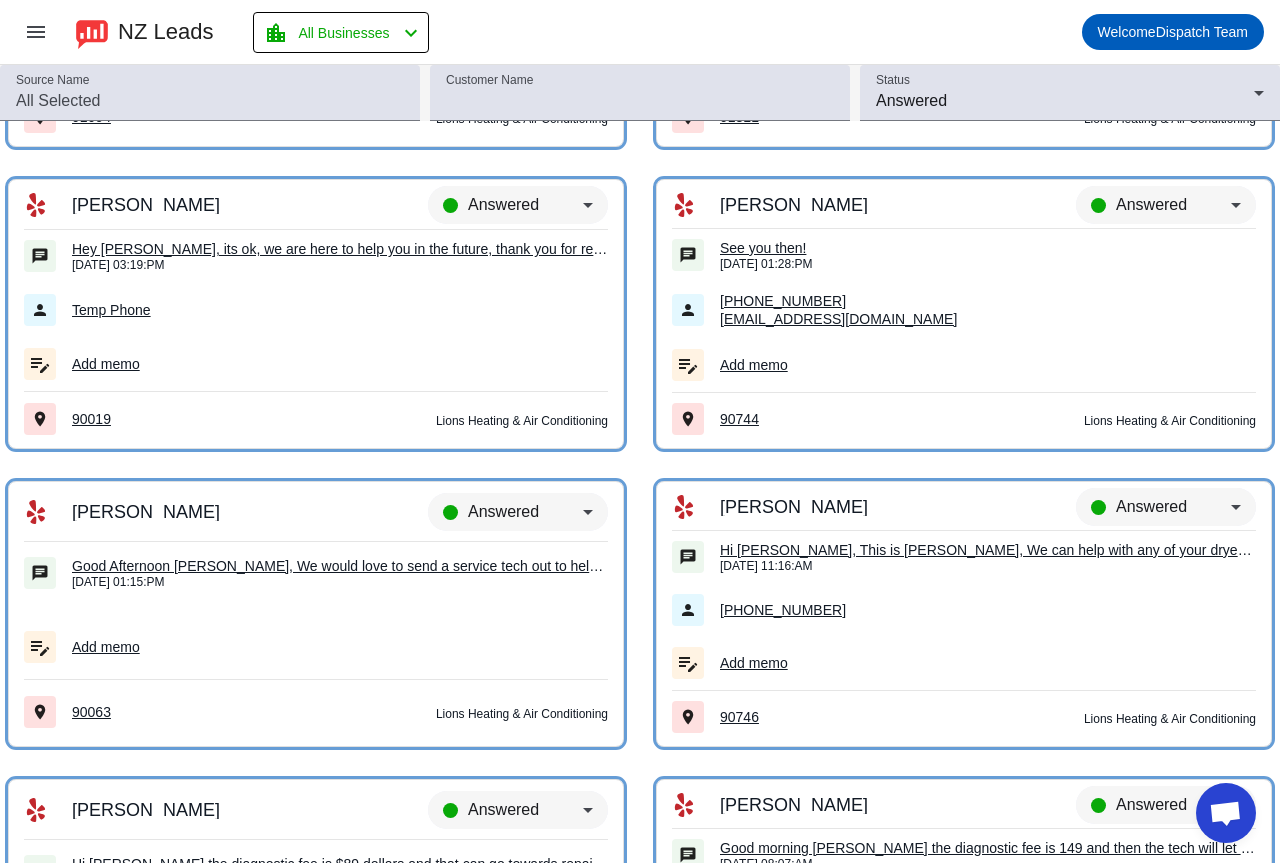 scroll, scrollTop: 11977, scrollLeft: 0, axis: vertical 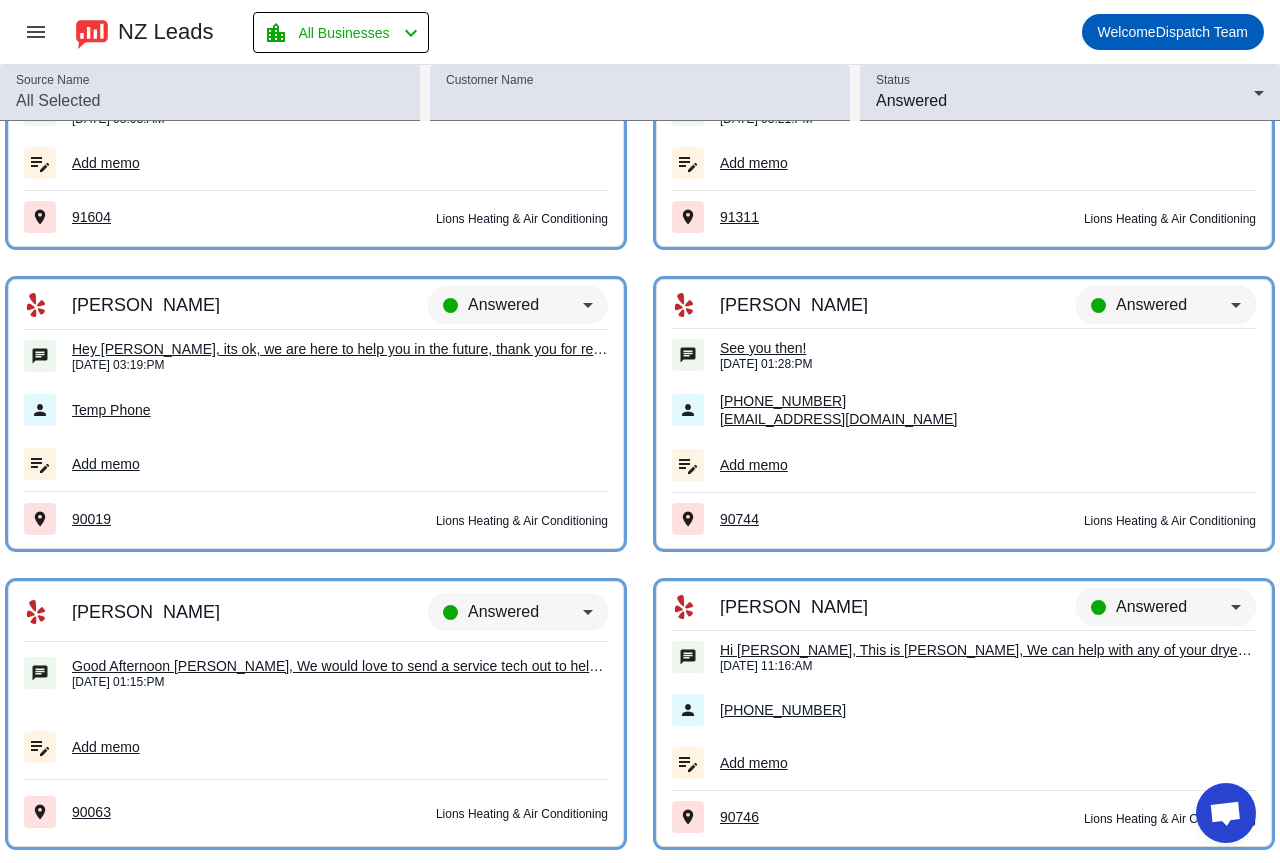 click on "Answered" at bounding box center (1151, 304) 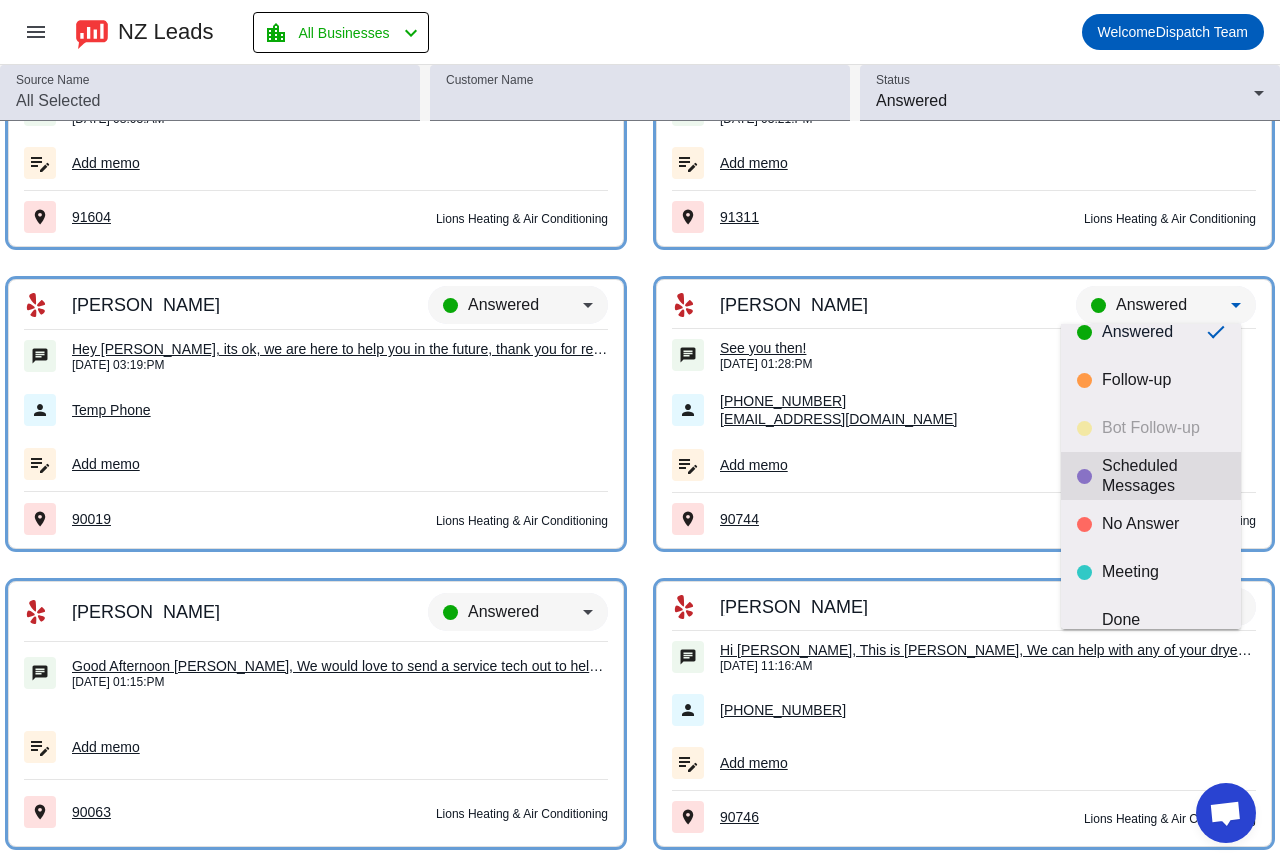 scroll, scrollTop: 47, scrollLeft: 0, axis: vertical 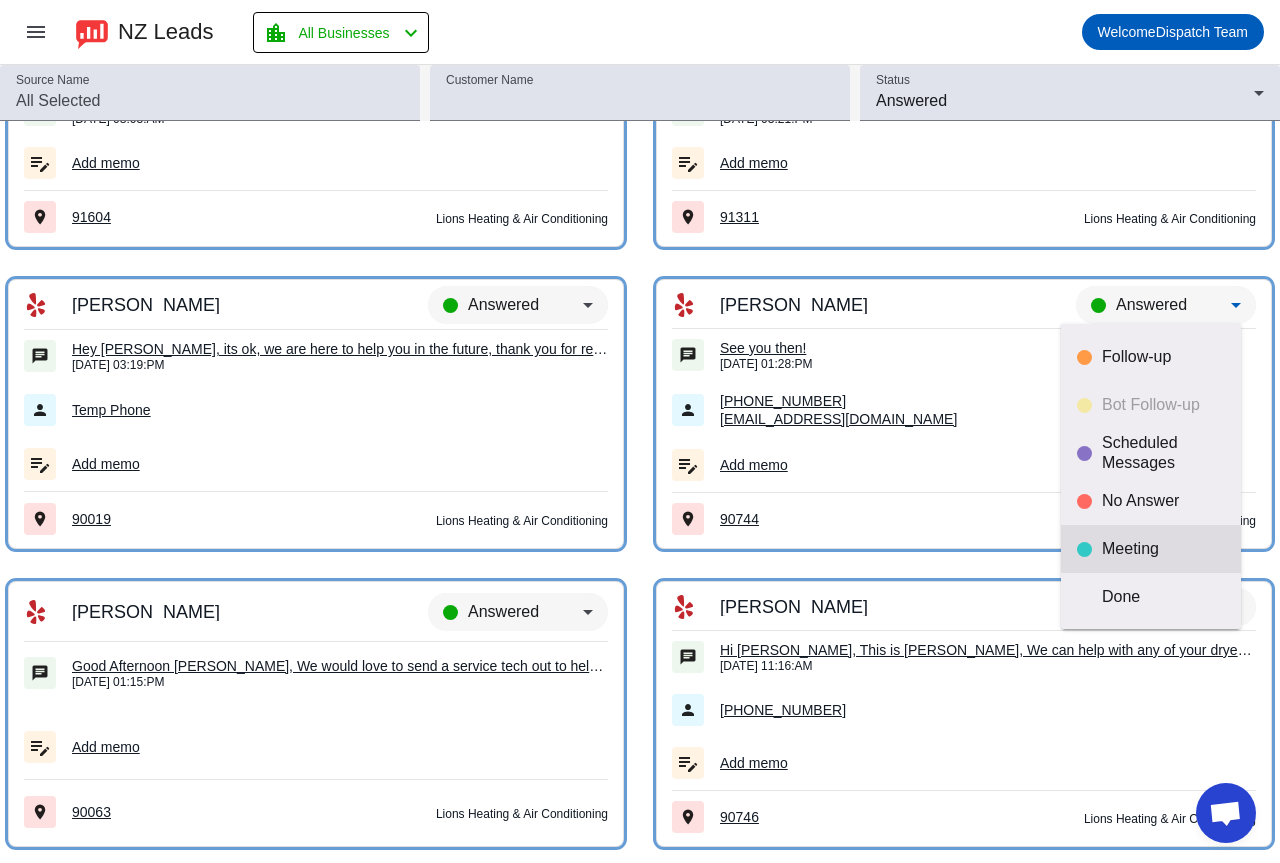 click on "Meeting" at bounding box center (1151, 549) 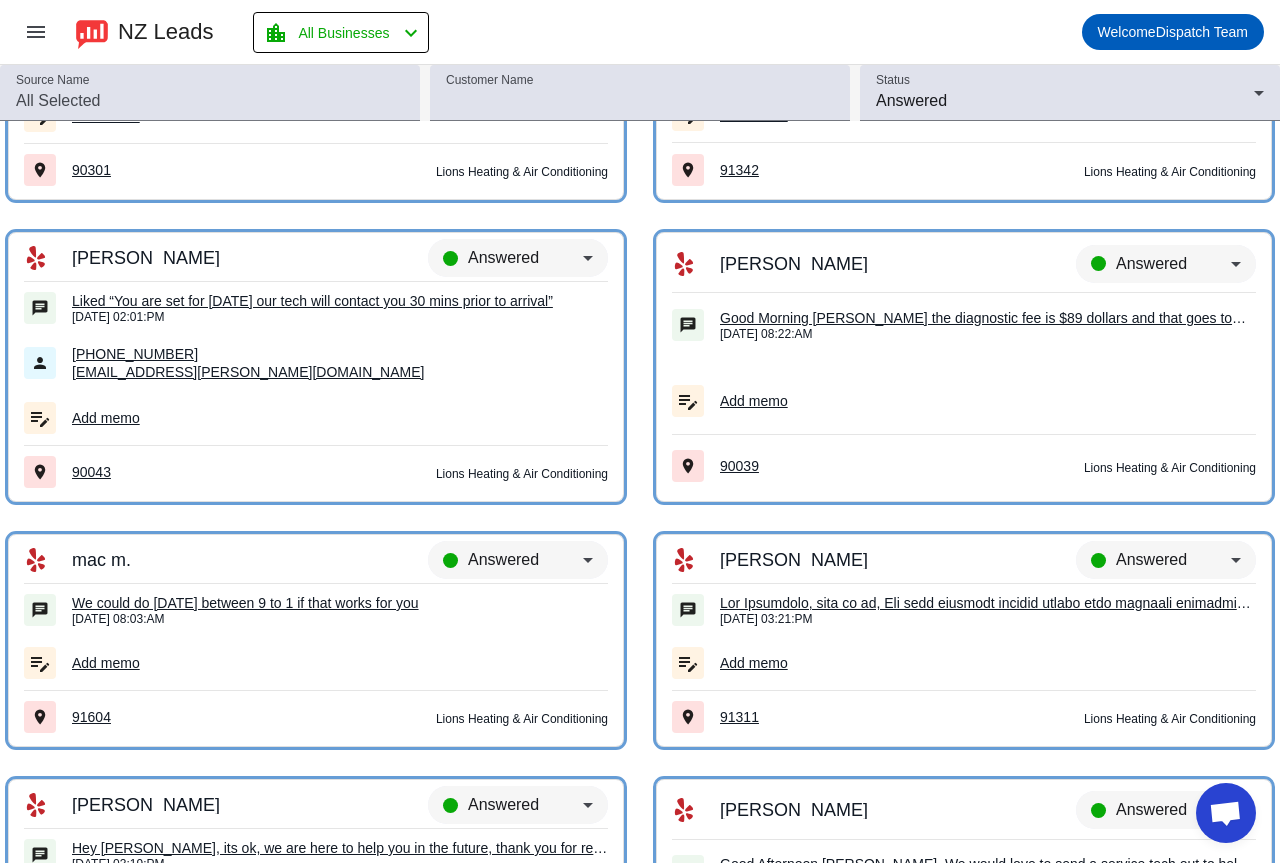 scroll, scrollTop: 11377, scrollLeft: 0, axis: vertical 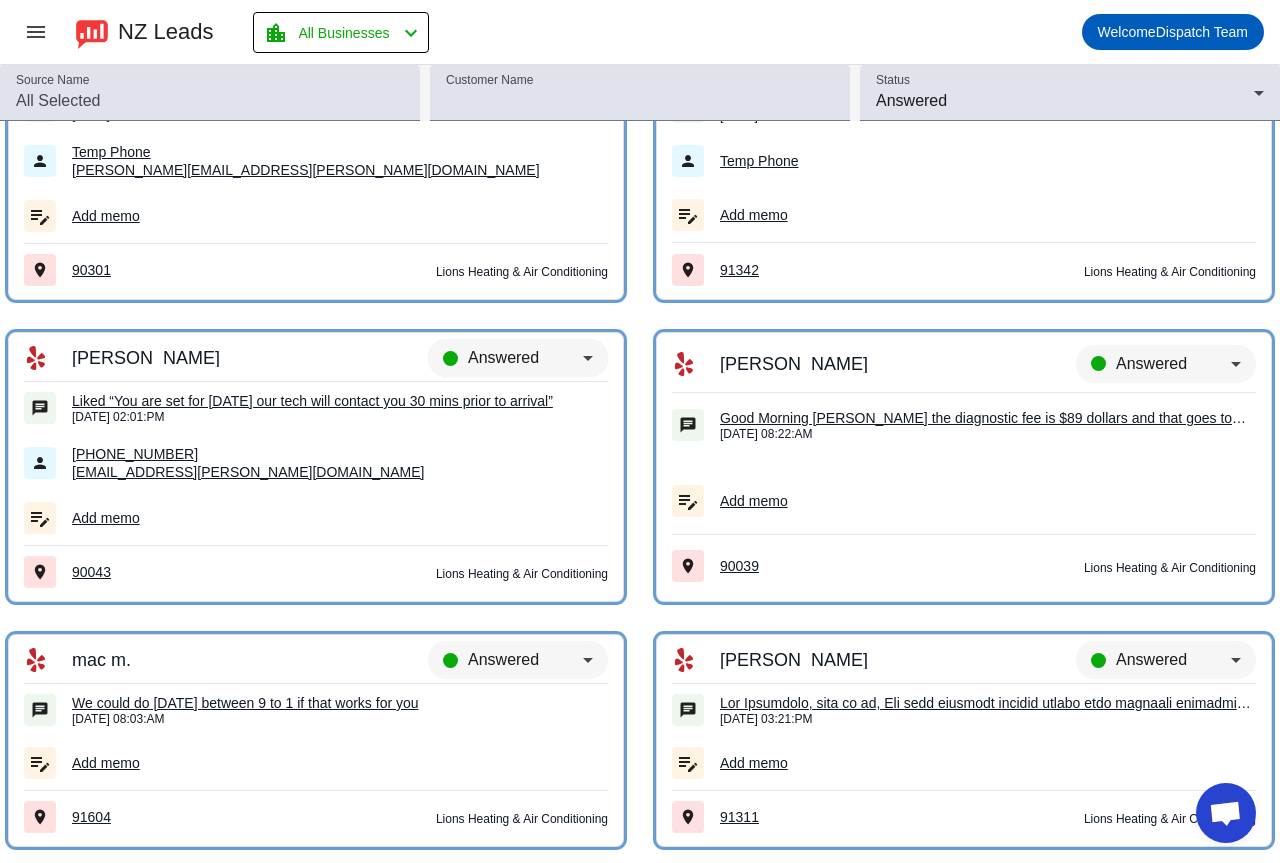 click on "Answered" at bounding box center (503, 357) 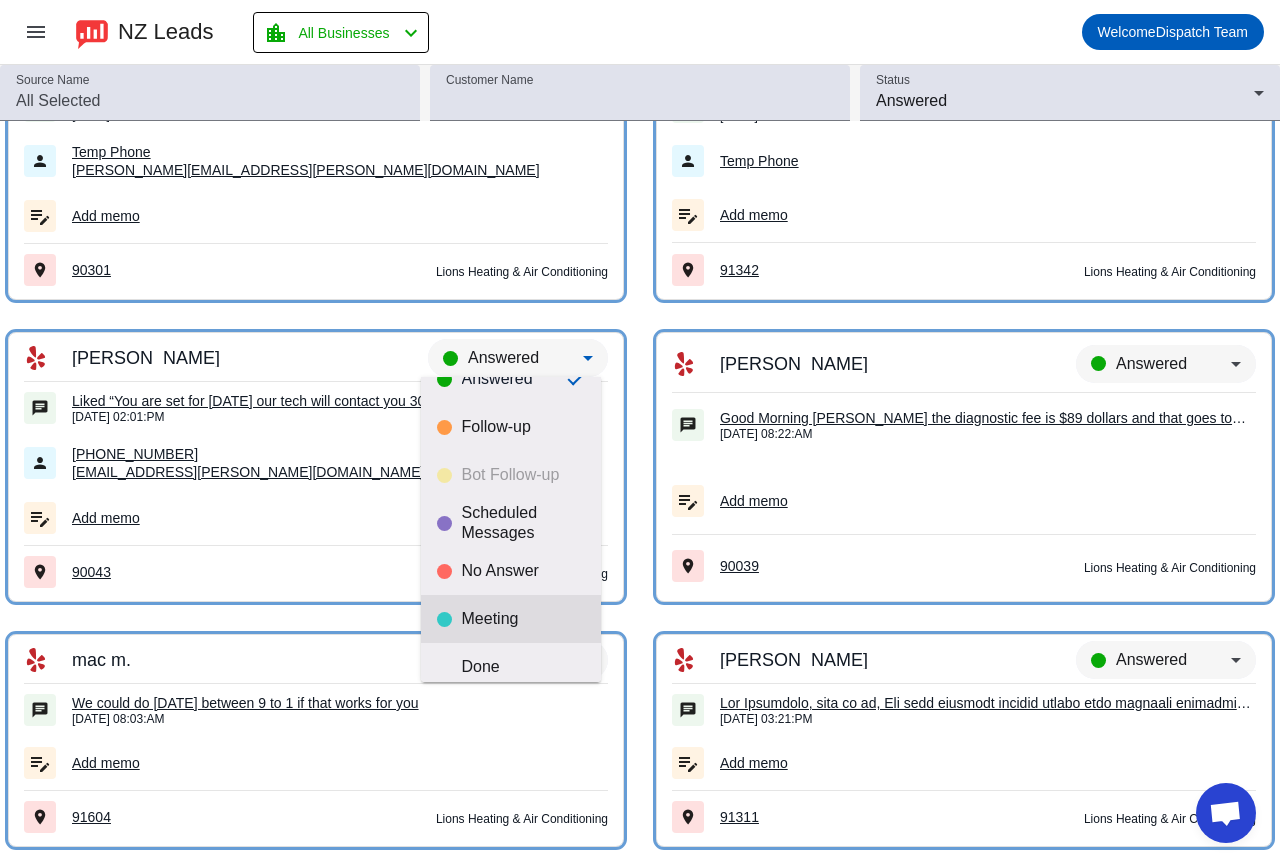 scroll, scrollTop: 47, scrollLeft: 0, axis: vertical 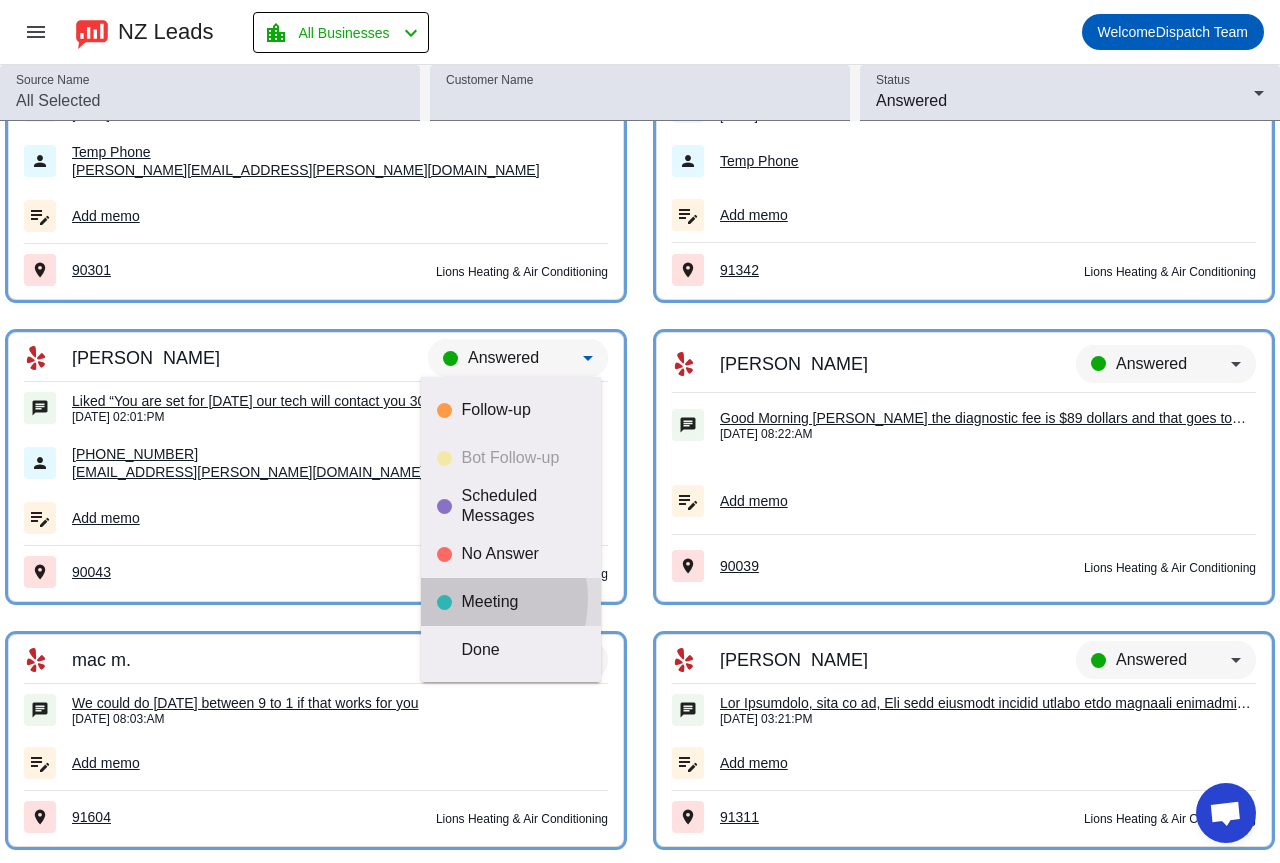 click on "Meeting" at bounding box center [523, 602] 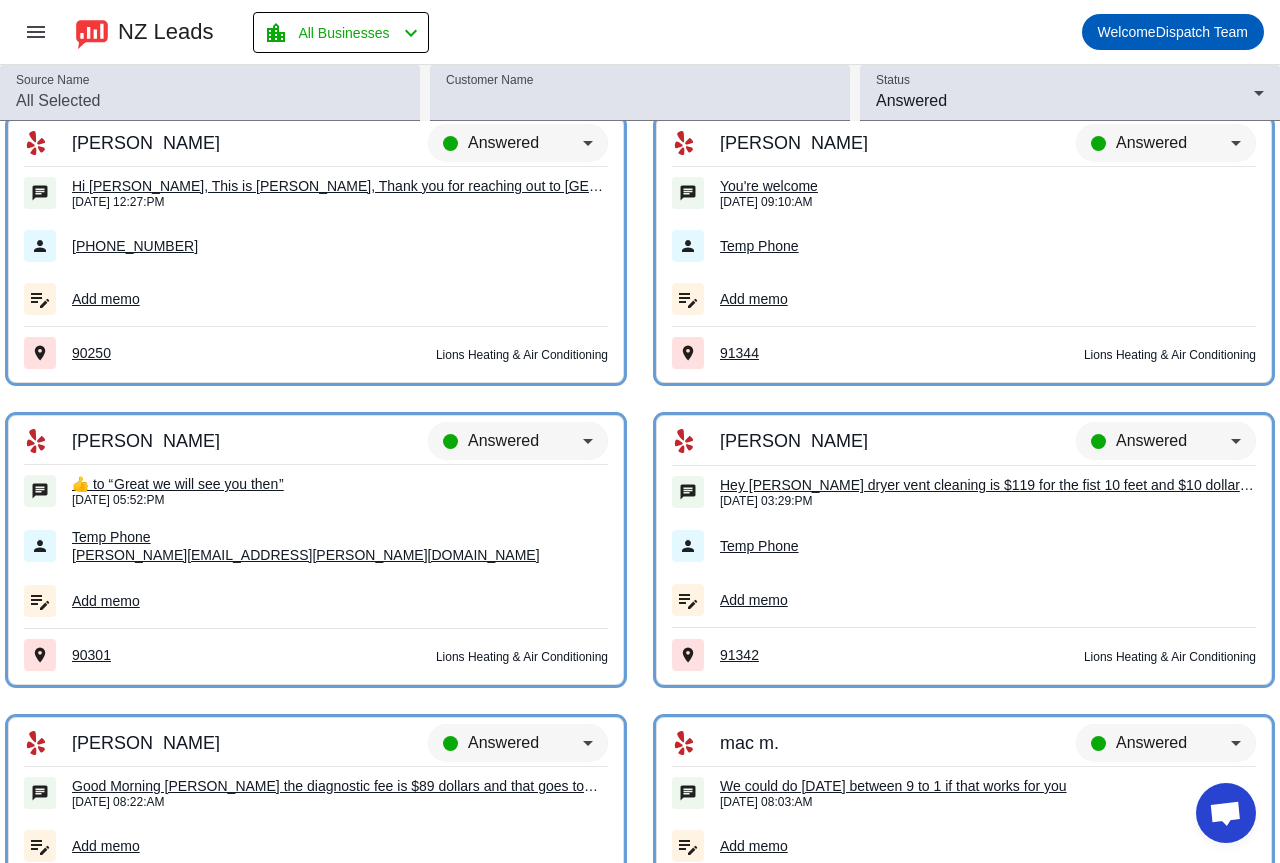 scroll, scrollTop: 10977, scrollLeft: 0, axis: vertical 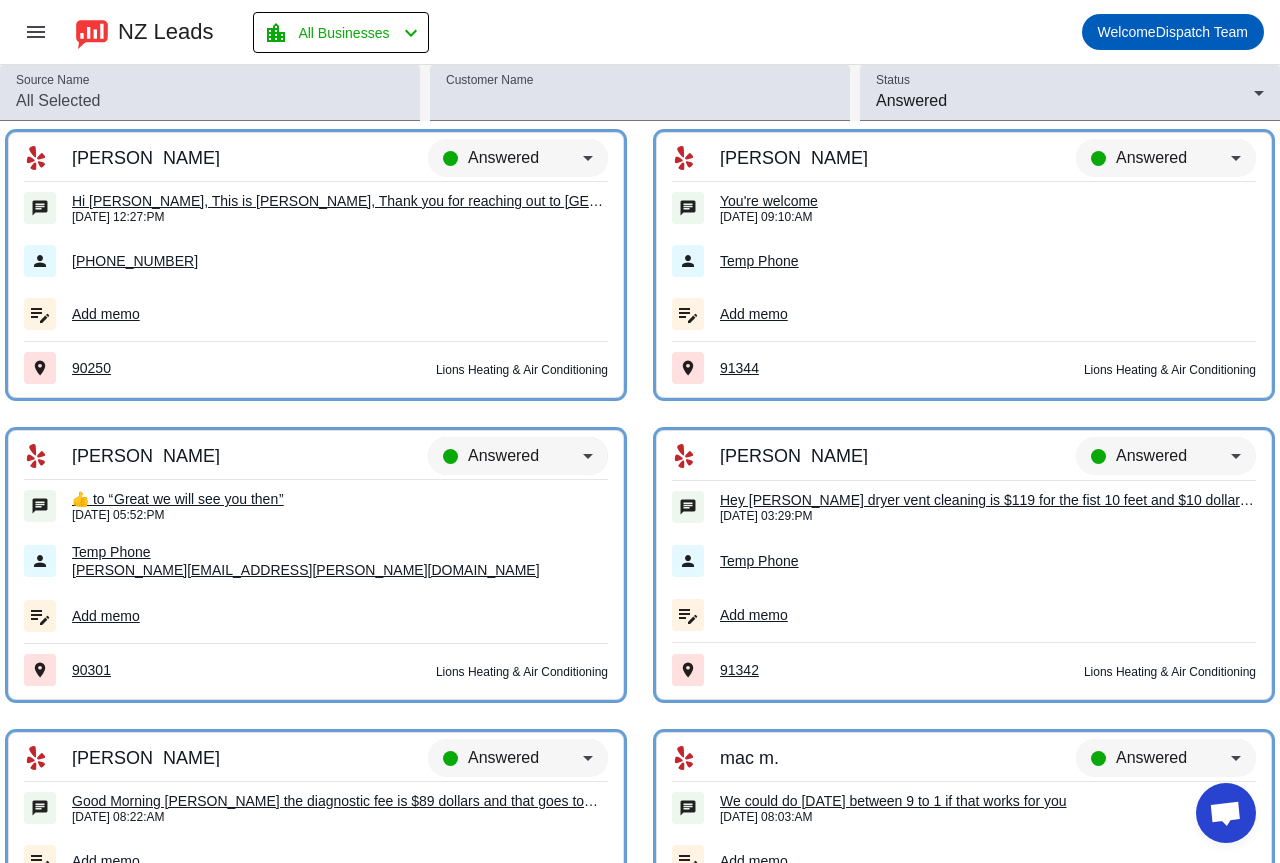 click on "Answered" 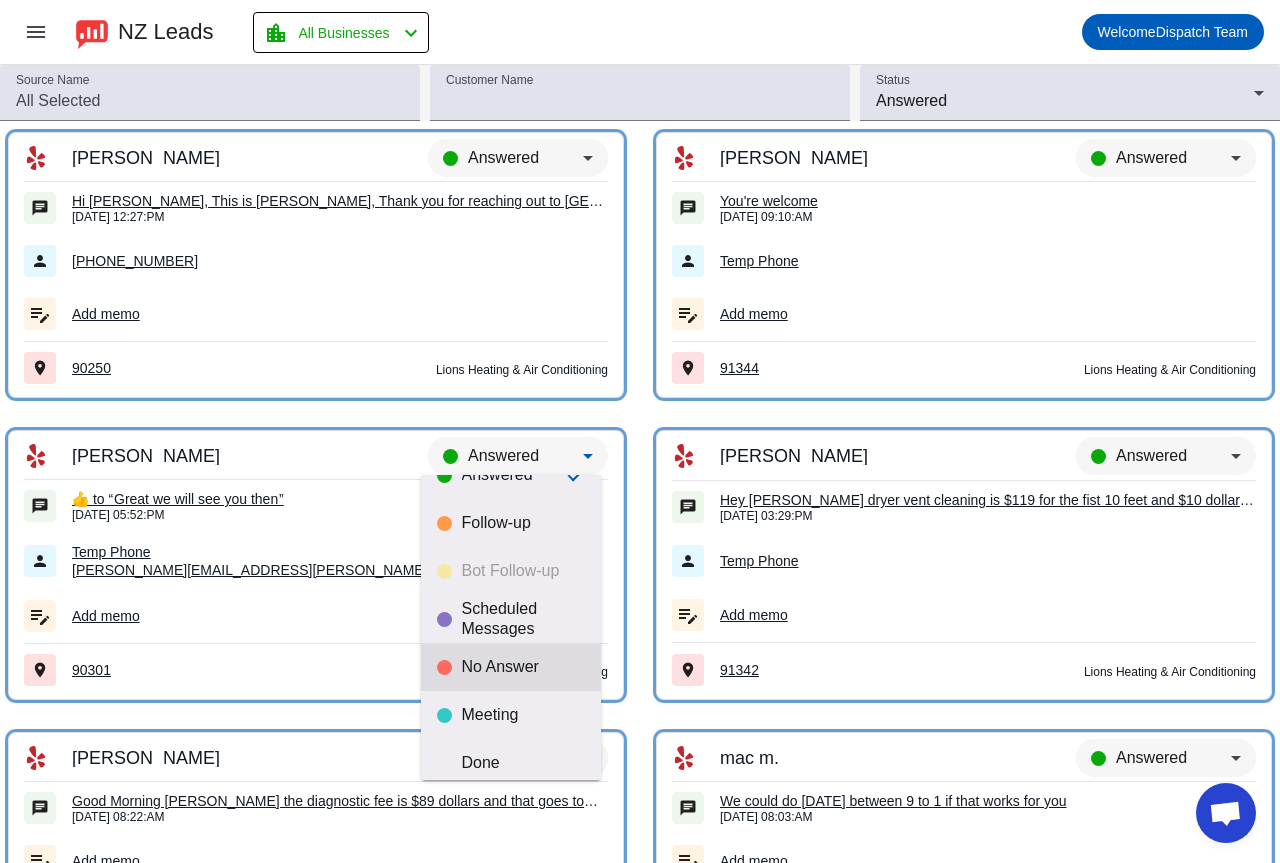 scroll, scrollTop: 47, scrollLeft: 0, axis: vertical 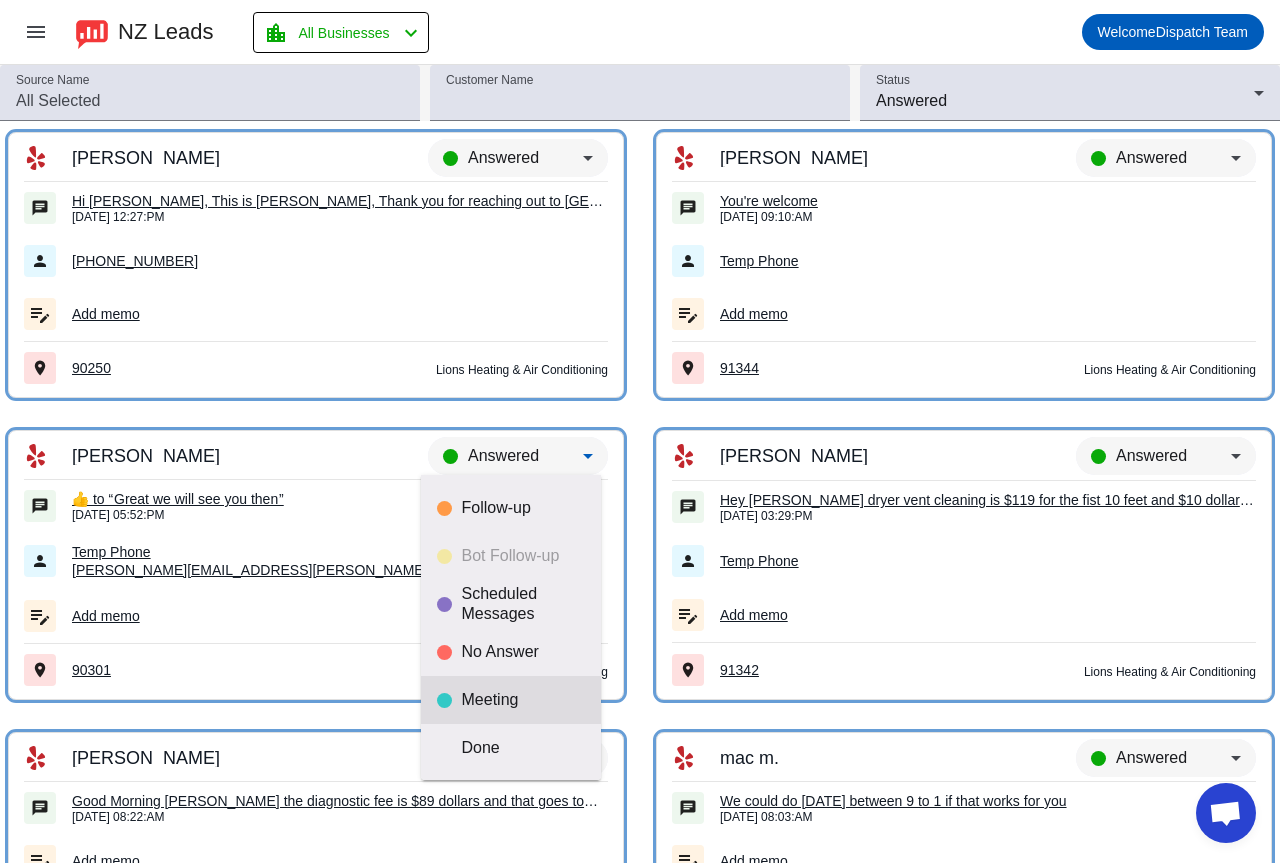 click on "Meeting" at bounding box center (523, 700) 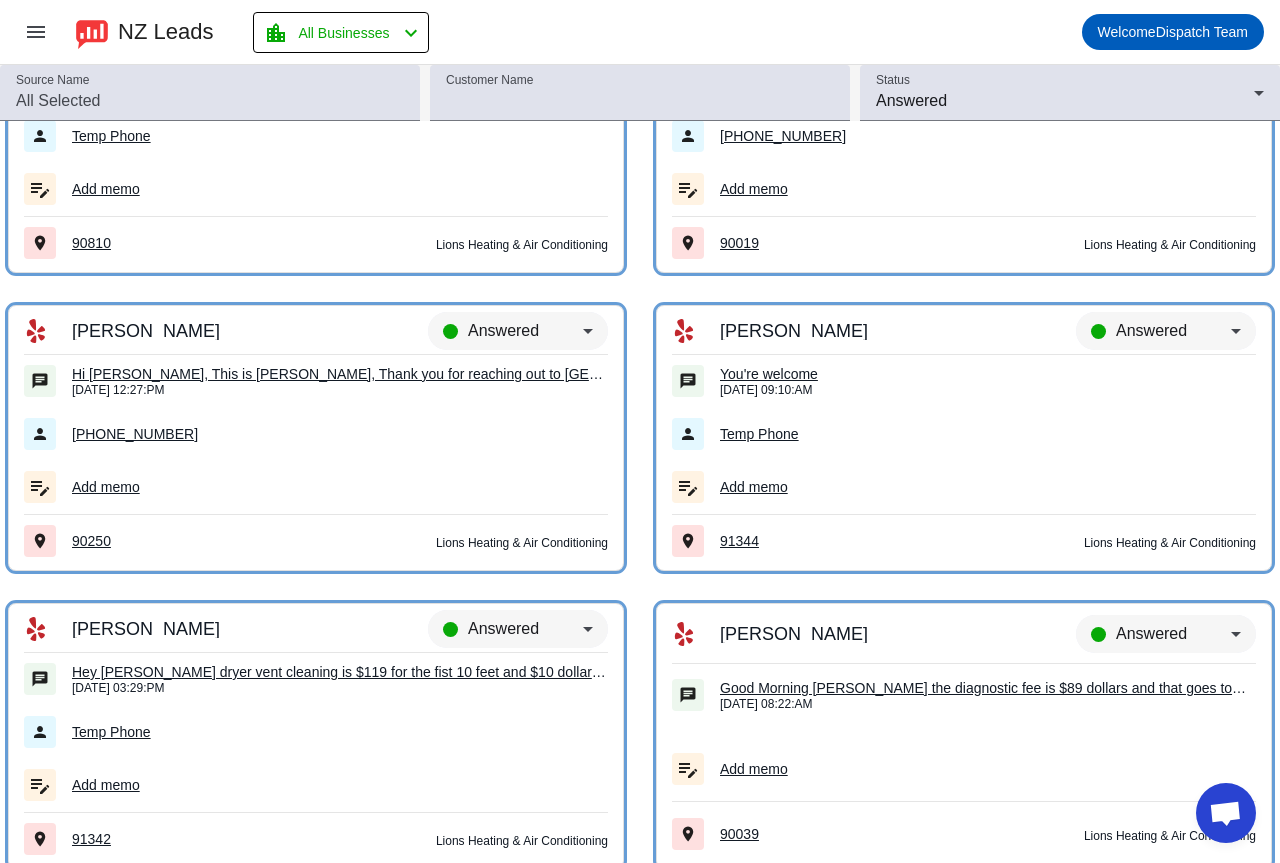 scroll, scrollTop: 10777, scrollLeft: 0, axis: vertical 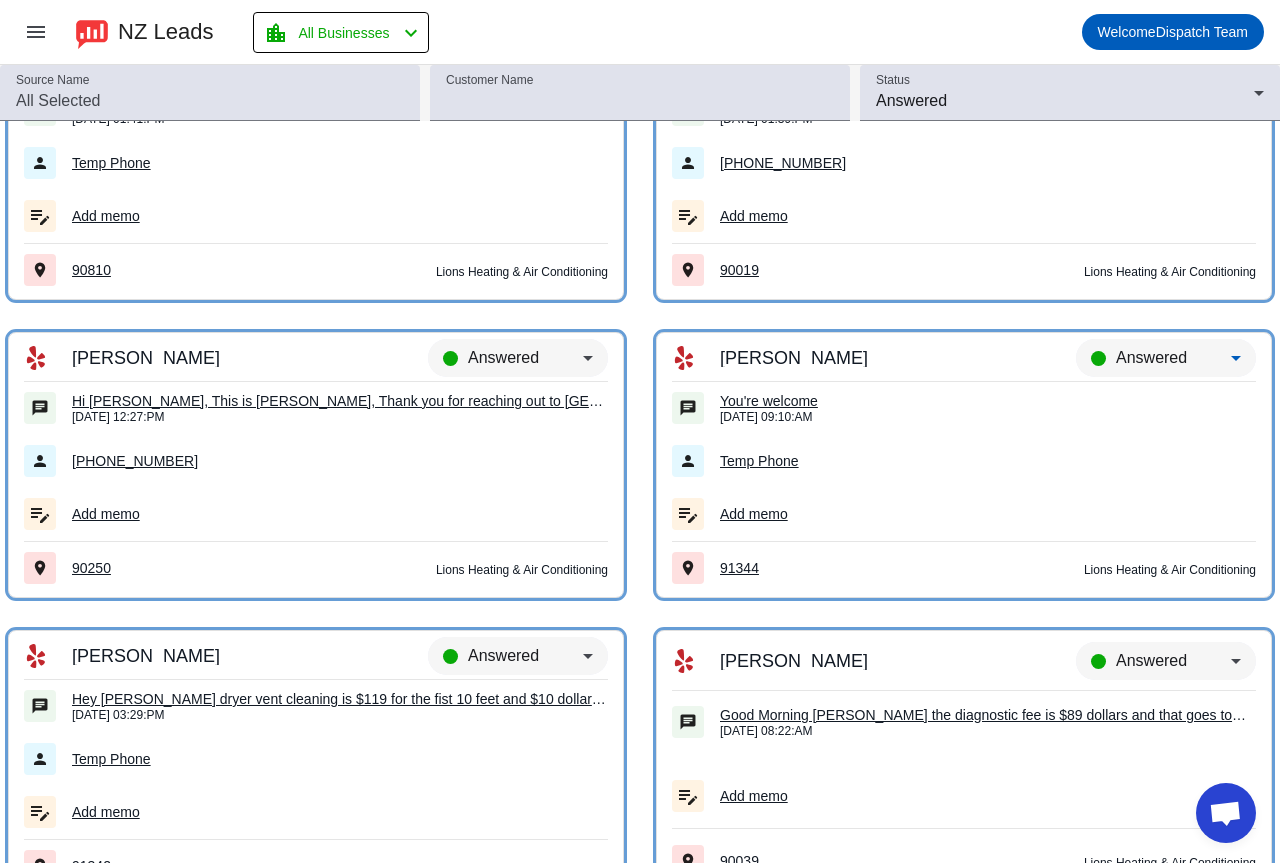 click on "Answered" at bounding box center (1173, 358) 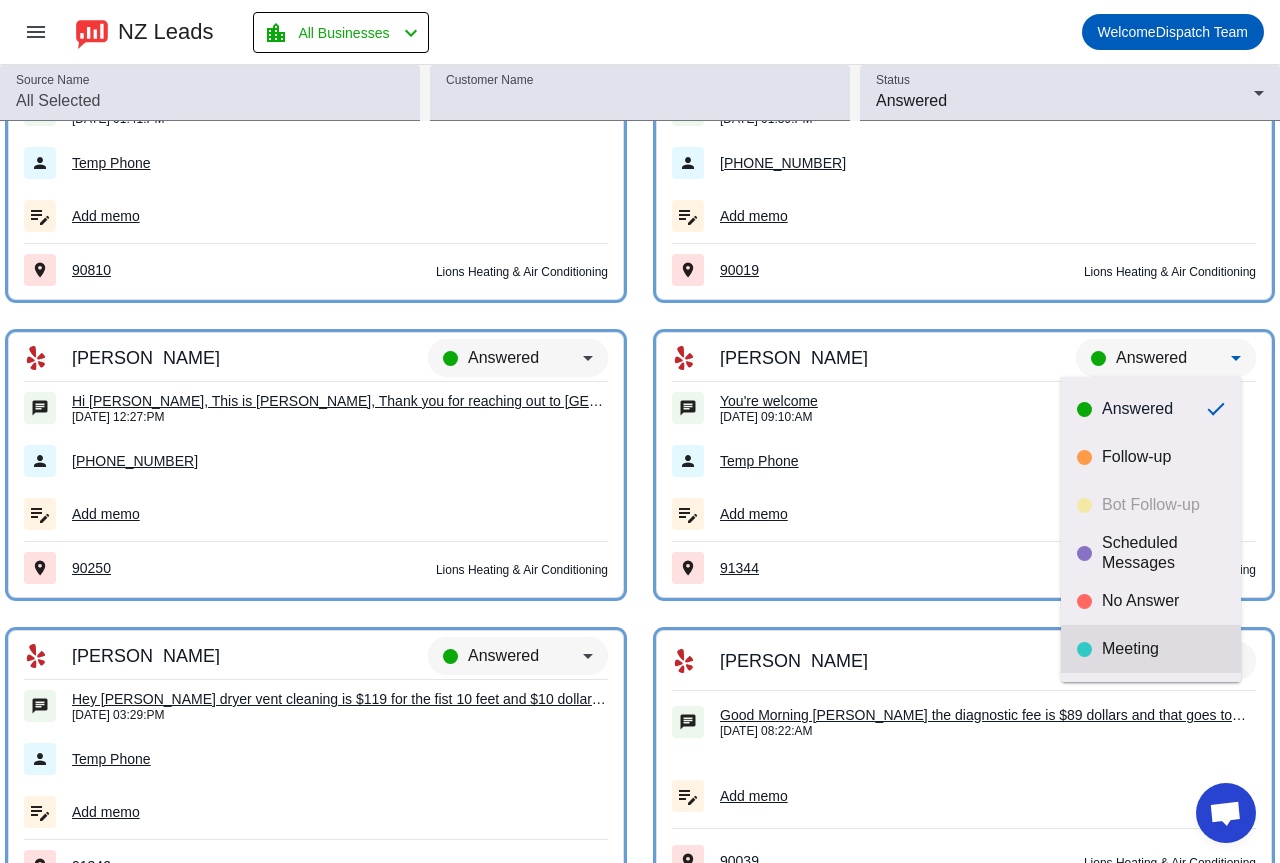 click on "Meeting" at bounding box center (1163, 649) 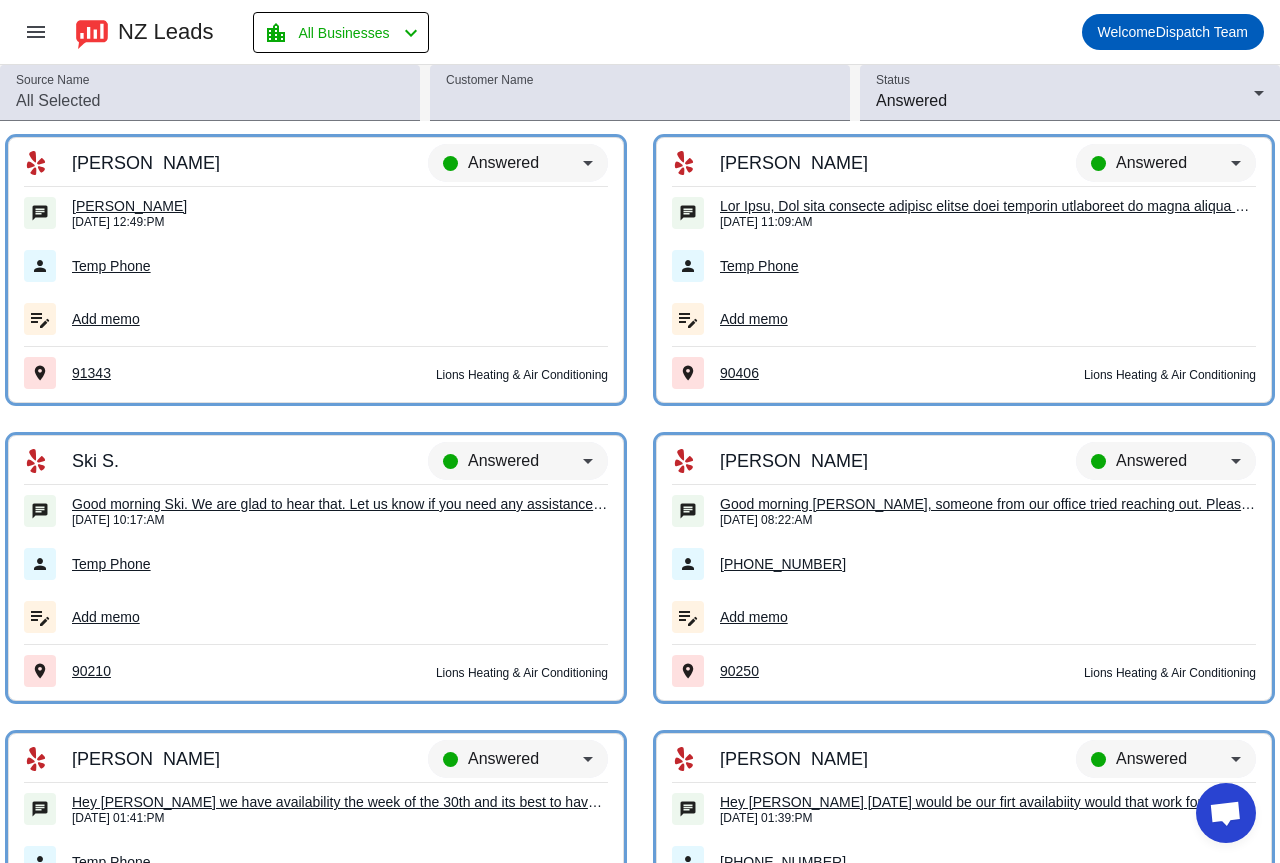 scroll, scrollTop: 10077, scrollLeft: 0, axis: vertical 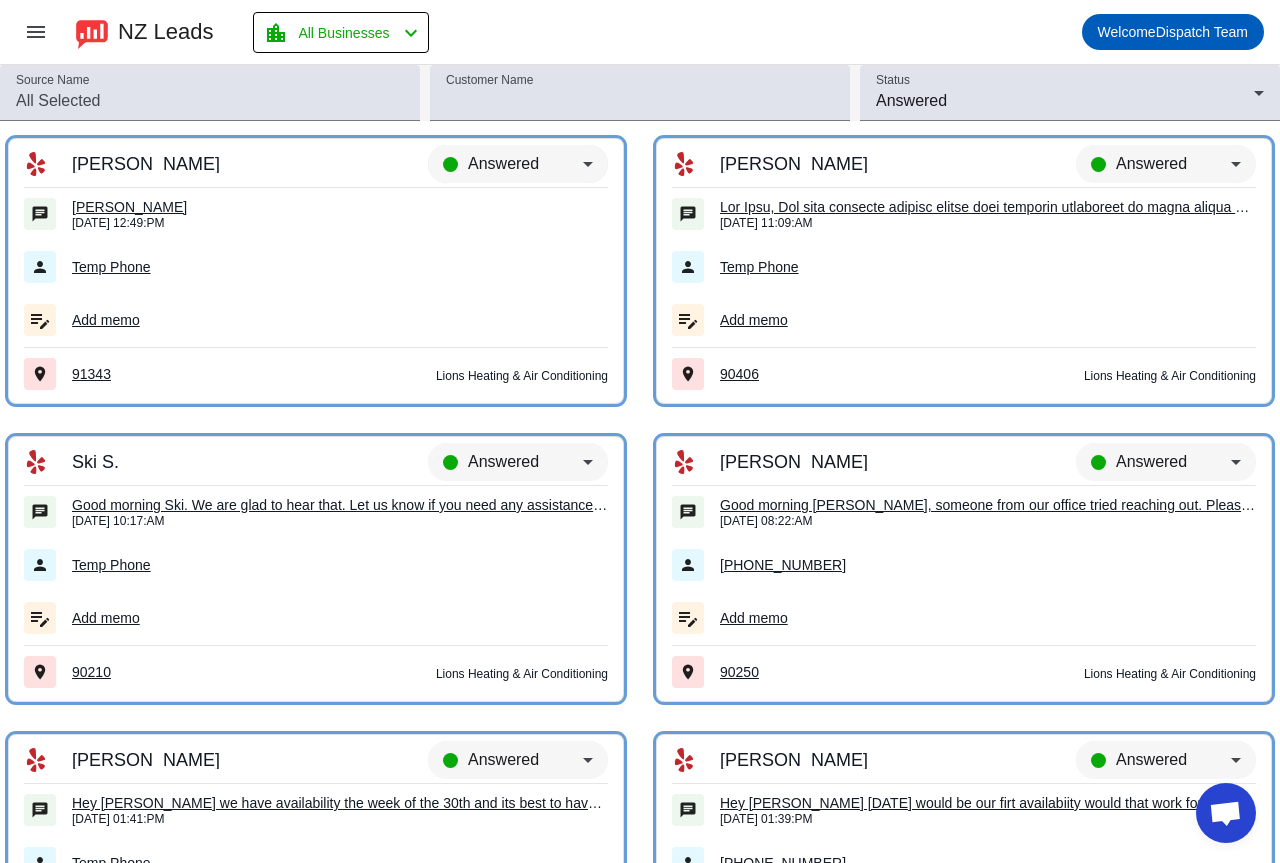 click on "Answered" at bounding box center [503, 163] 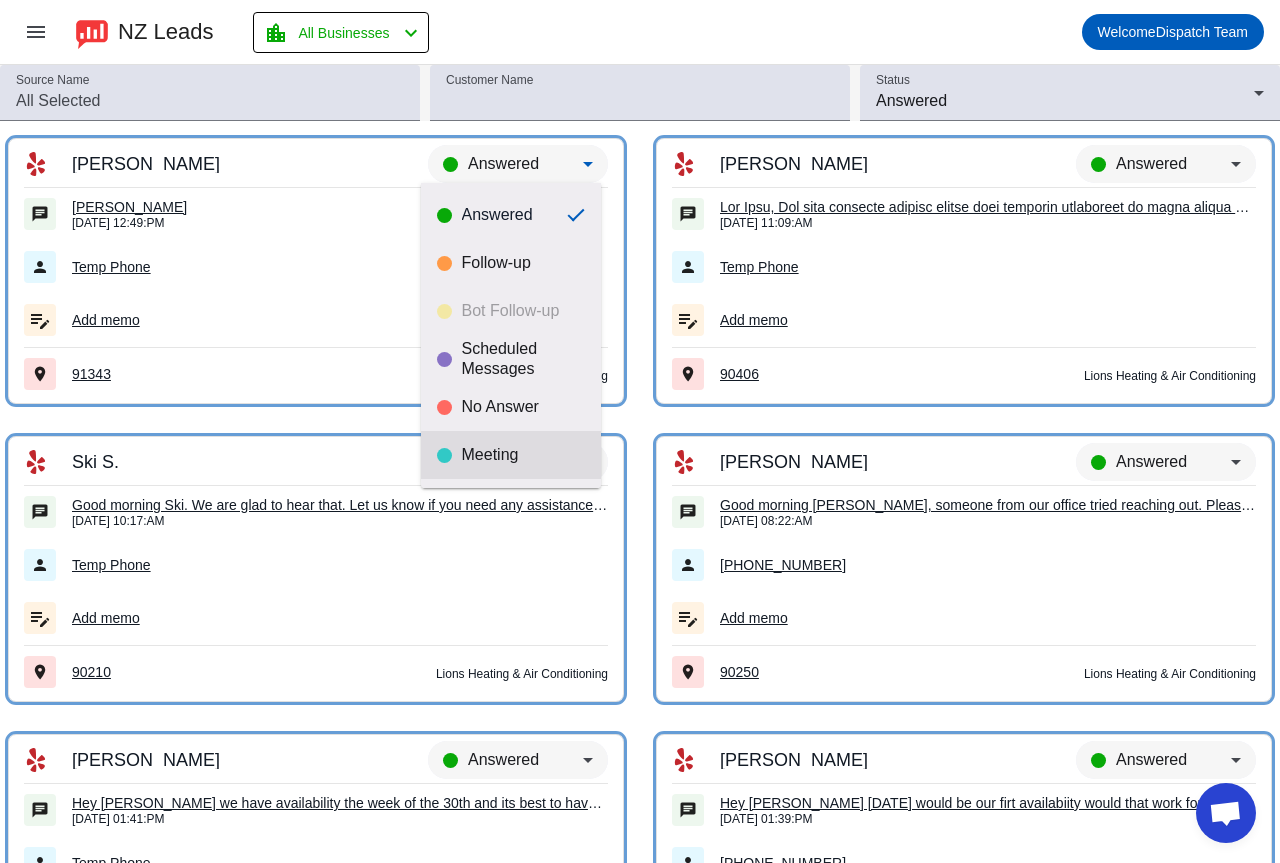 click on "Meeting" at bounding box center (523, 455) 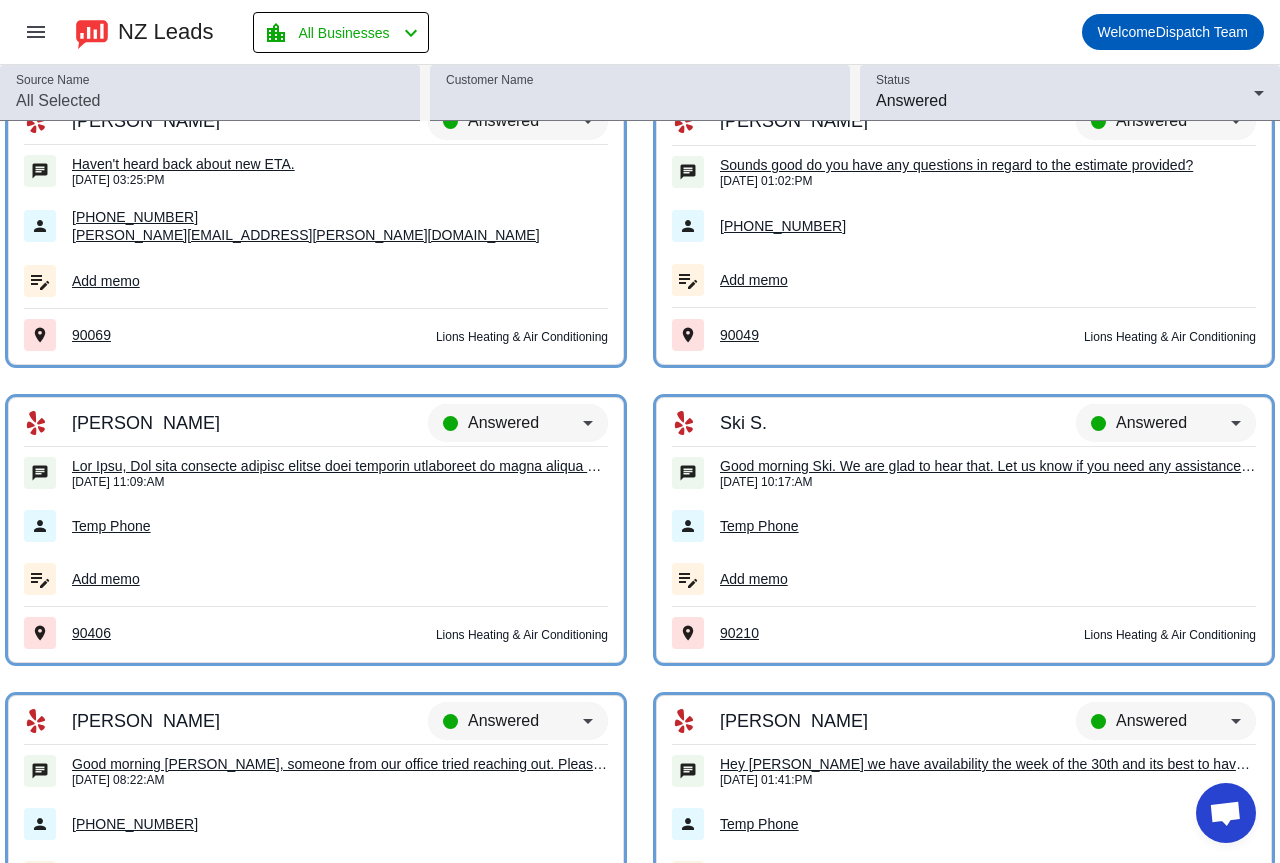 scroll, scrollTop: 9777, scrollLeft: 0, axis: vertical 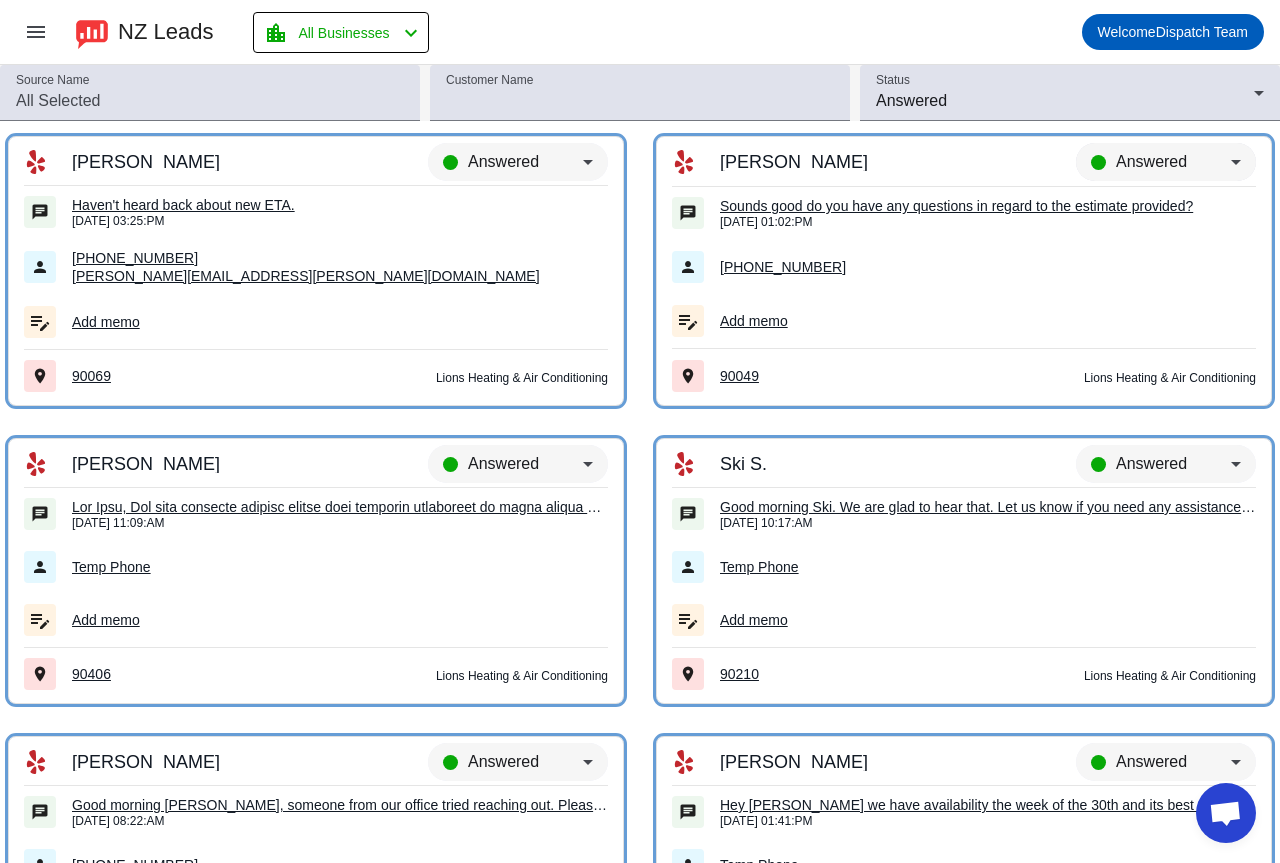 click on "Answered" at bounding box center [1151, 161] 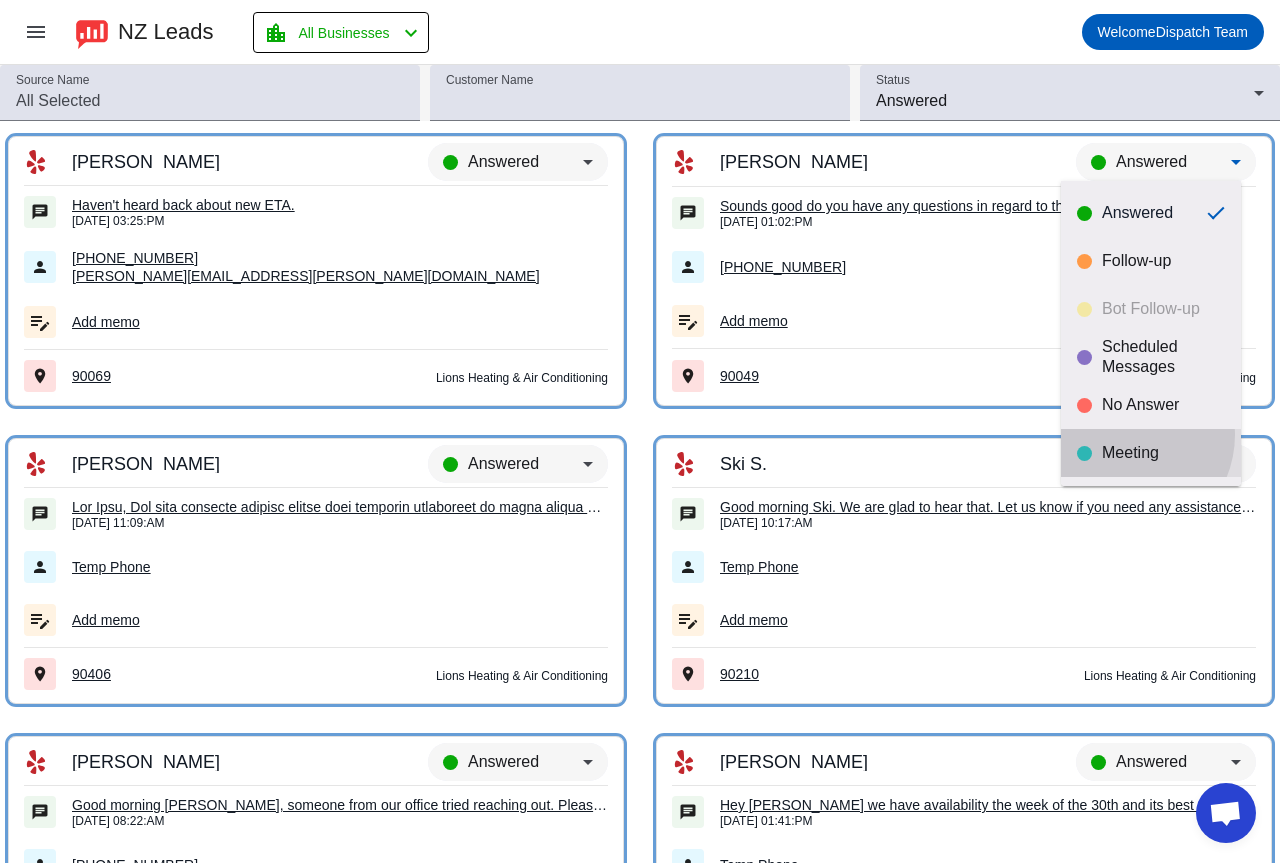 click on "Meeting" at bounding box center [1151, 453] 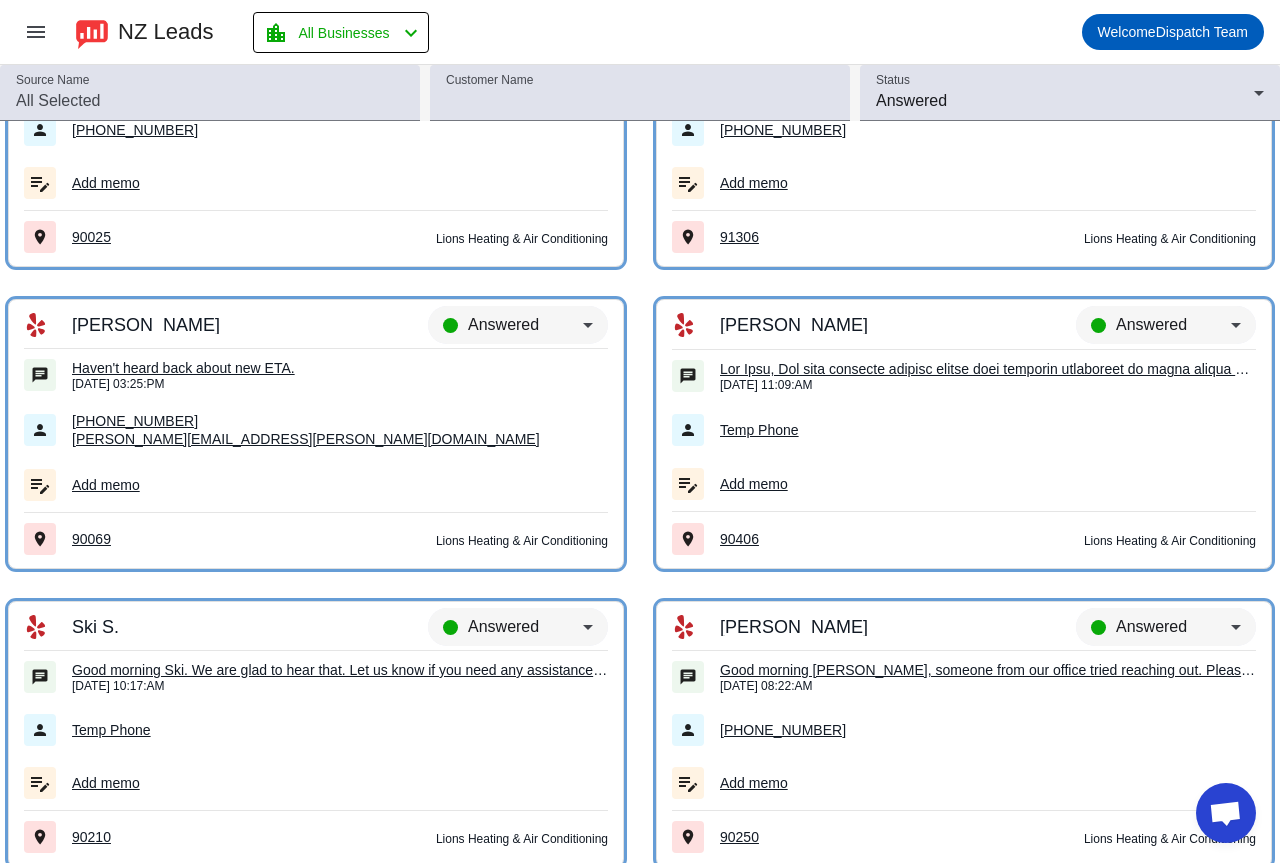 scroll, scrollTop: 9577, scrollLeft: 0, axis: vertical 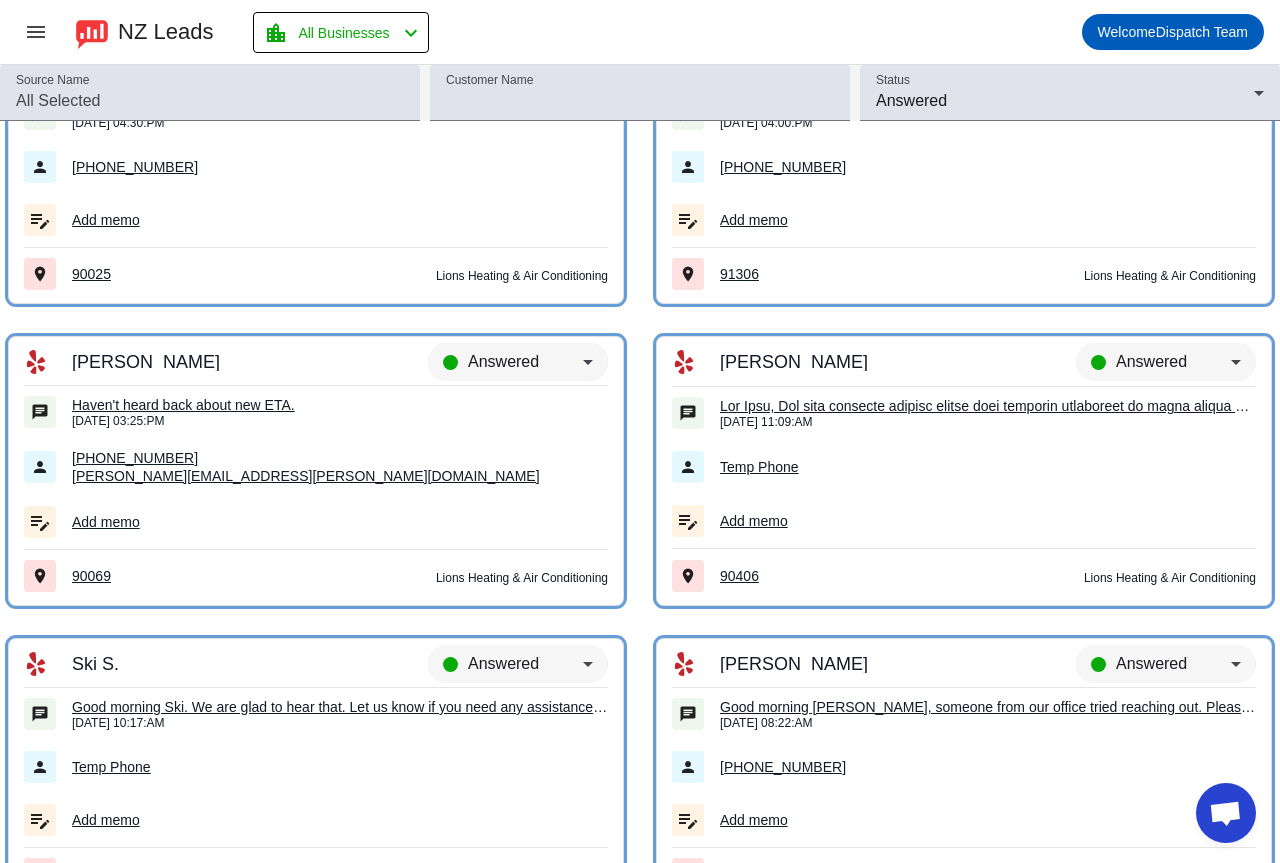 click on "Answered" at bounding box center [503, 361] 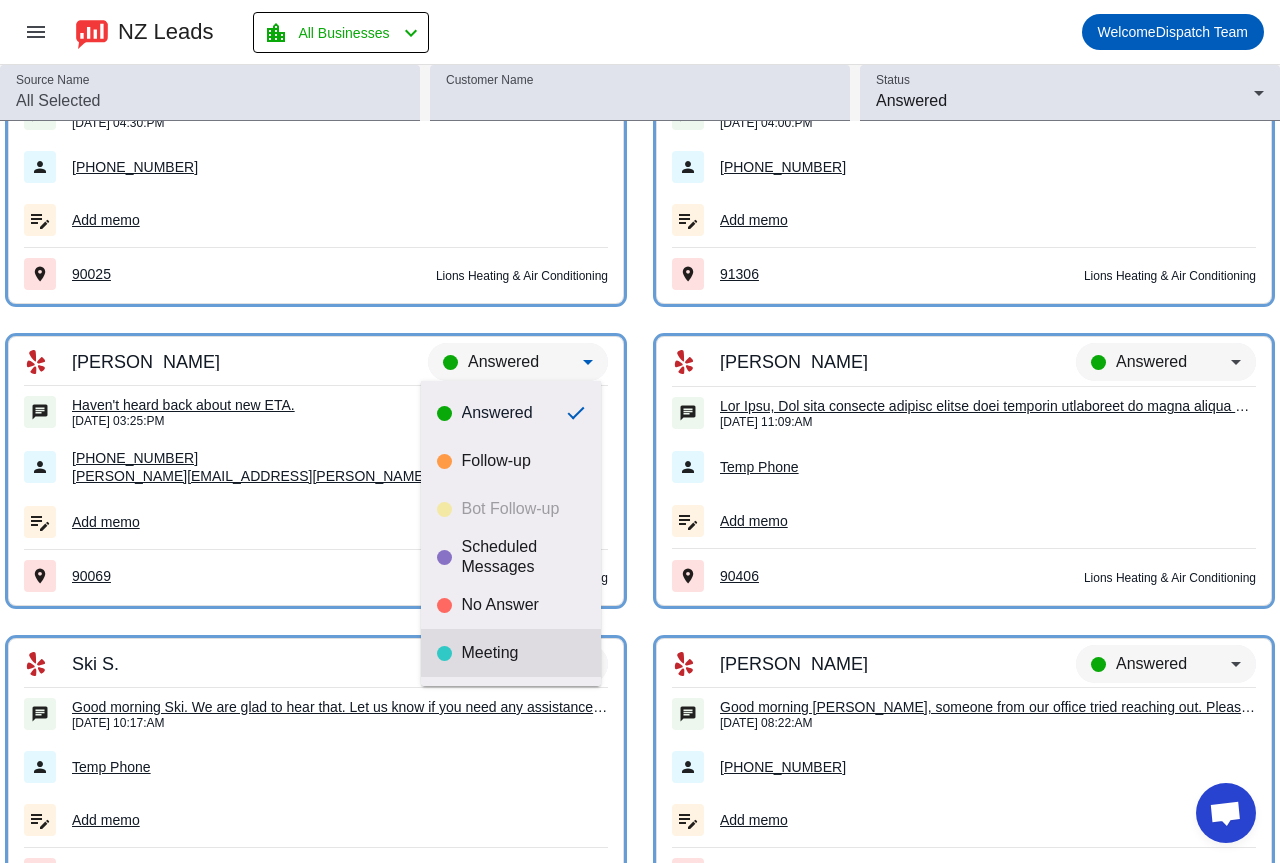 click on "Meeting" at bounding box center (523, 653) 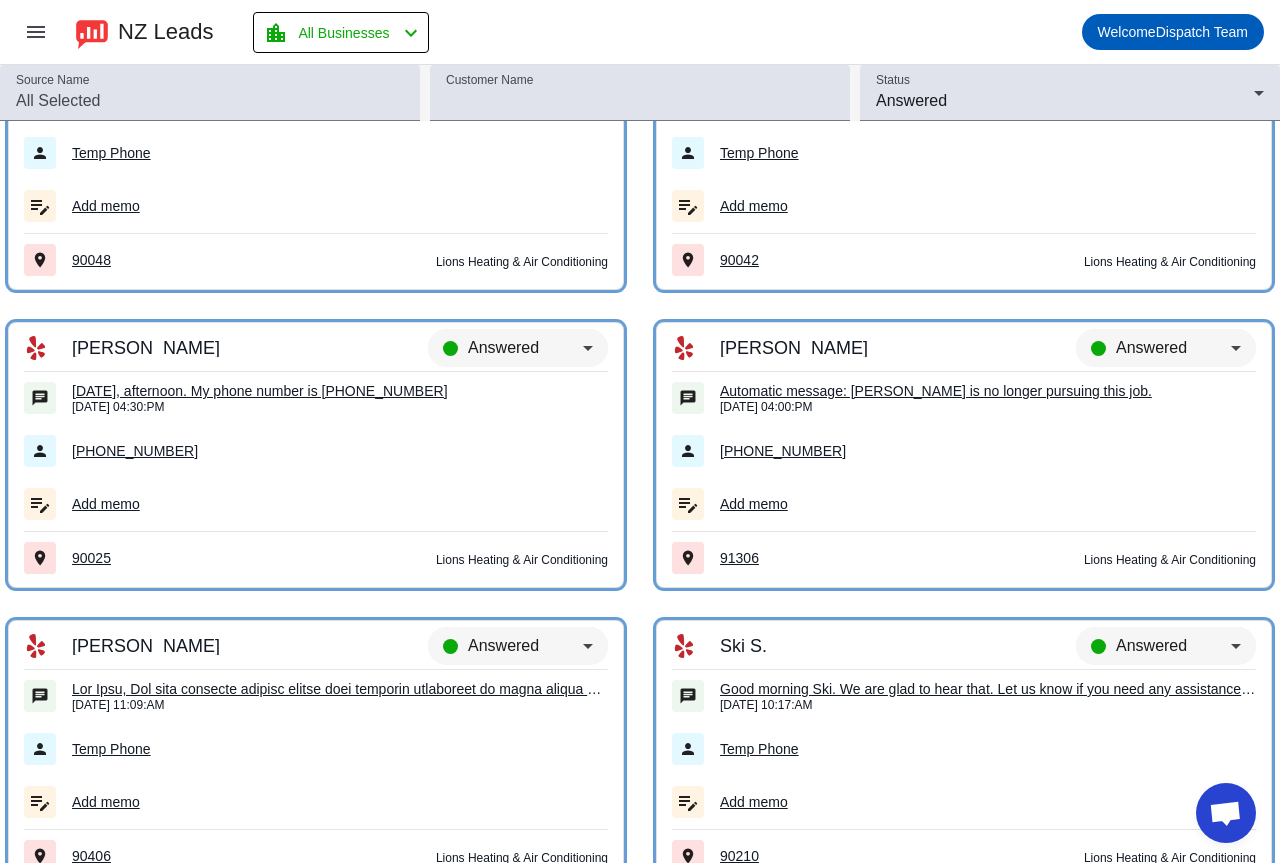 scroll, scrollTop: 9277, scrollLeft: 0, axis: vertical 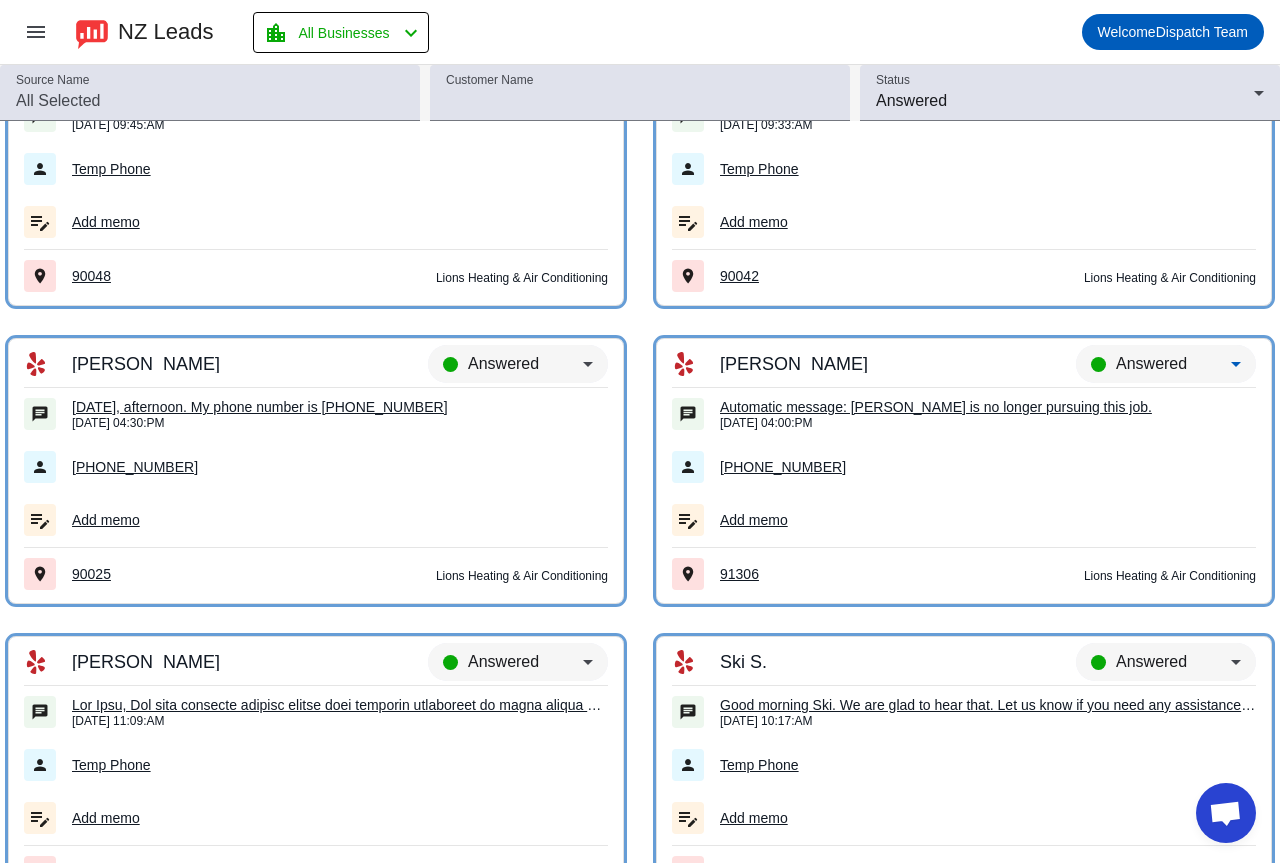 click on "Answered" at bounding box center (1173, 364) 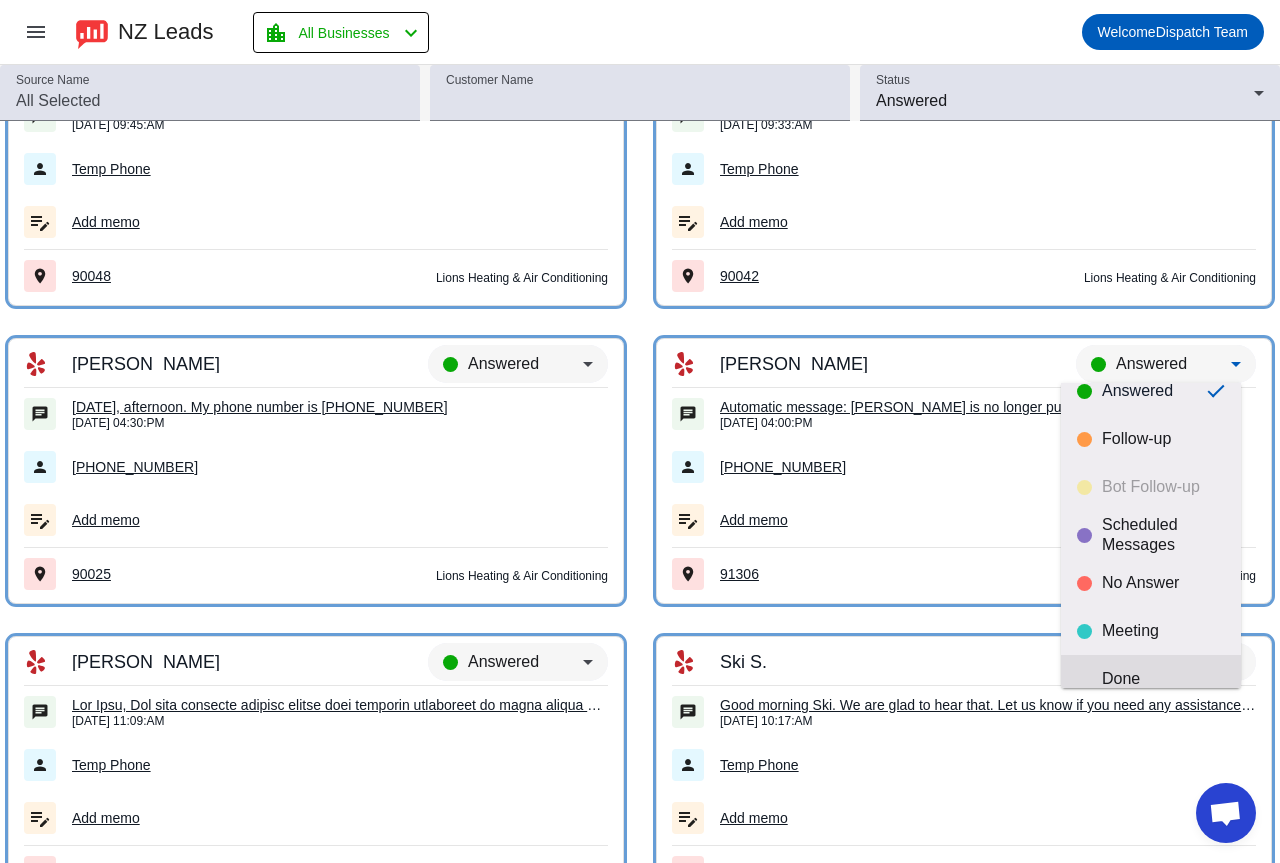 scroll, scrollTop: 47, scrollLeft: 0, axis: vertical 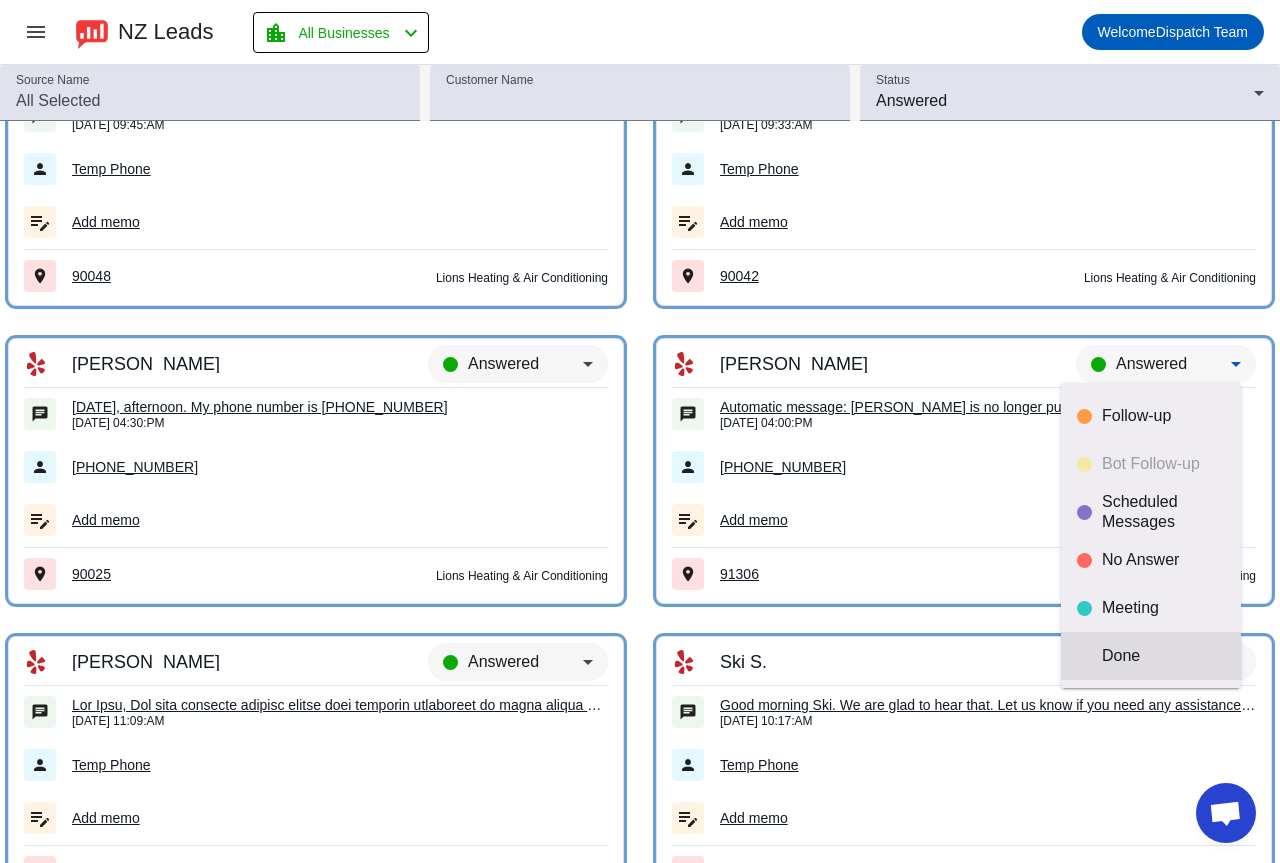 click on "Done" at bounding box center (1151, 656) 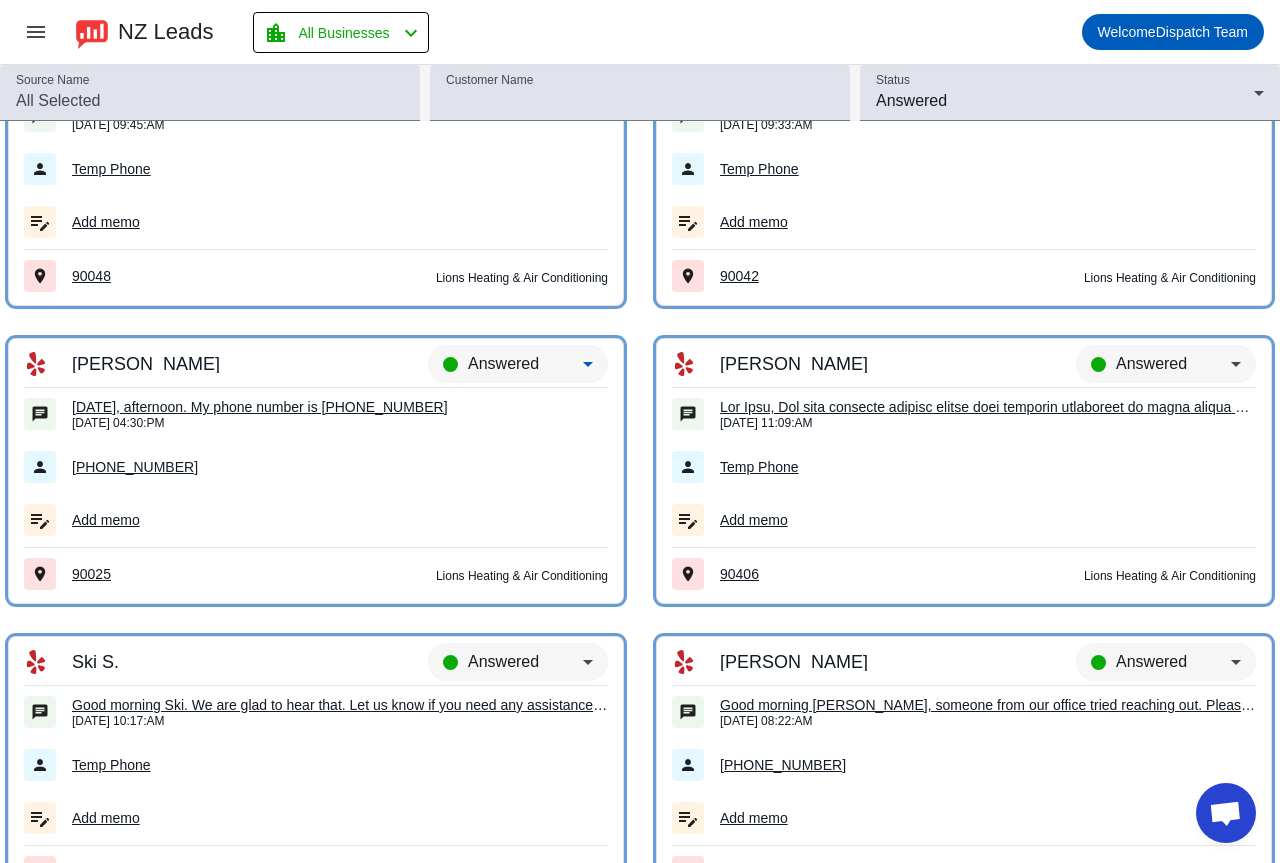 click on "Answered" at bounding box center (503, 363) 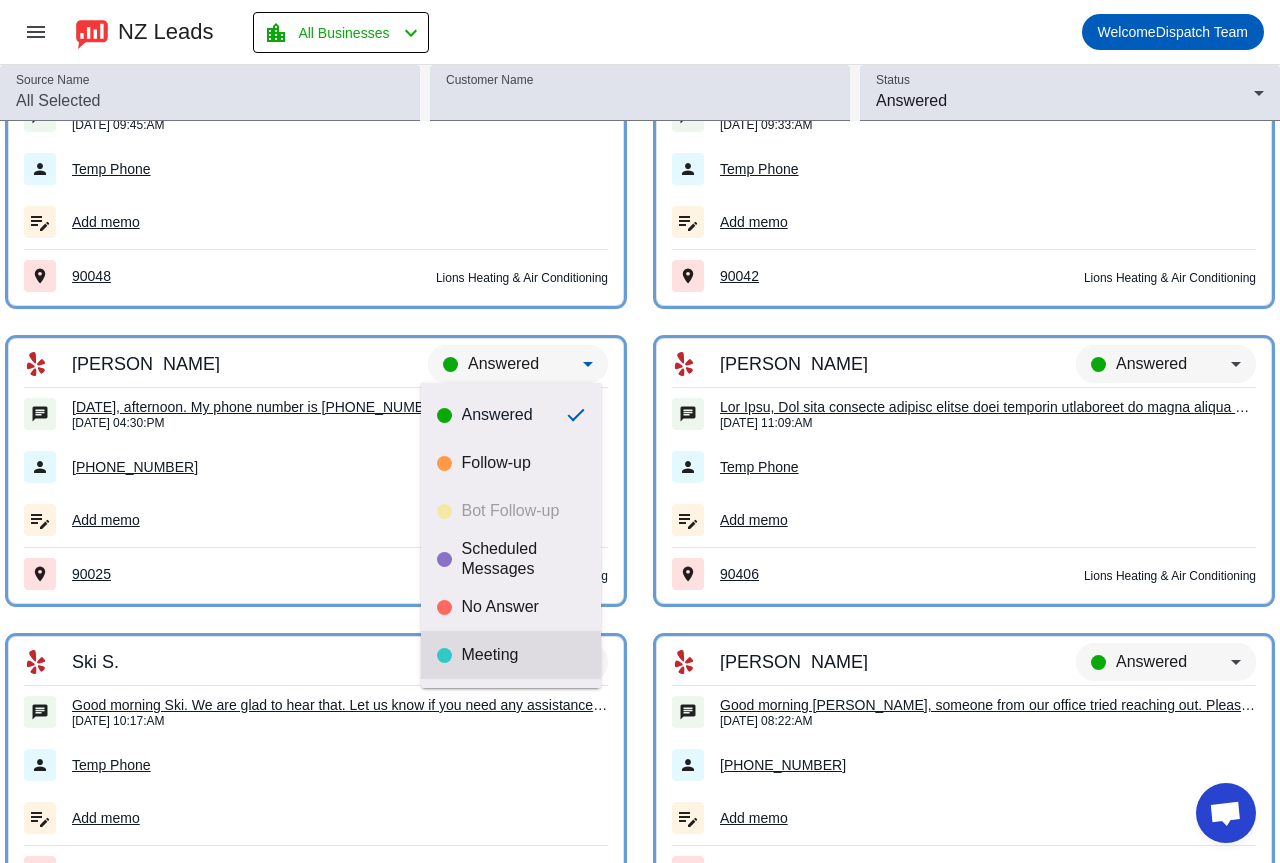 click on "Meeting" at bounding box center (523, 655) 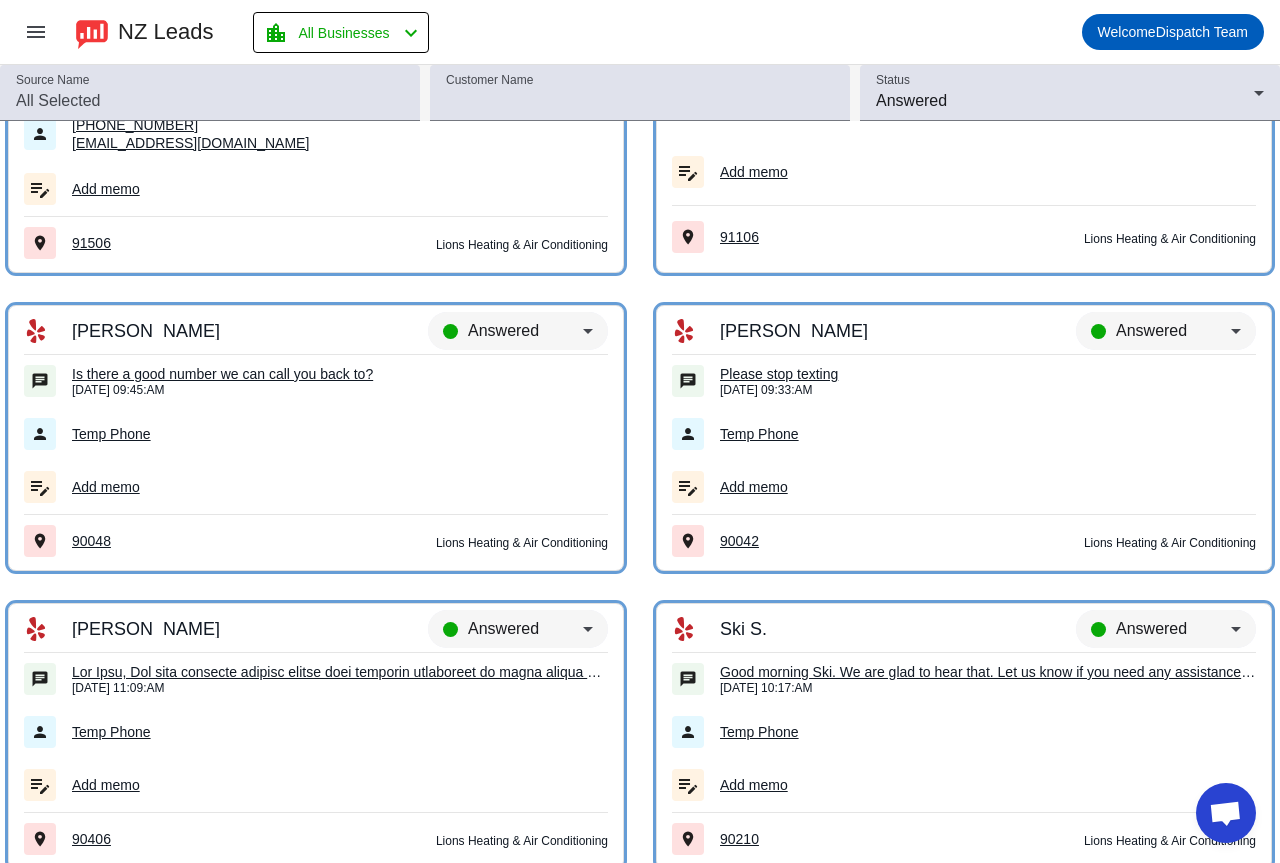 scroll, scrollTop: 8977, scrollLeft: 0, axis: vertical 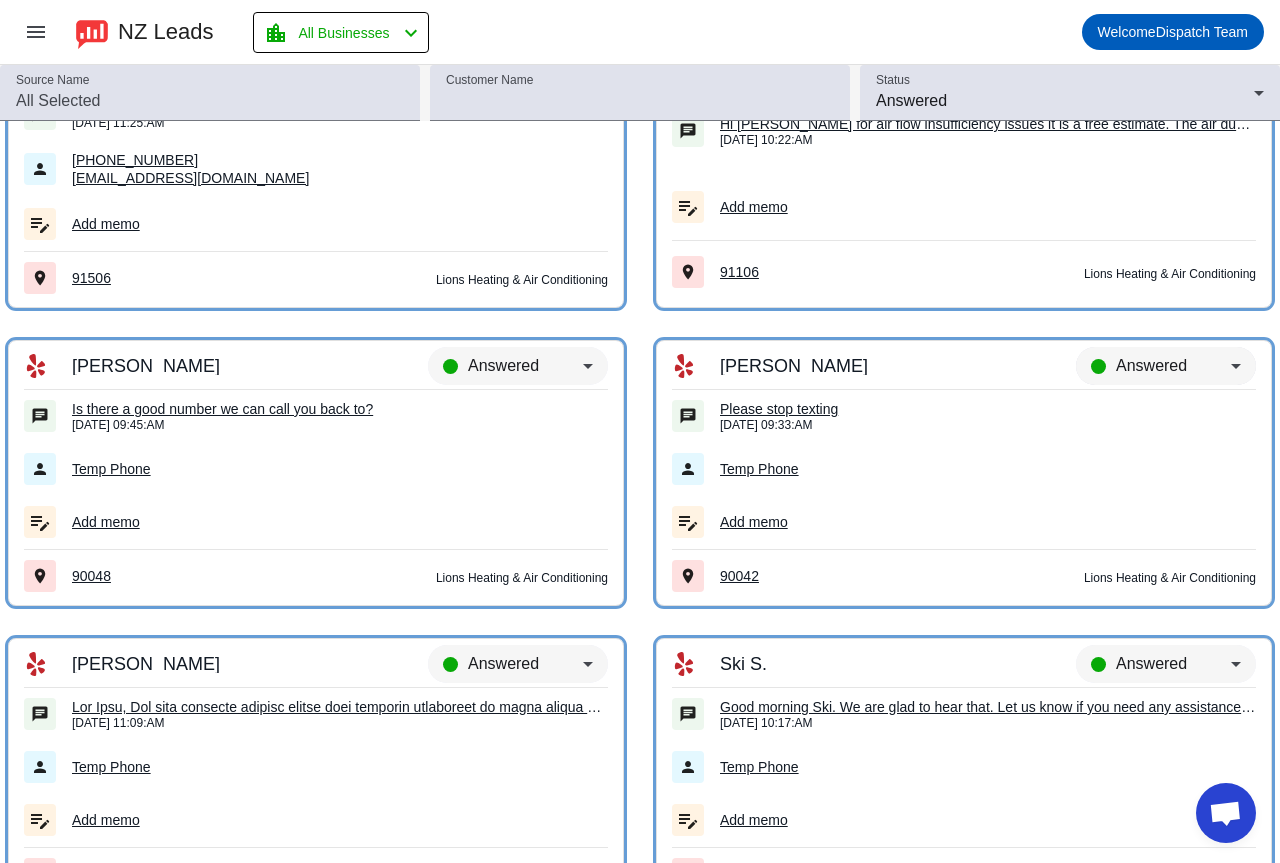 click on "Answered" at bounding box center (1151, 365) 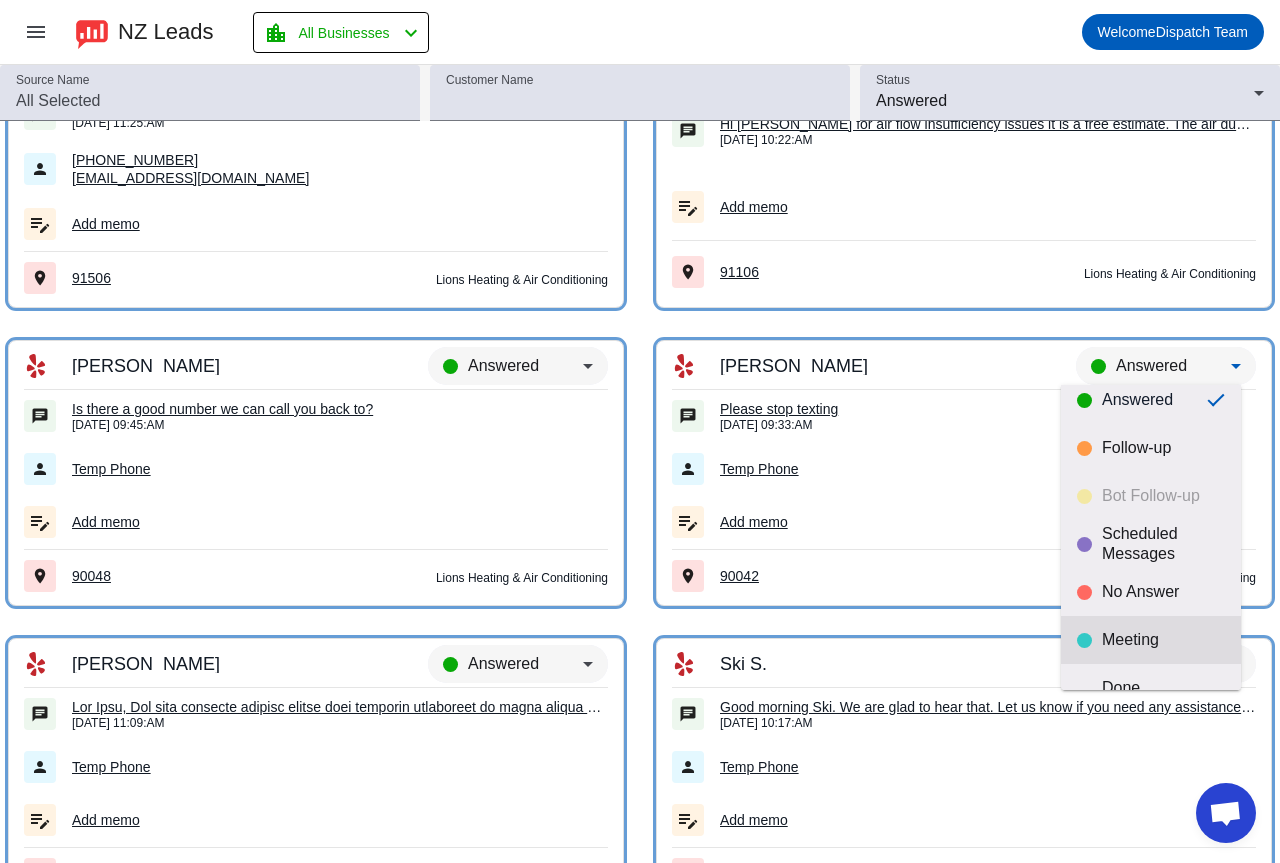 scroll, scrollTop: 47, scrollLeft: 0, axis: vertical 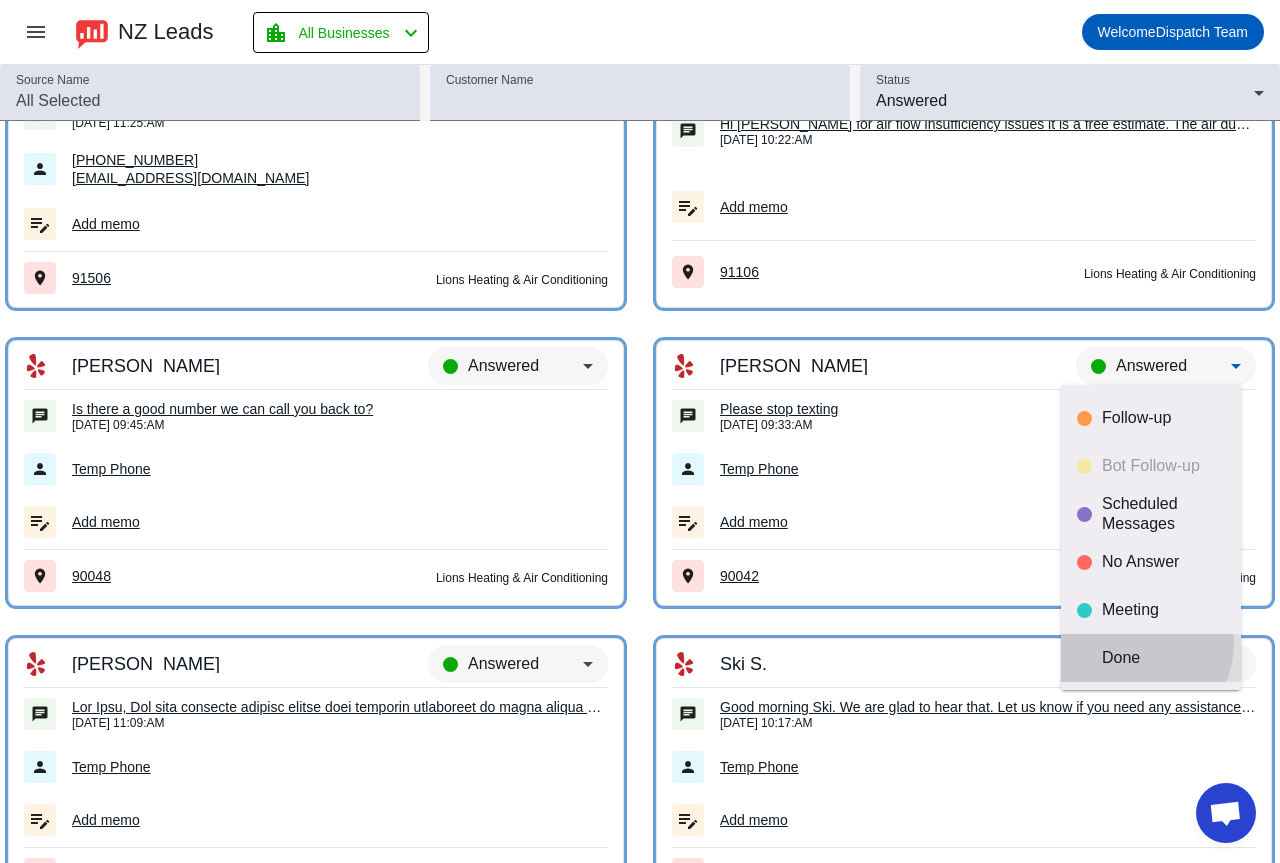 click on "Done" at bounding box center [1151, 658] 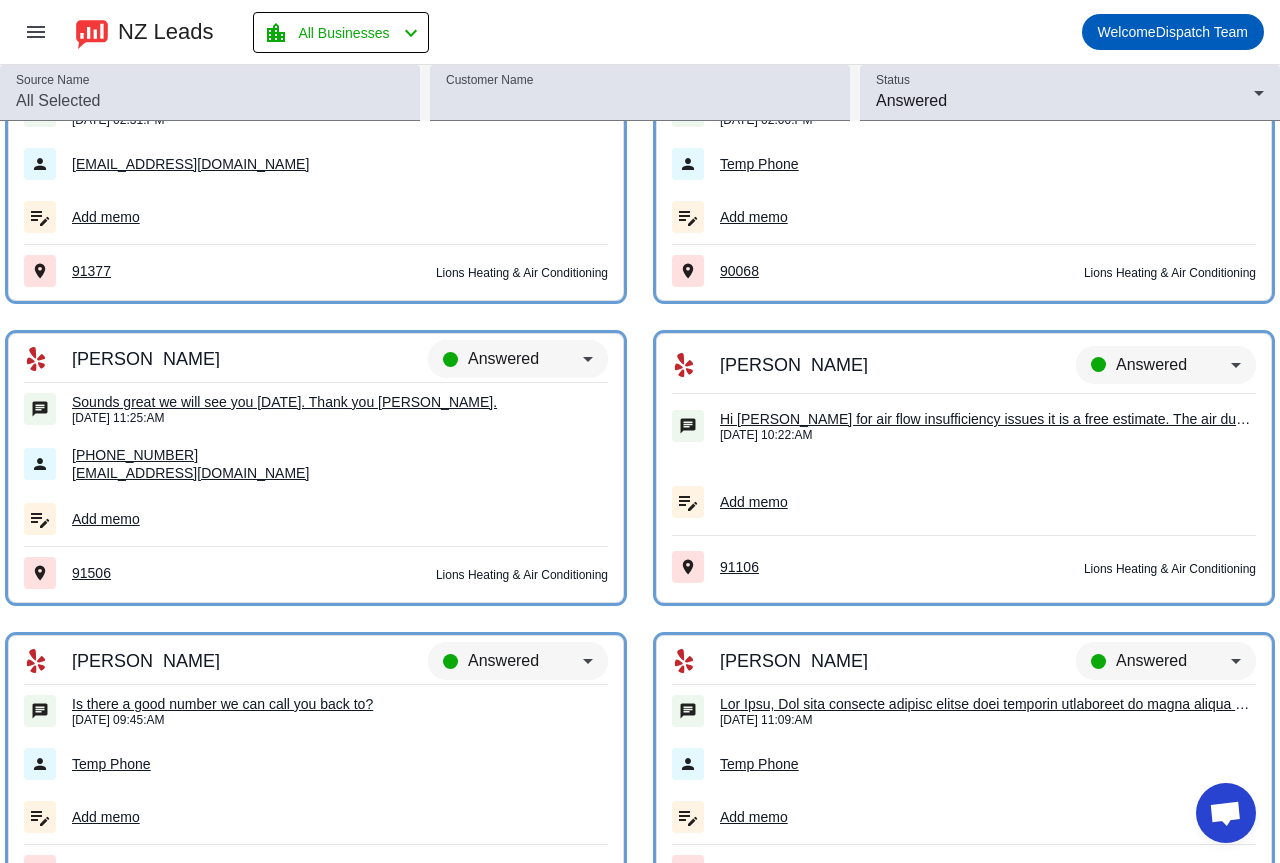 scroll, scrollTop: 8577, scrollLeft: 0, axis: vertical 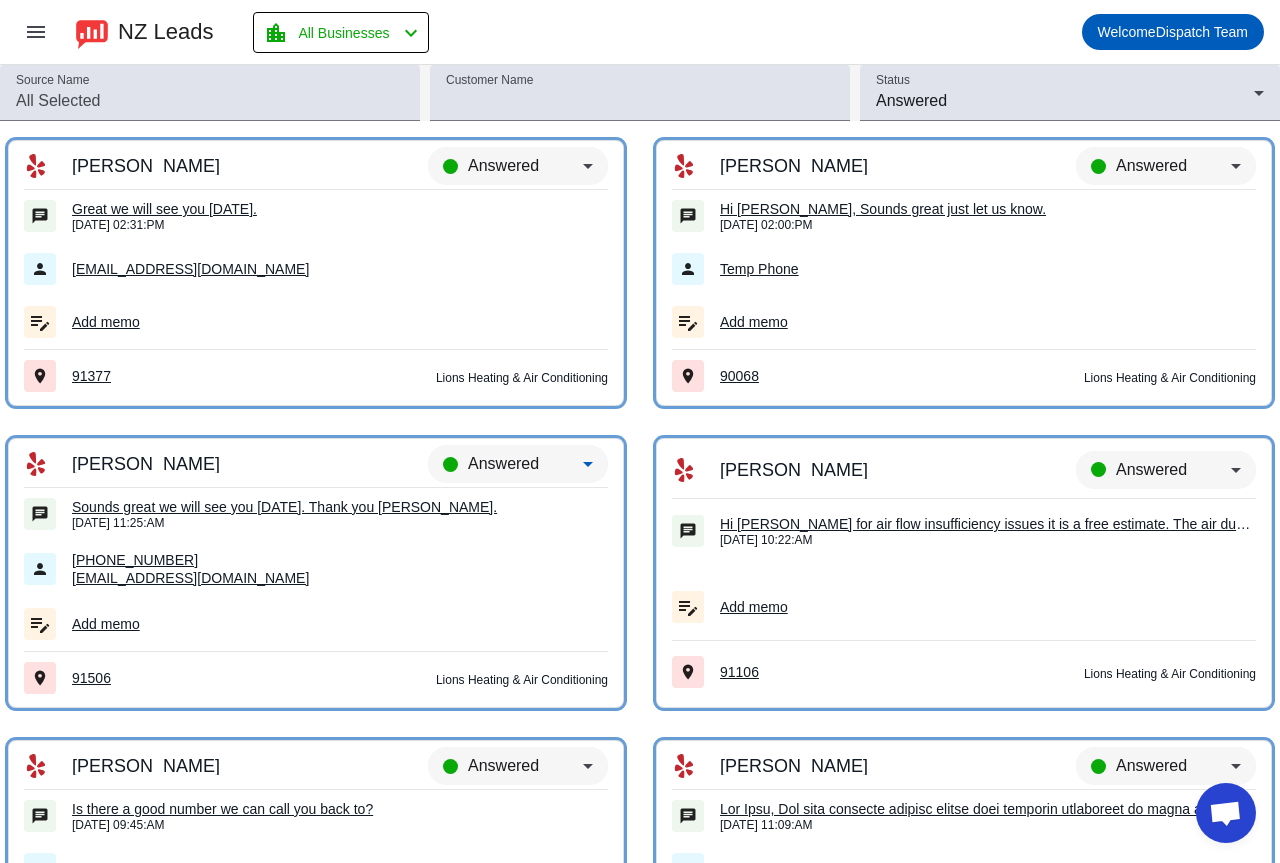 click on "Answered" at bounding box center [503, 463] 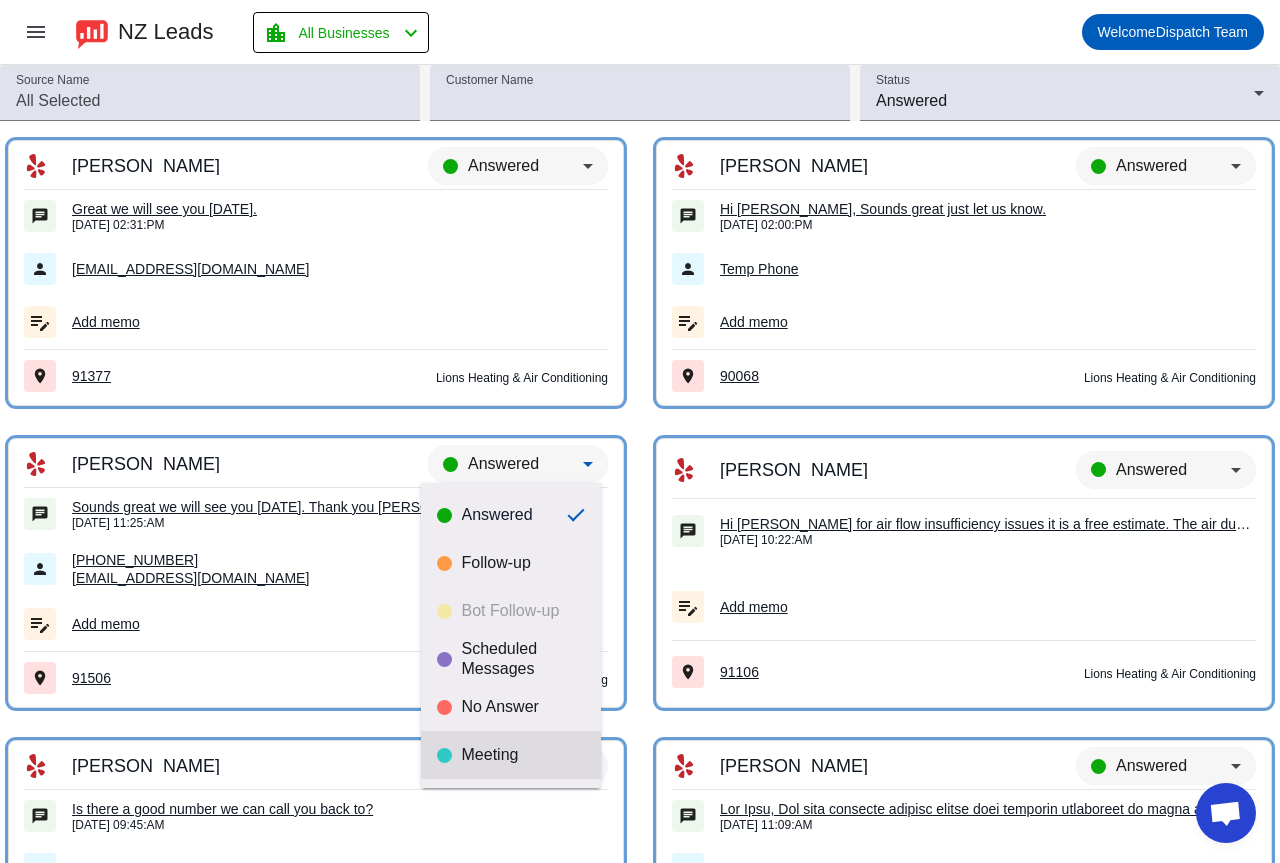 click on "Meeting" at bounding box center [523, 755] 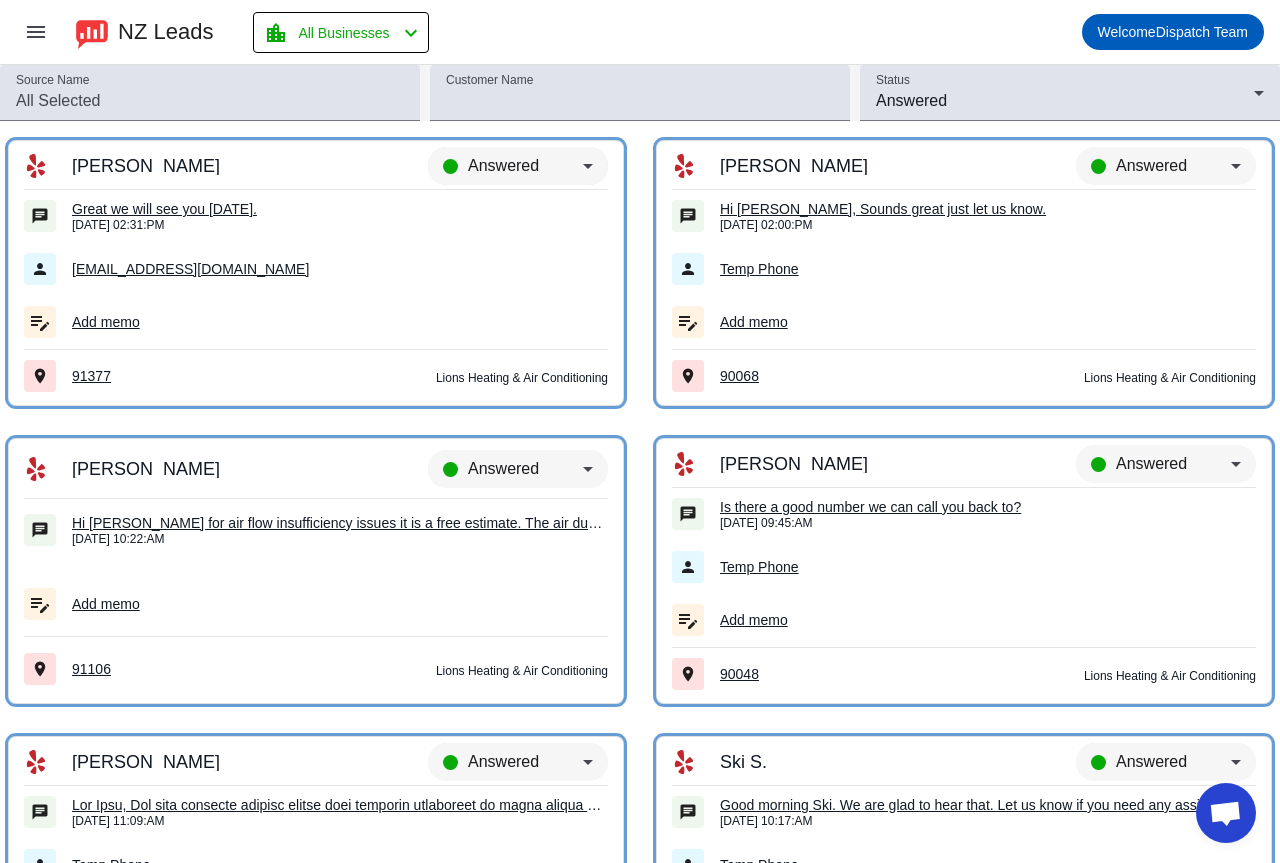 click on "Answered" at bounding box center (503, 165) 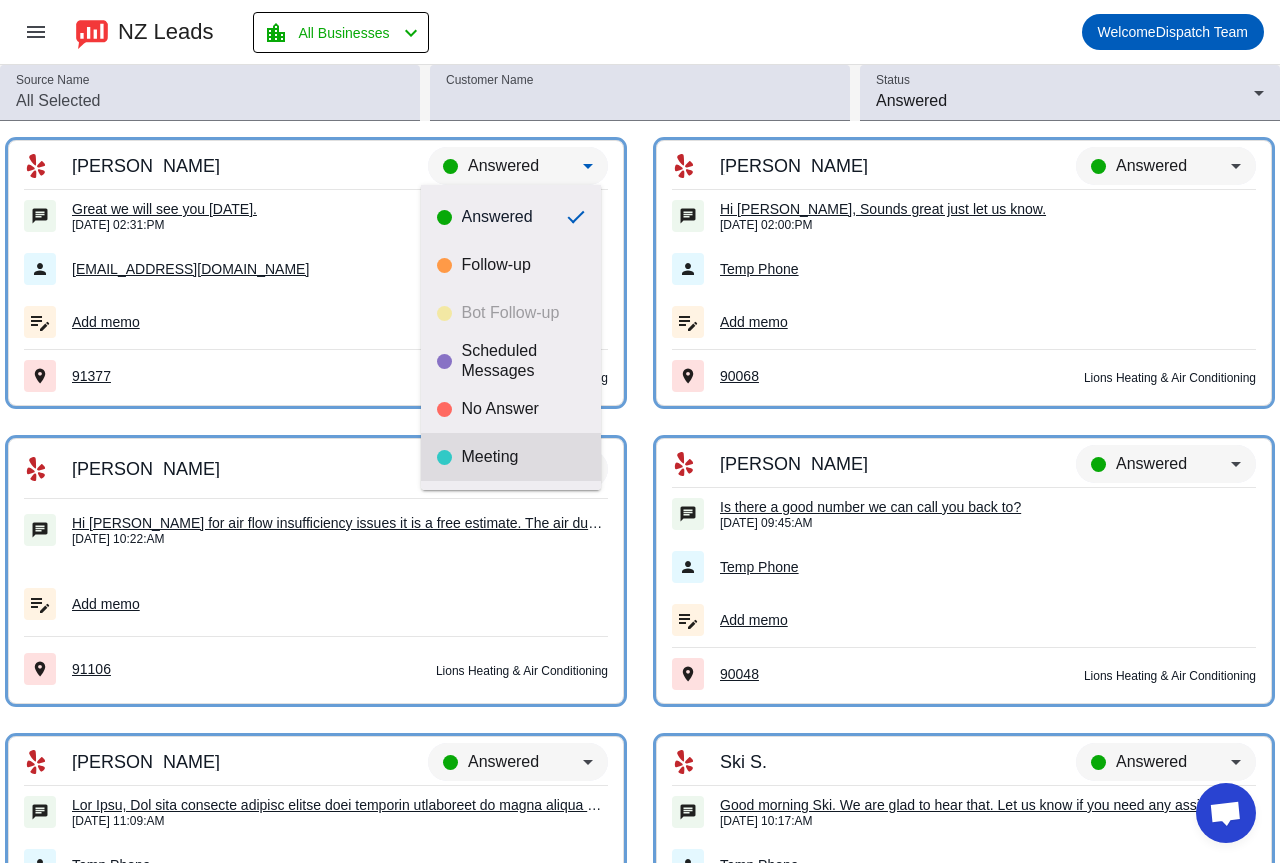 click on "Meeting" at bounding box center [511, 457] 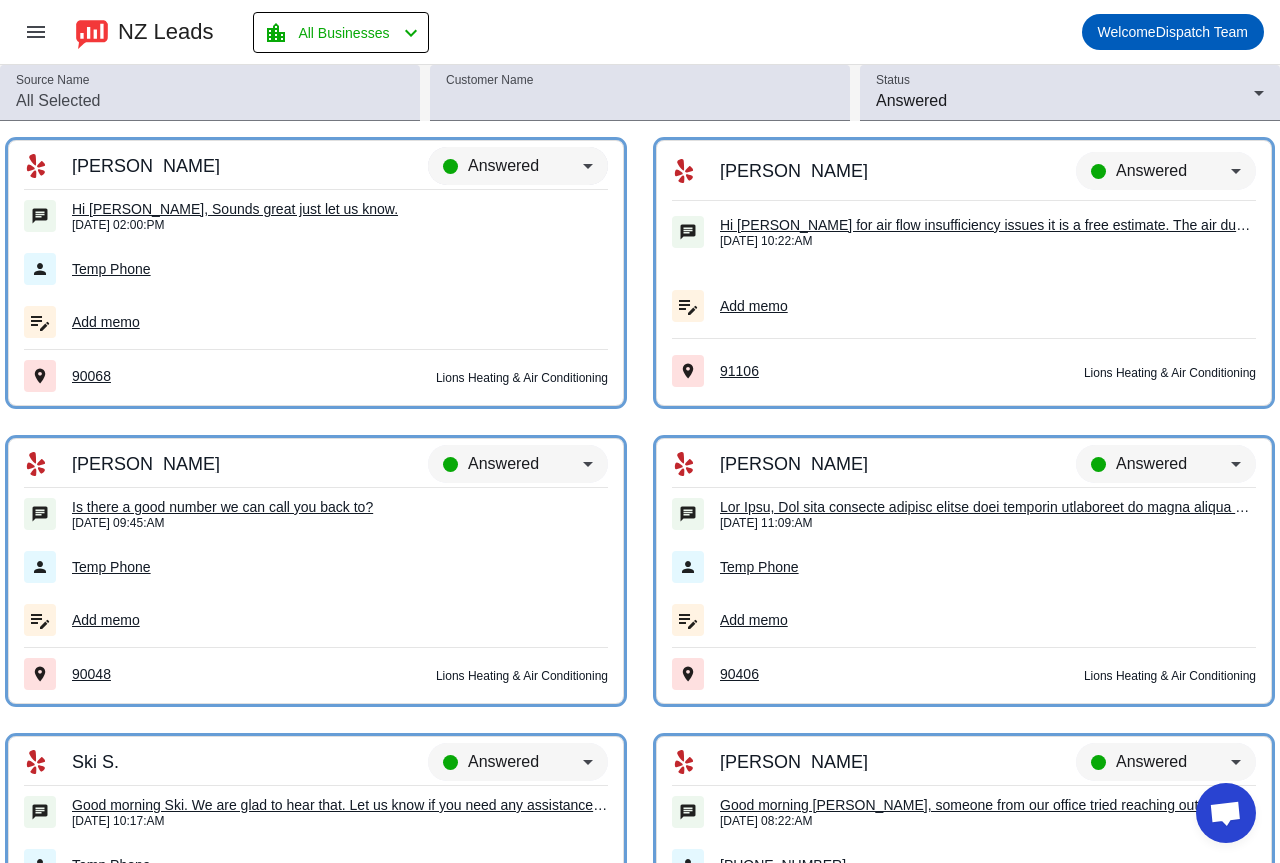 click on "Answered" at bounding box center [503, 165] 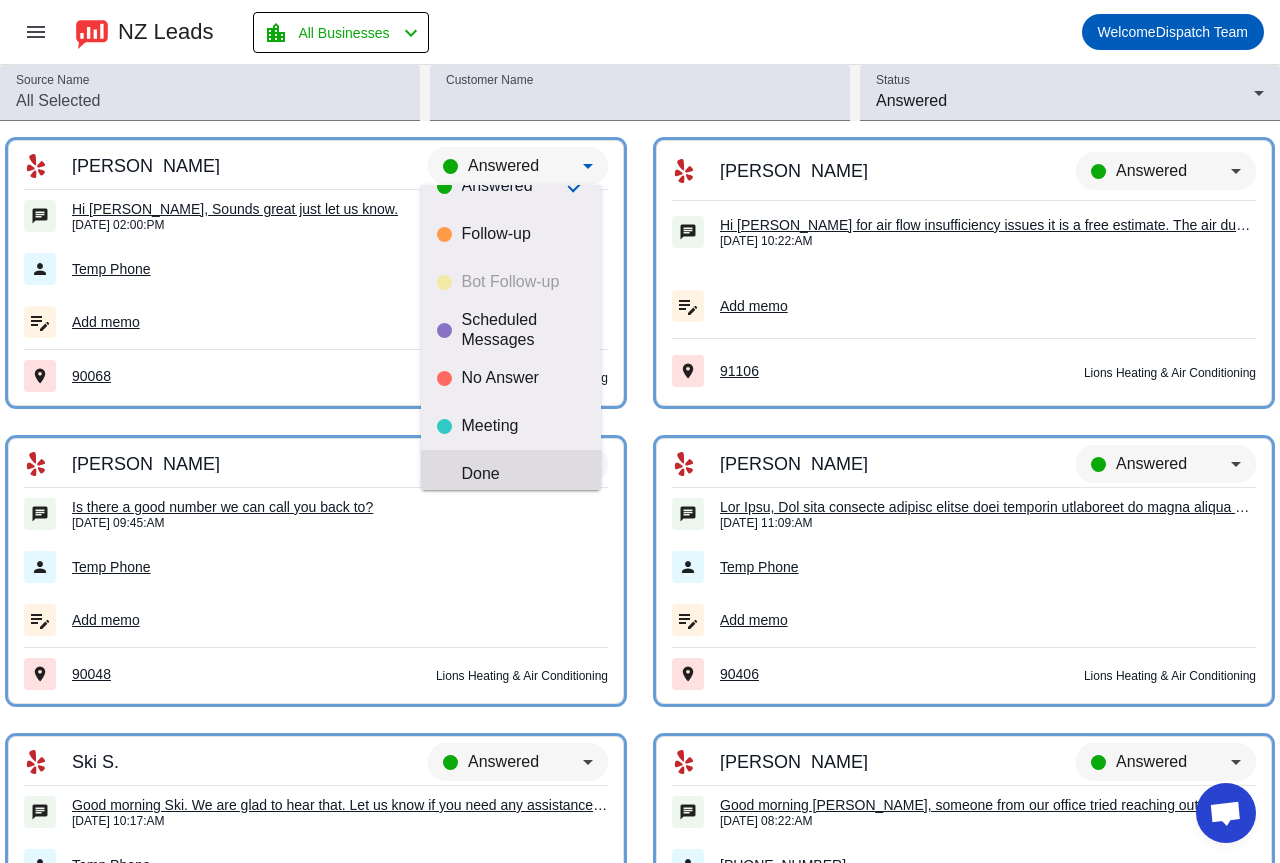 scroll, scrollTop: 47, scrollLeft: 0, axis: vertical 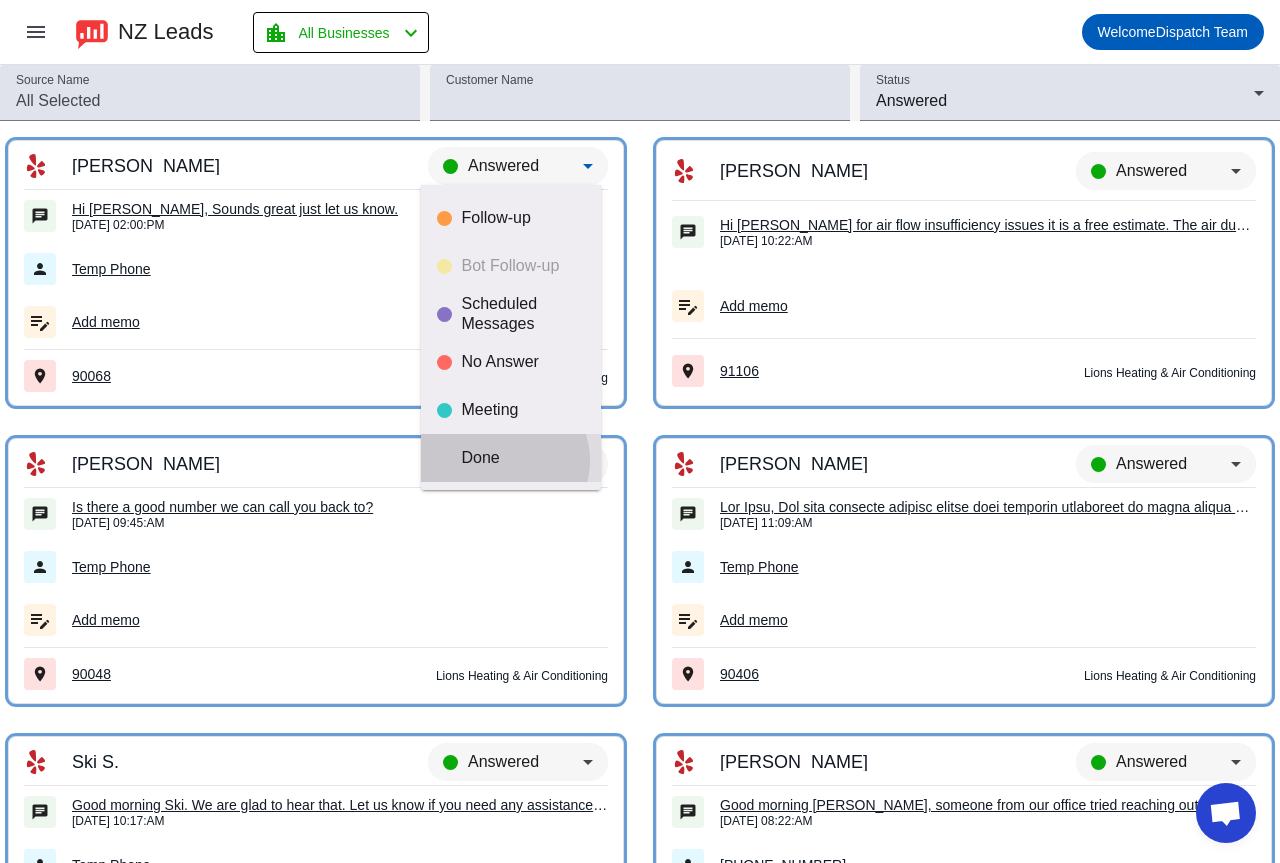 click on "Done" at bounding box center (523, 458) 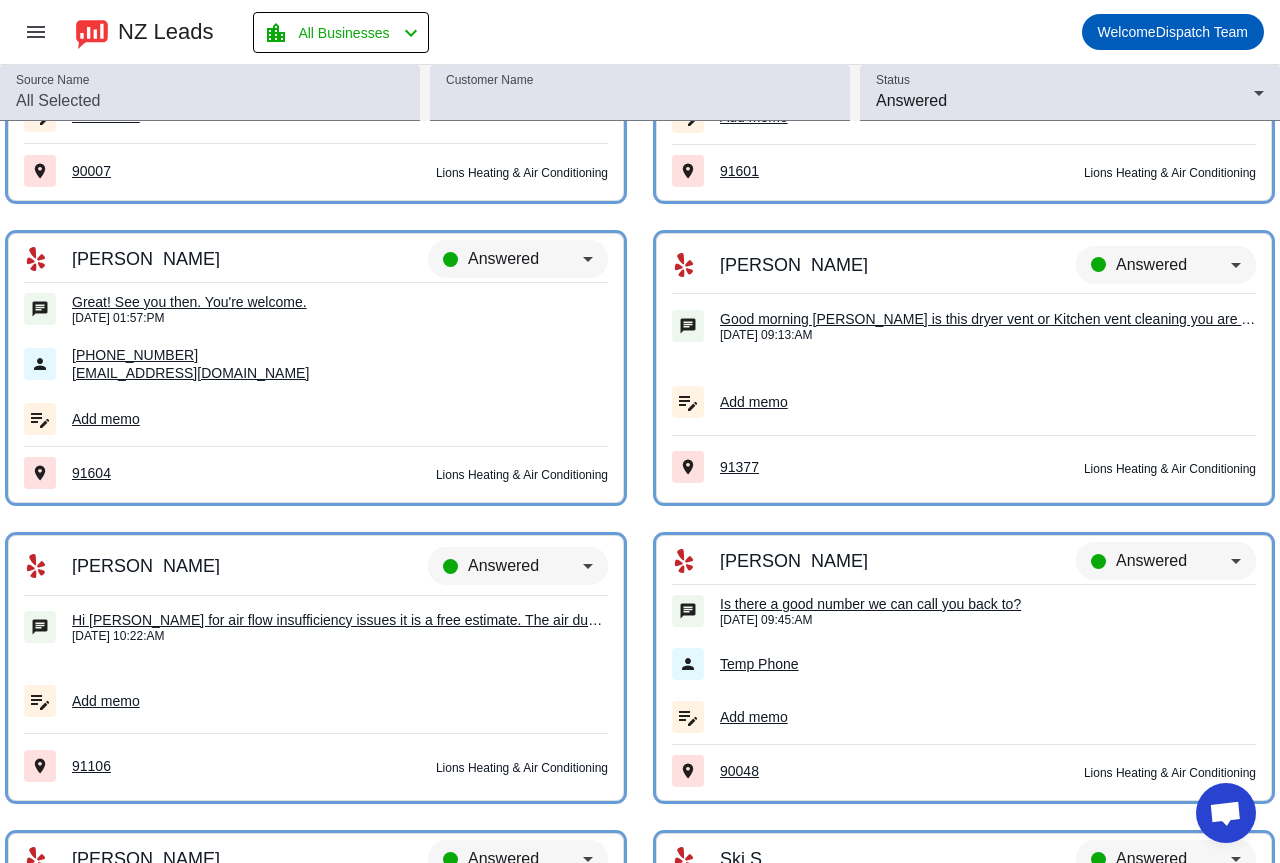 scroll, scrollTop: 8177, scrollLeft: 0, axis: vertical 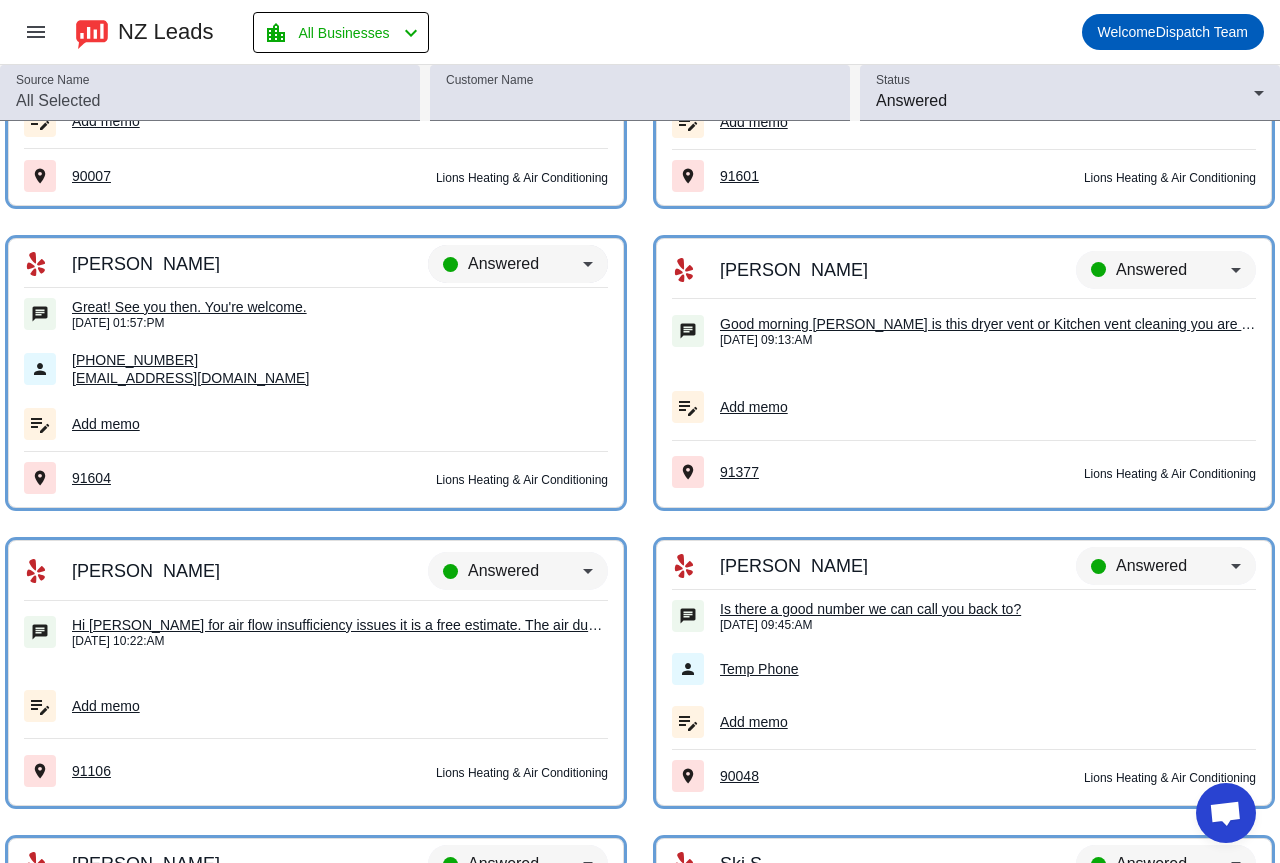 click on "Answered" 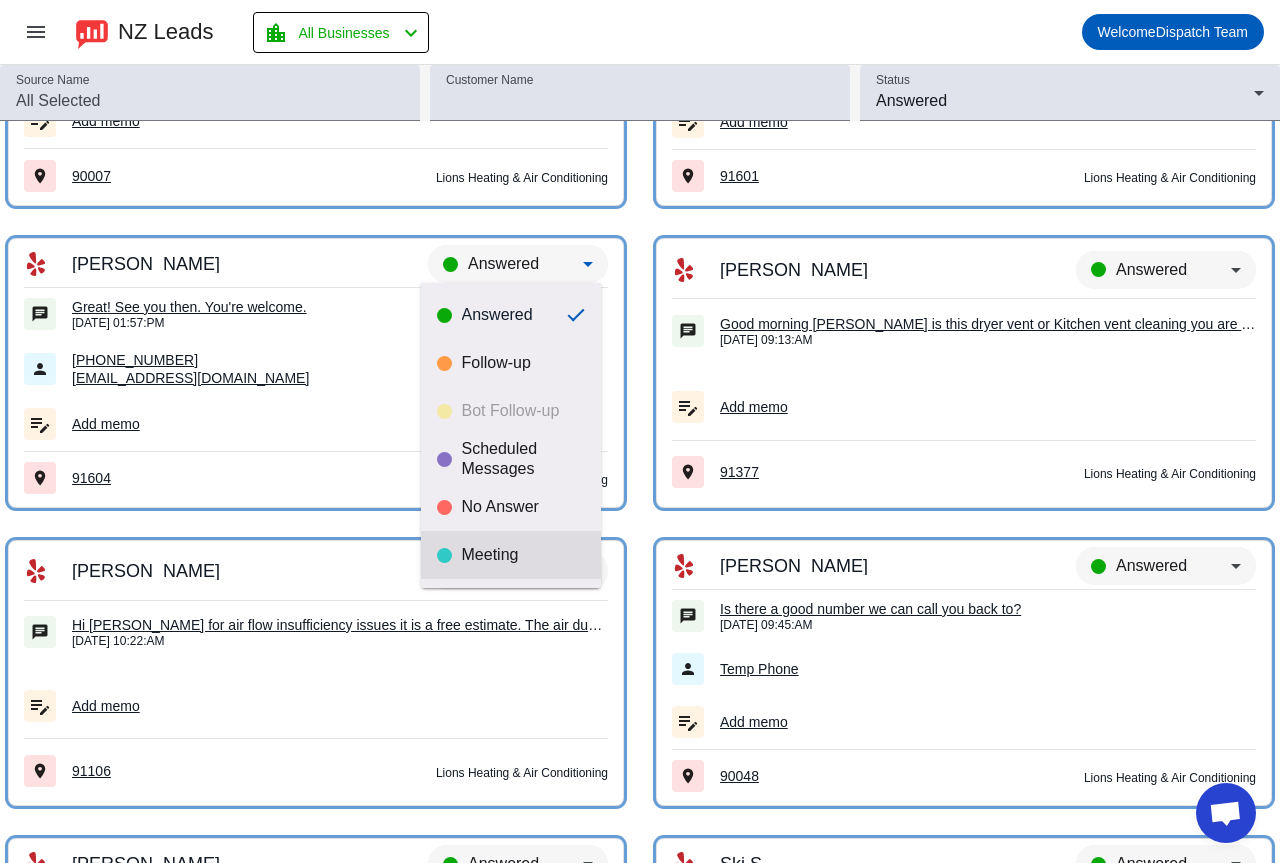 click on "Meeting" at bounding box center [523, 555] 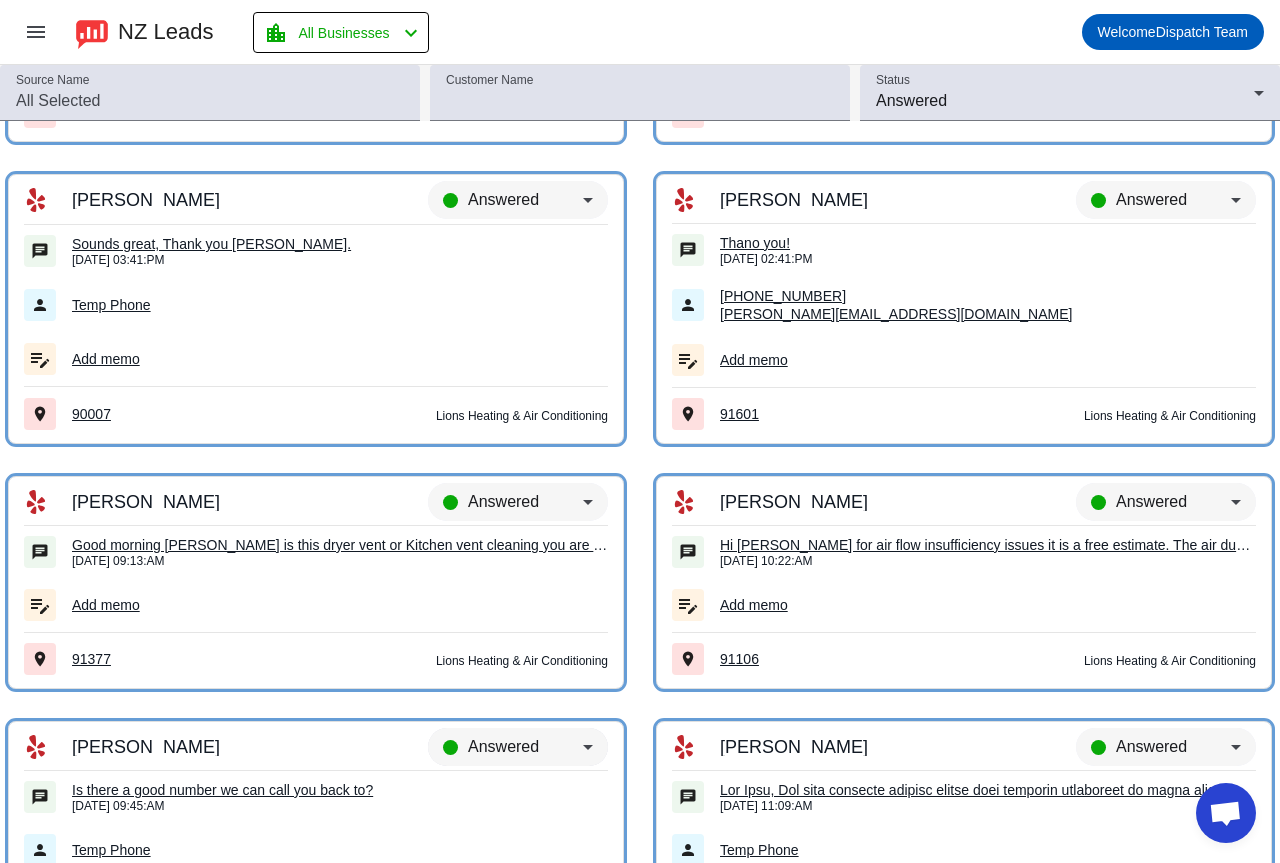 scroll, scrollTop: 7877, scrollLeft: 0, axis: vertical 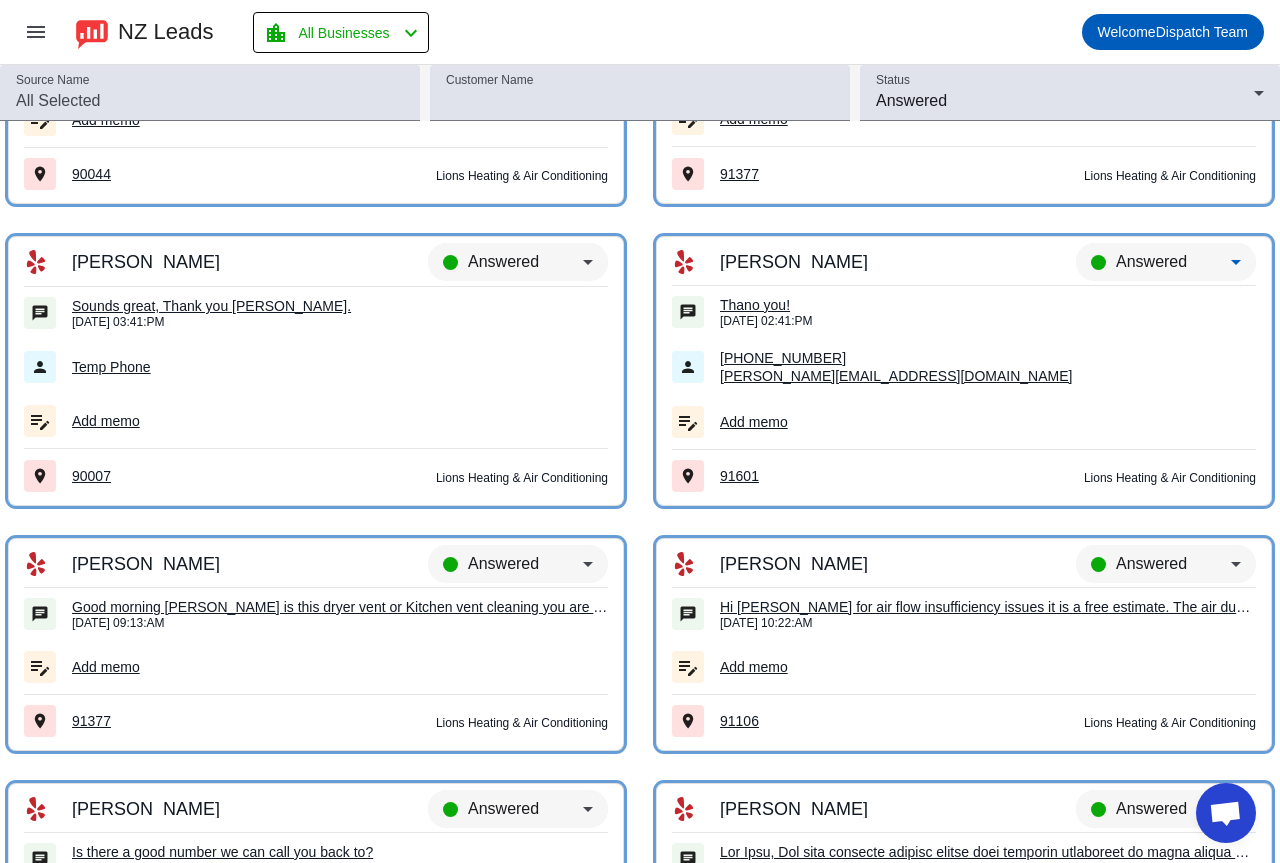 click on "Answered" at bounding box center (1151, 261) 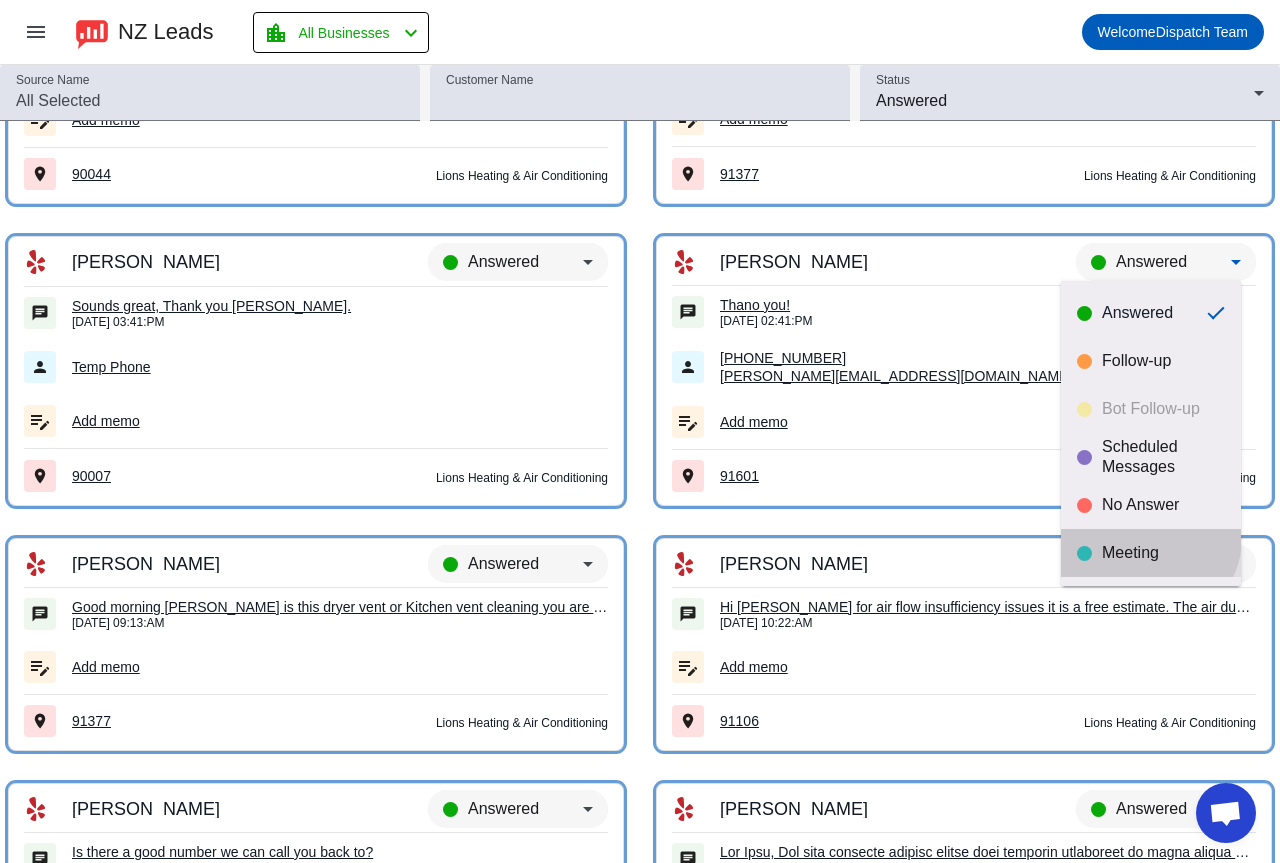 click on "Meeting" at bounding box center (1151, 553) 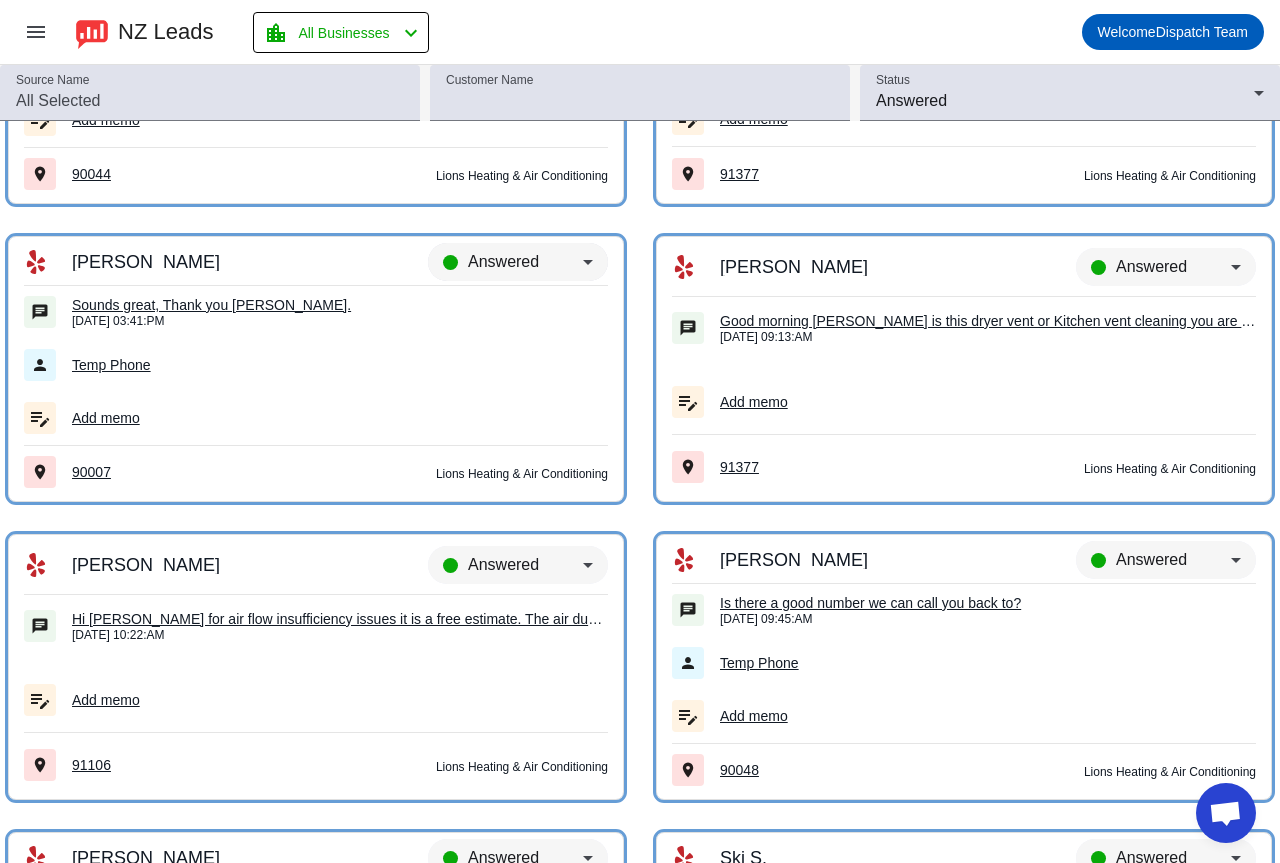 click on "Answered" at bounding box center (503, 261) 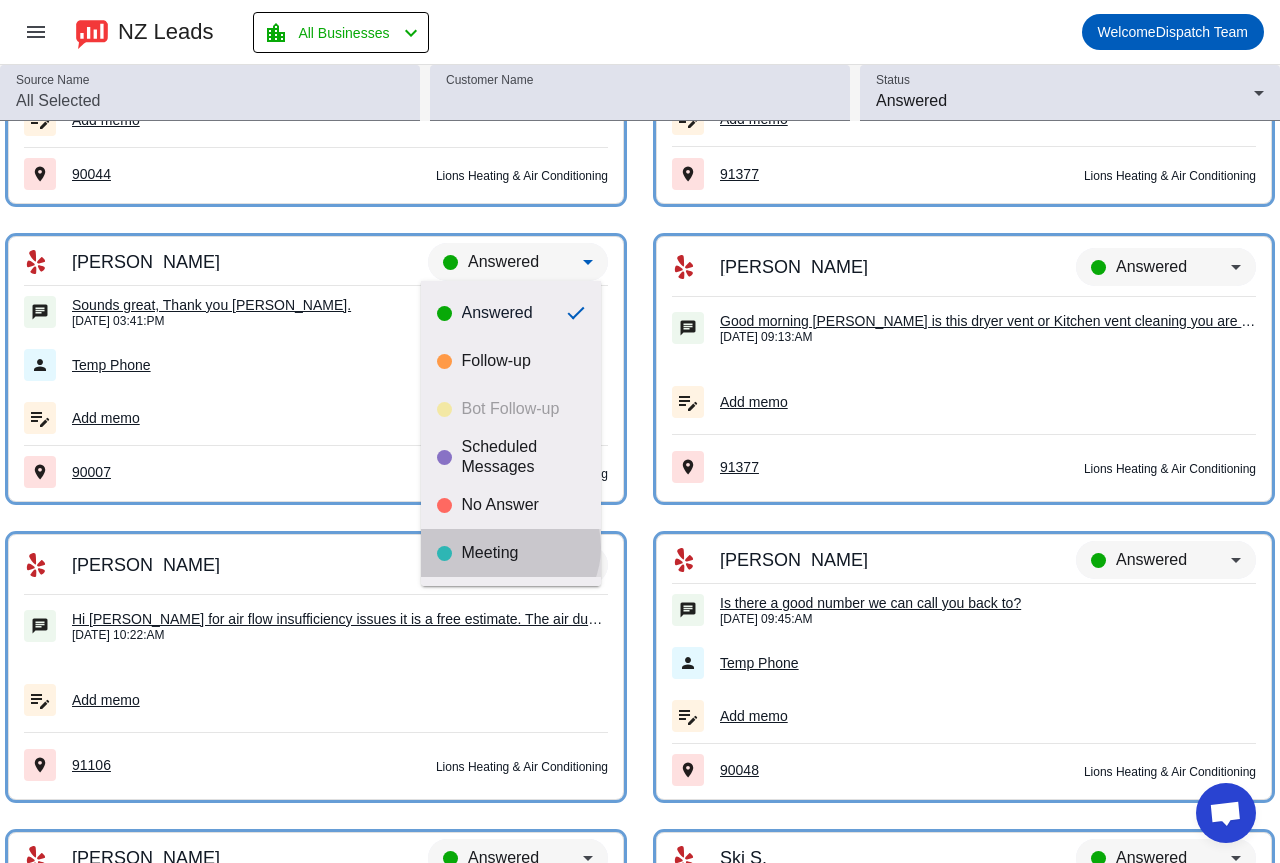 click on "Meeting" at bounding box center (523, 553) 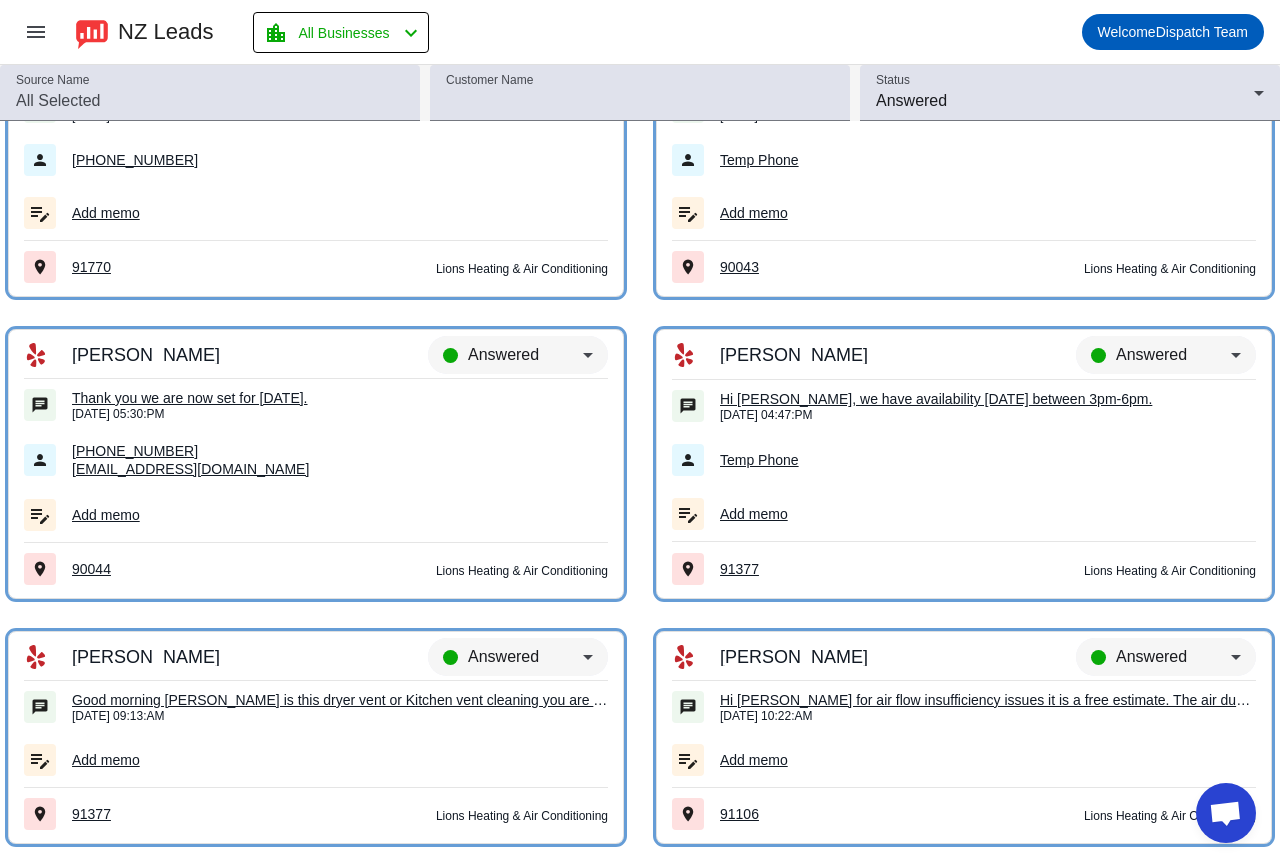 scroll, scrollTop: 7377, scrollLeft: 0, axis: vertical 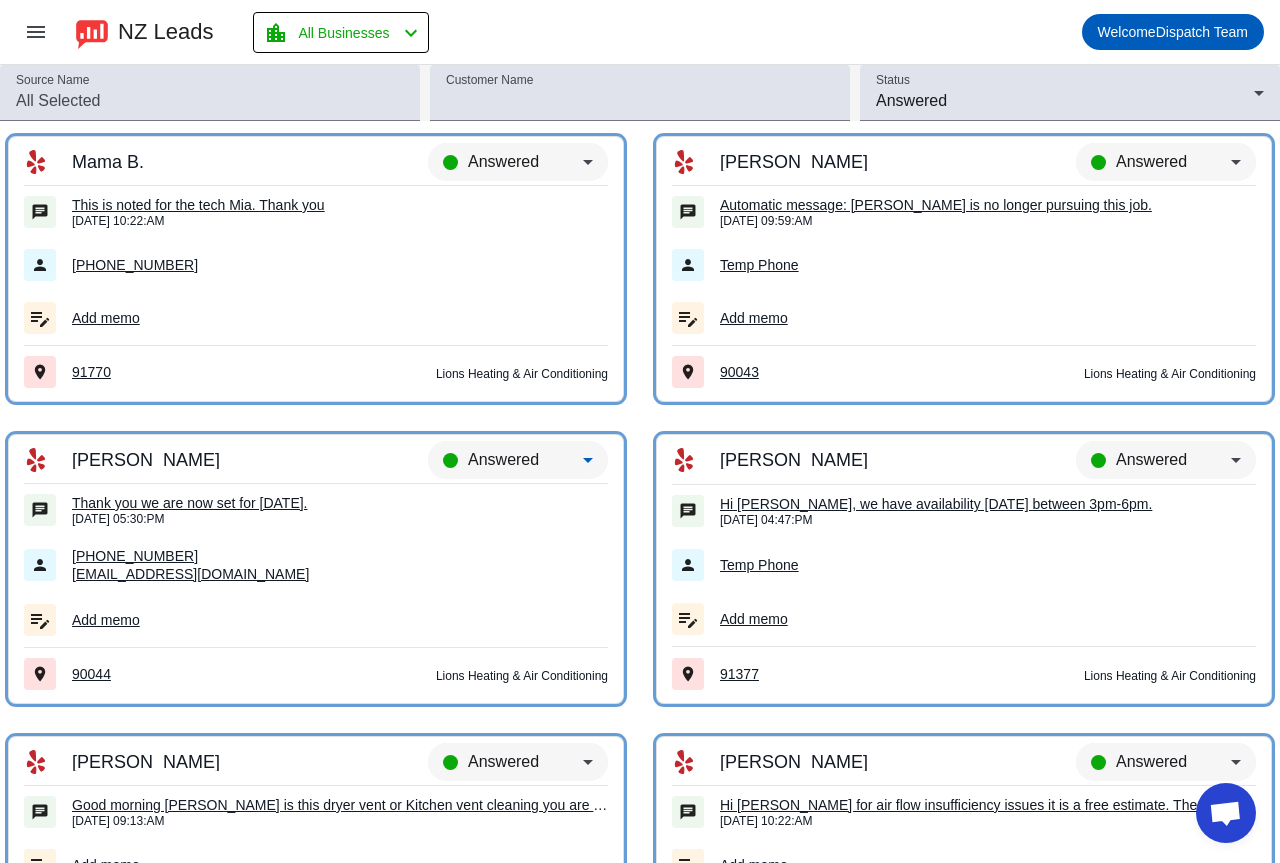 click on "Answered" at bounding box center [503, 459] 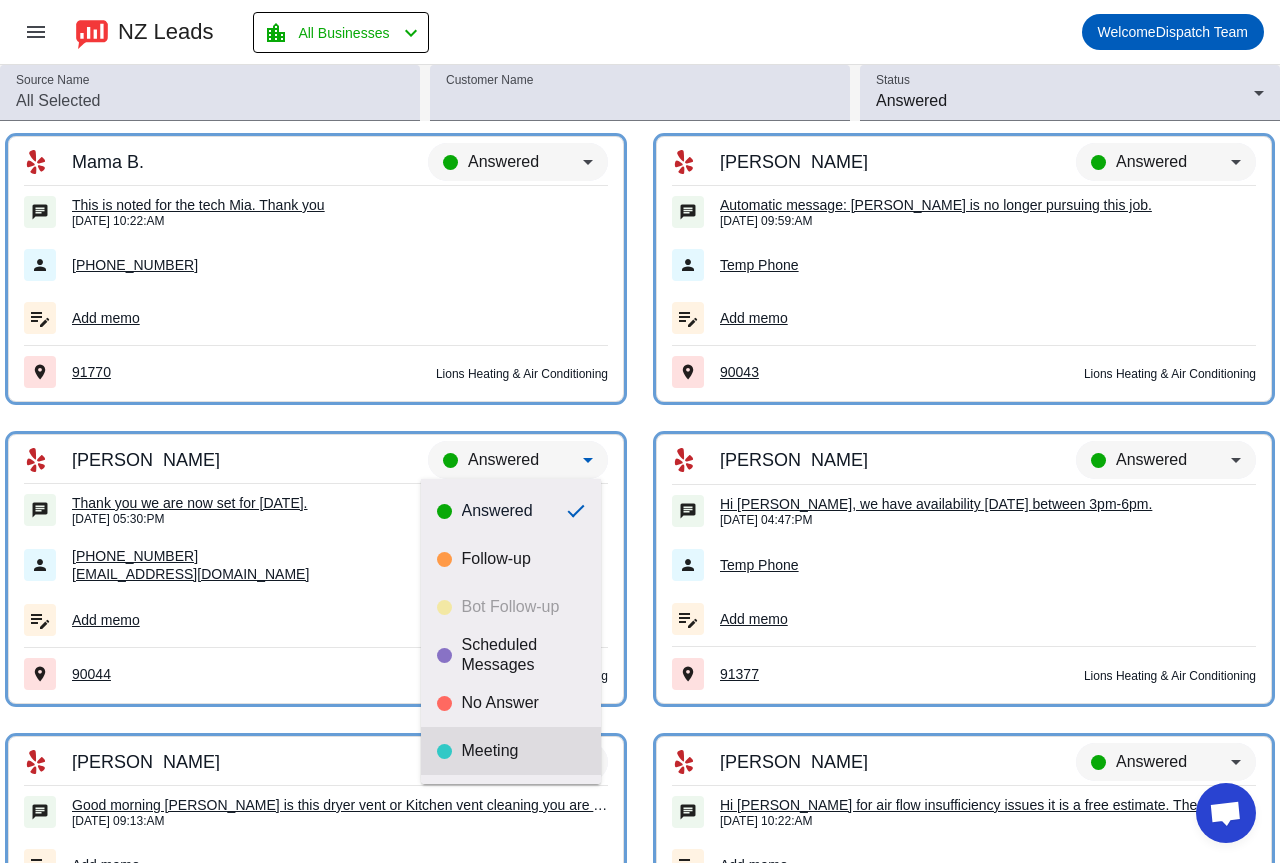 click on "Meeting" at bounding box center [523, 751] 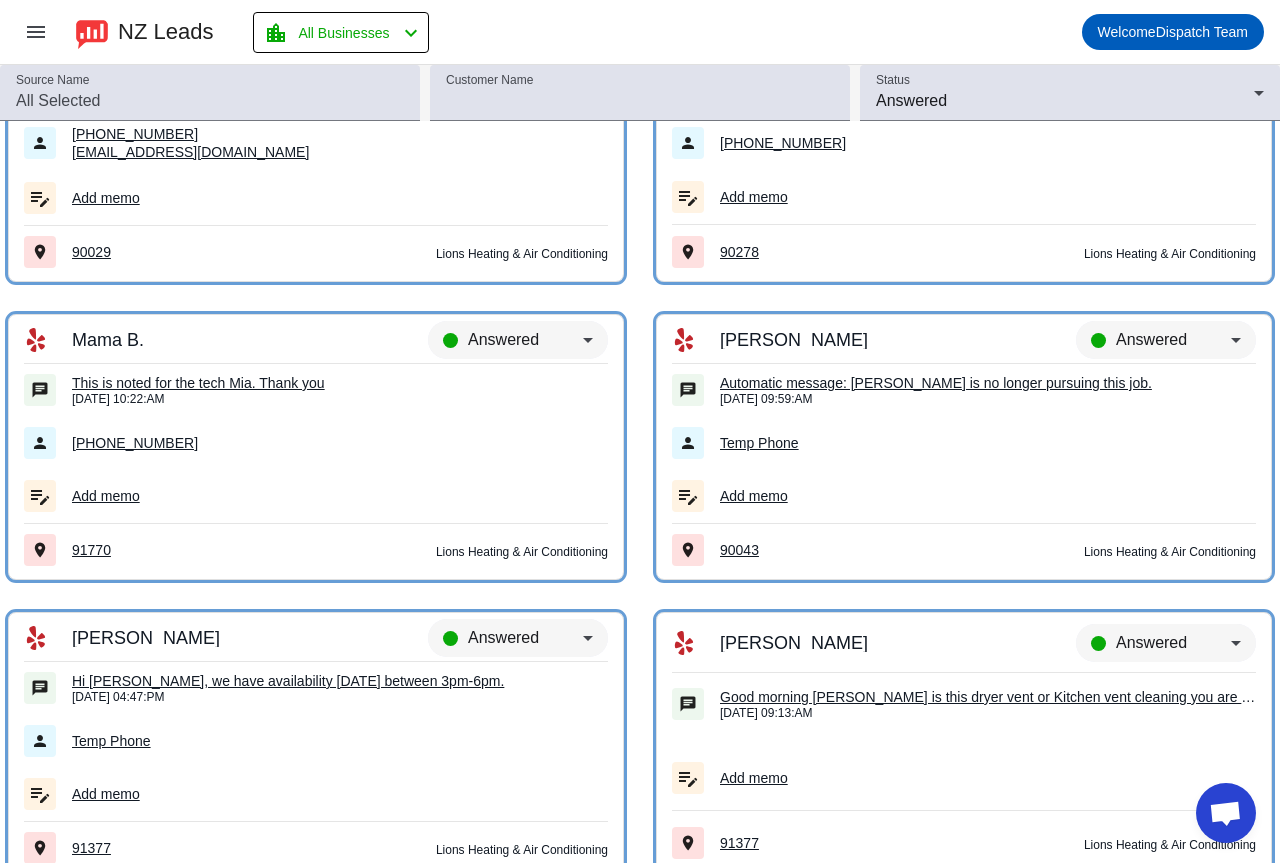 scroll, scrollTop: 7177, scrollLeft: 0, axis: vertical 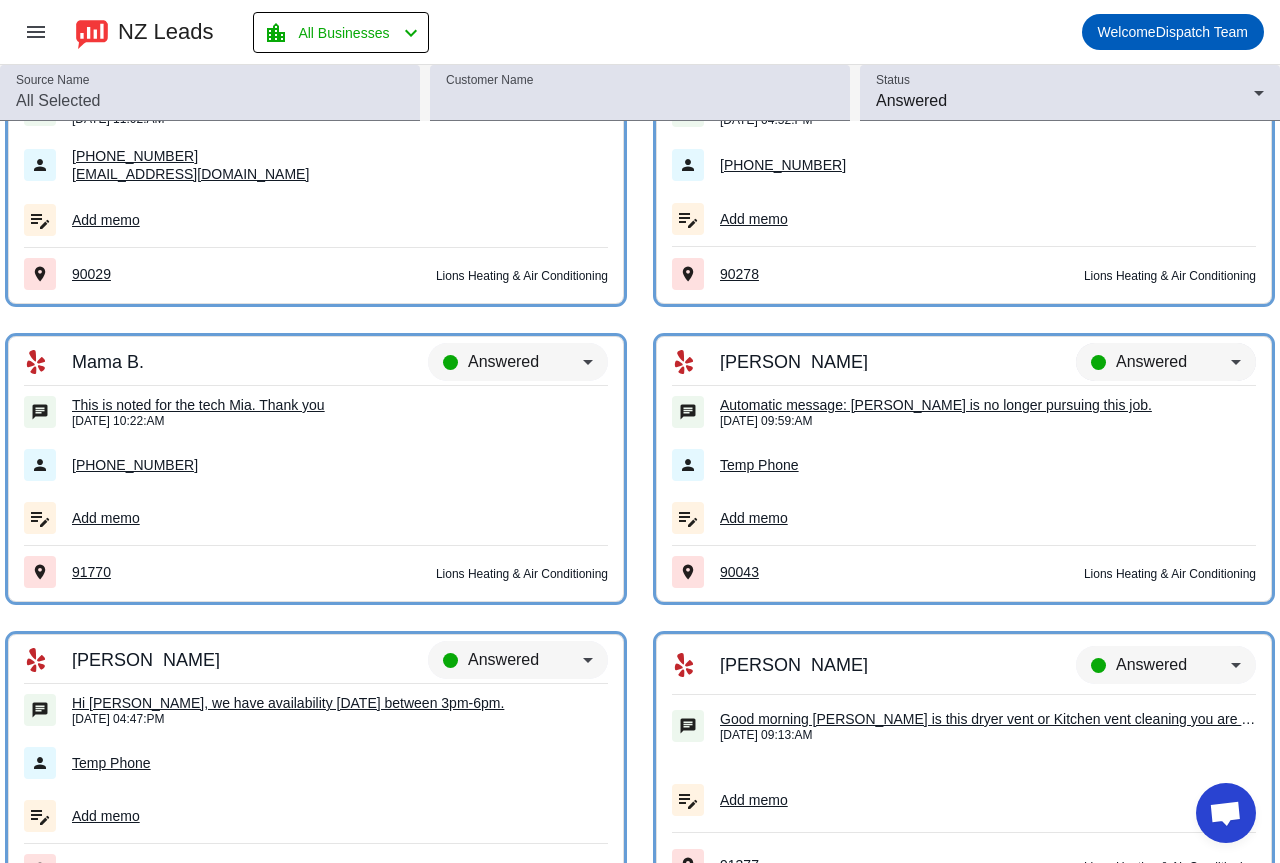 click on "Answered" at bounding box center (1173, 362) 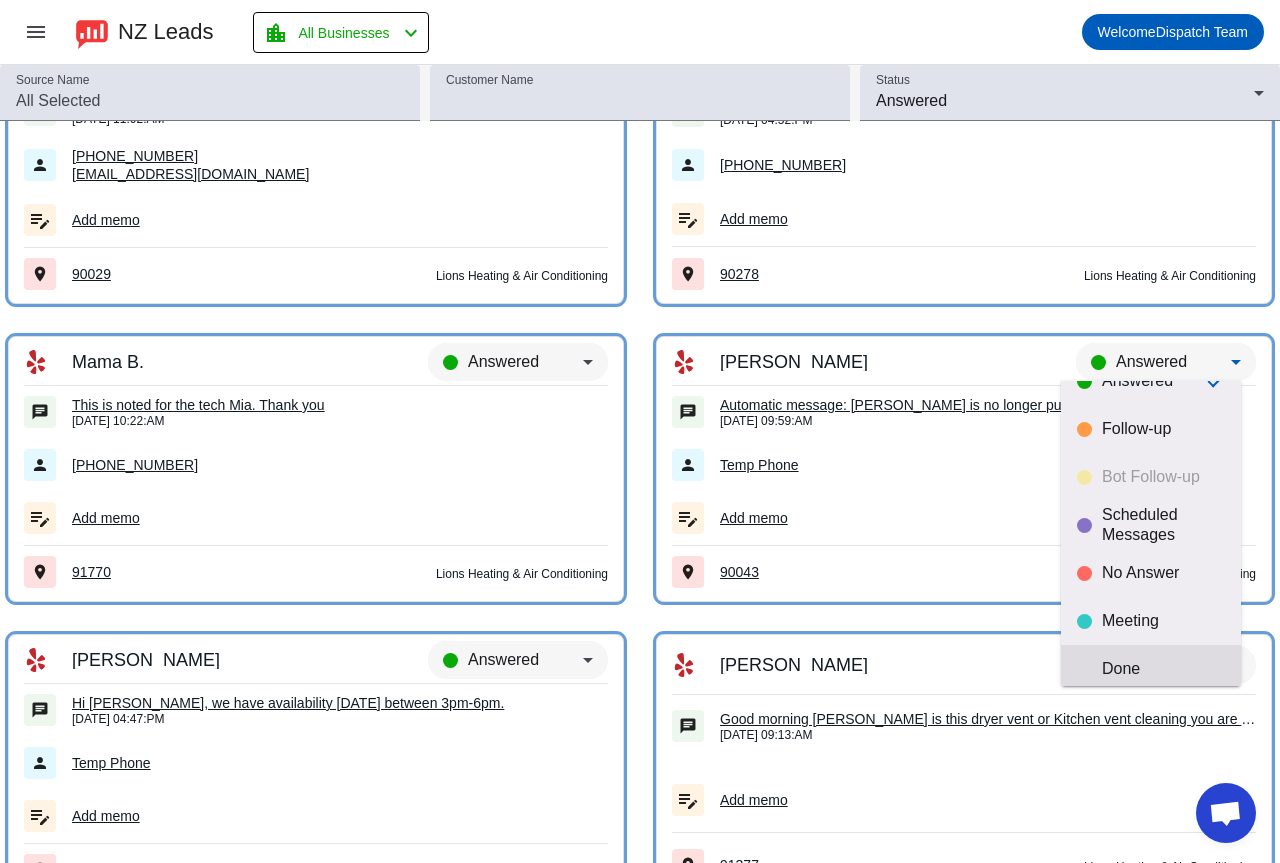 scroll, scrollTop: 47, scrollLeft: 0, axis: vertical 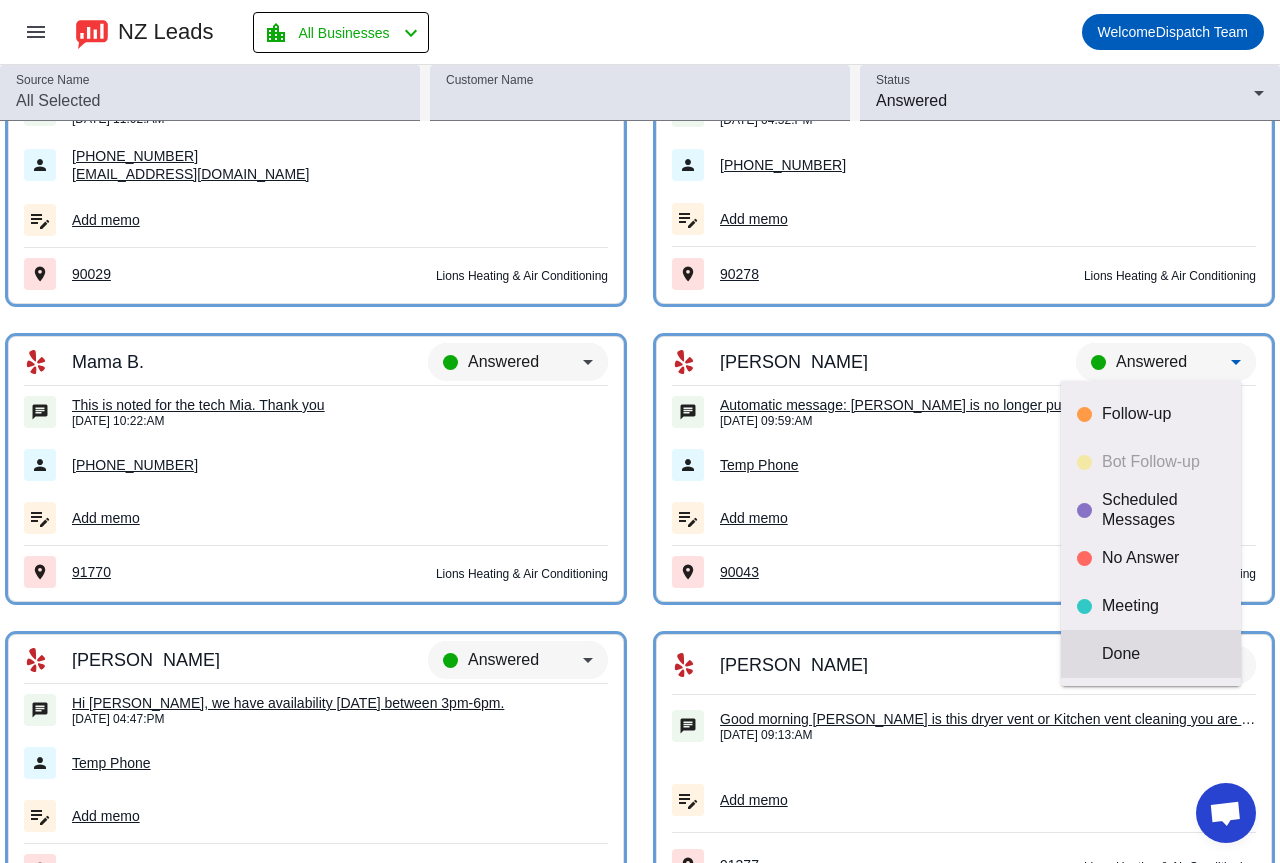 click on "Done" at bounding box center (1163, 654) 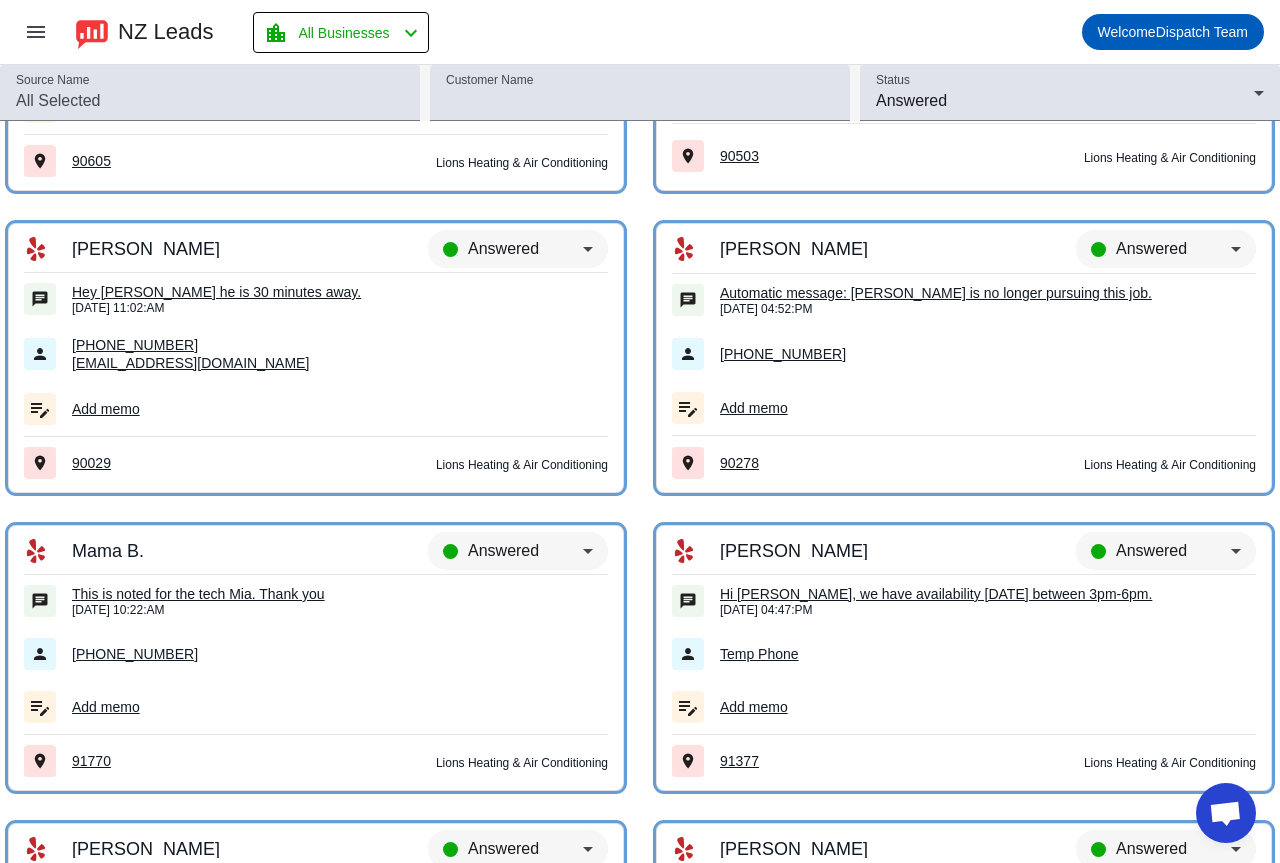 scroll, scrollTop: 6977, scrollLeft: 0, axis: vertical 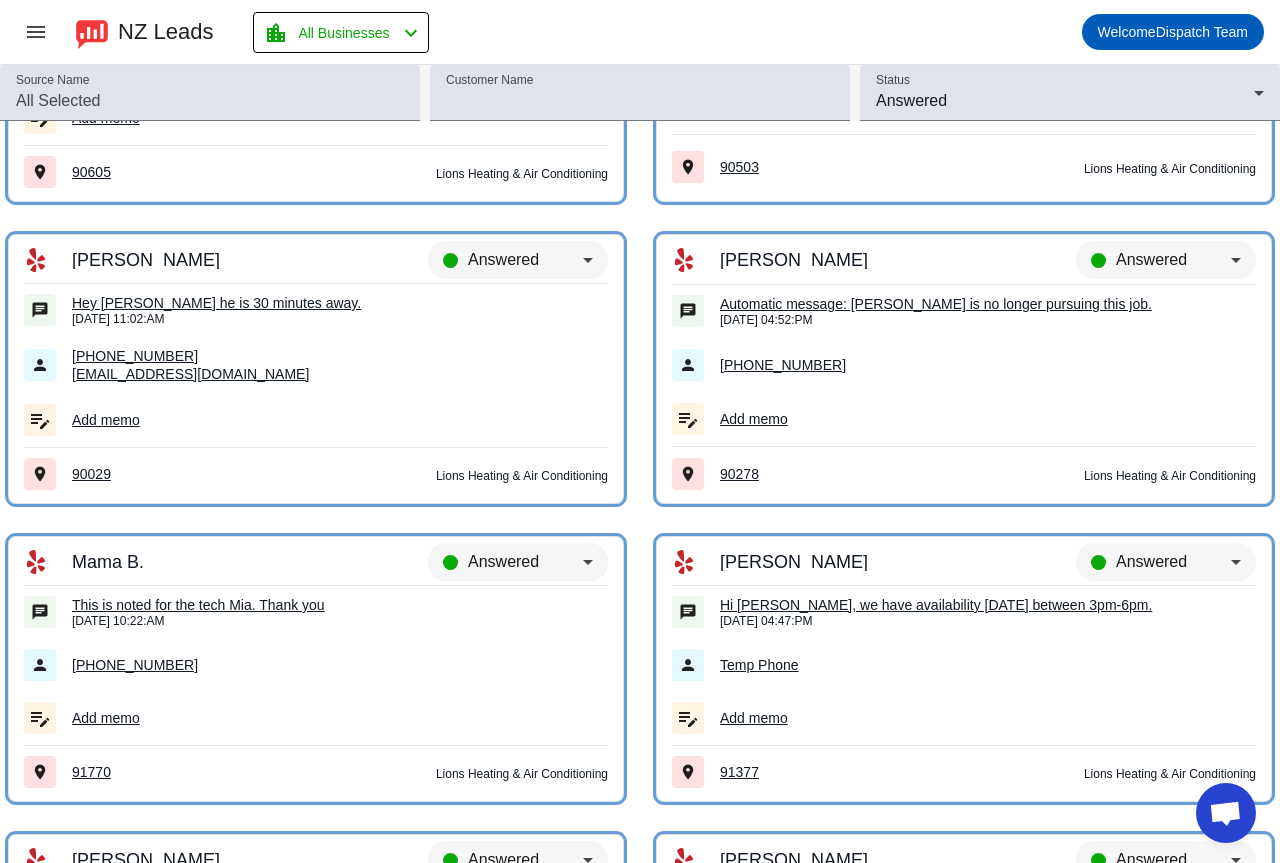 click on "Answered" at bounding box center (503, 561) 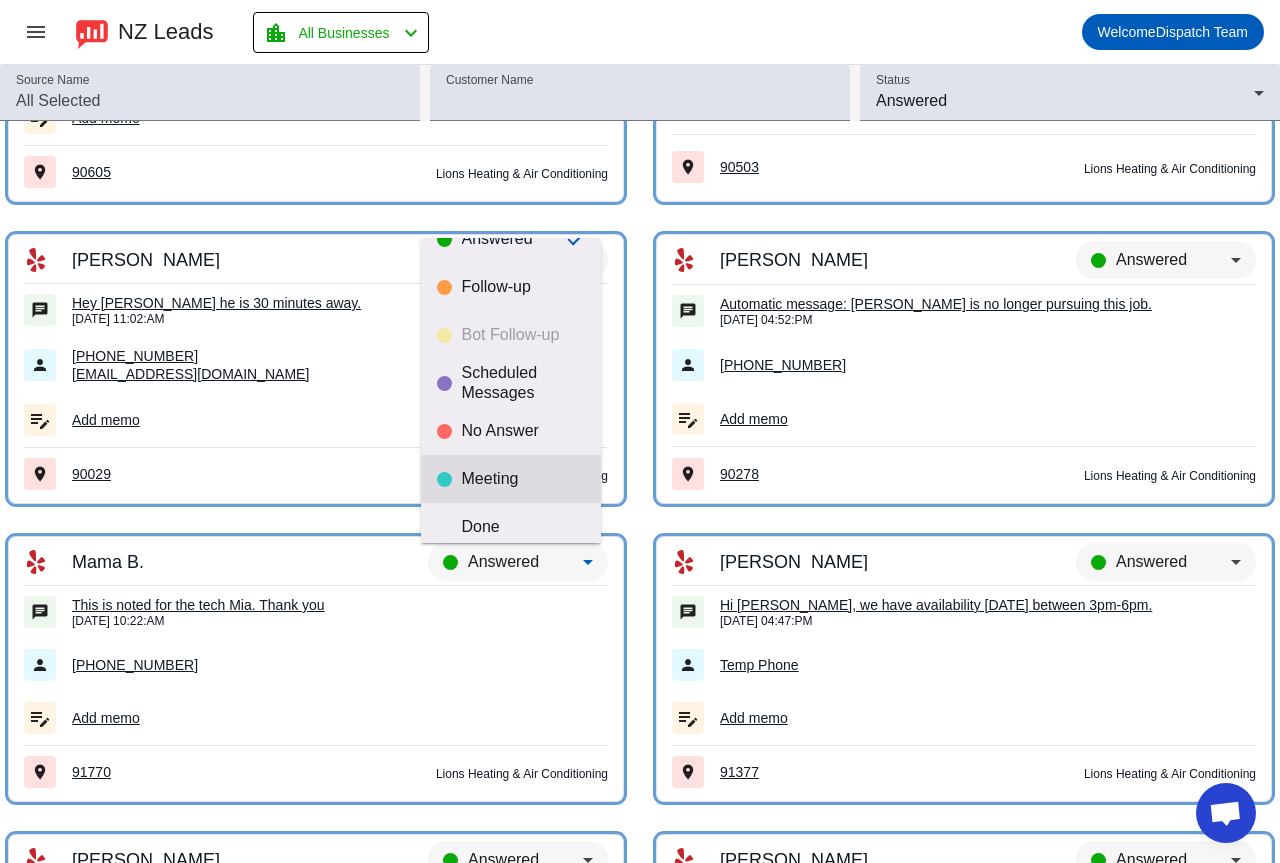 scroll, scrollTop: 47, scrollLeft: 0, axis: vertical 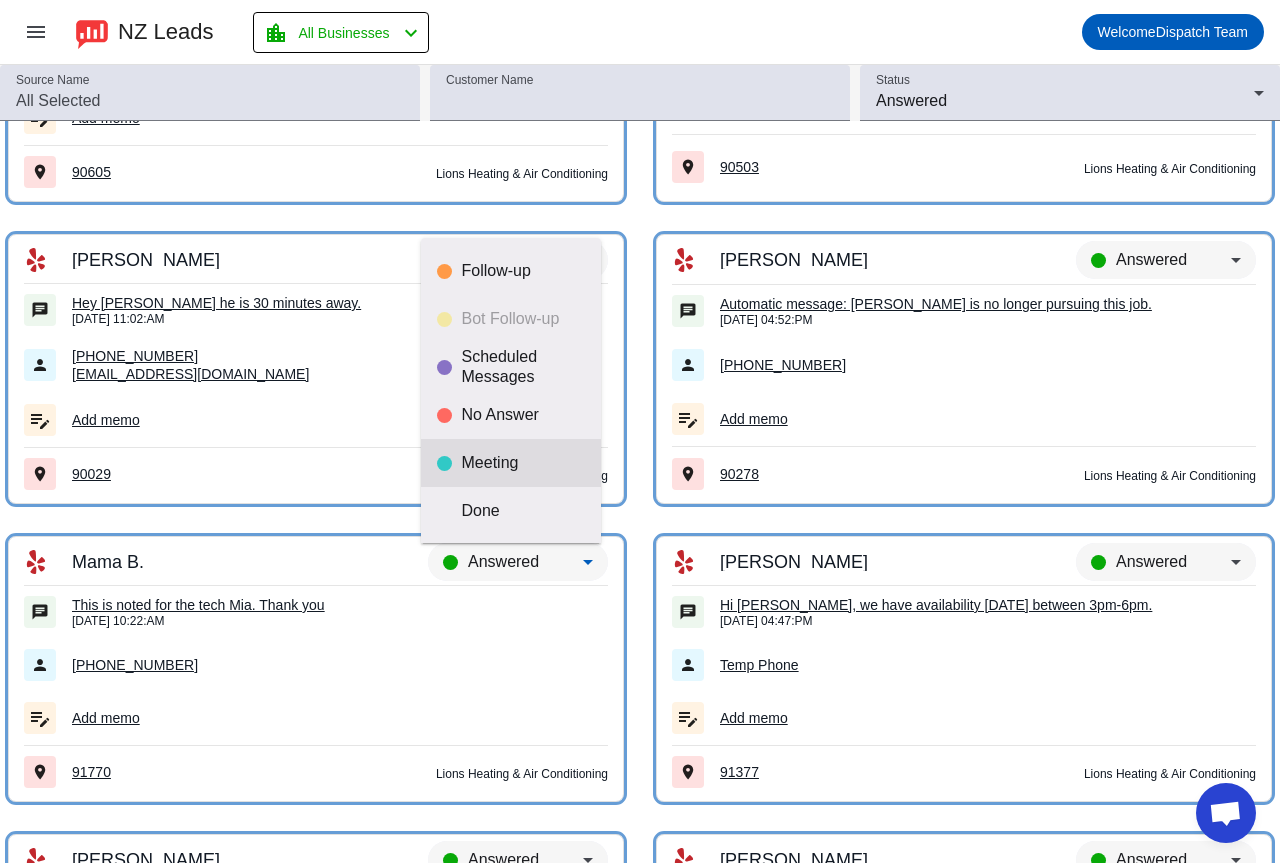 drag, startPoint x: 499, startPoint y: 502, endPoint x: 495, endPoint y: 447, distance: 55.145264 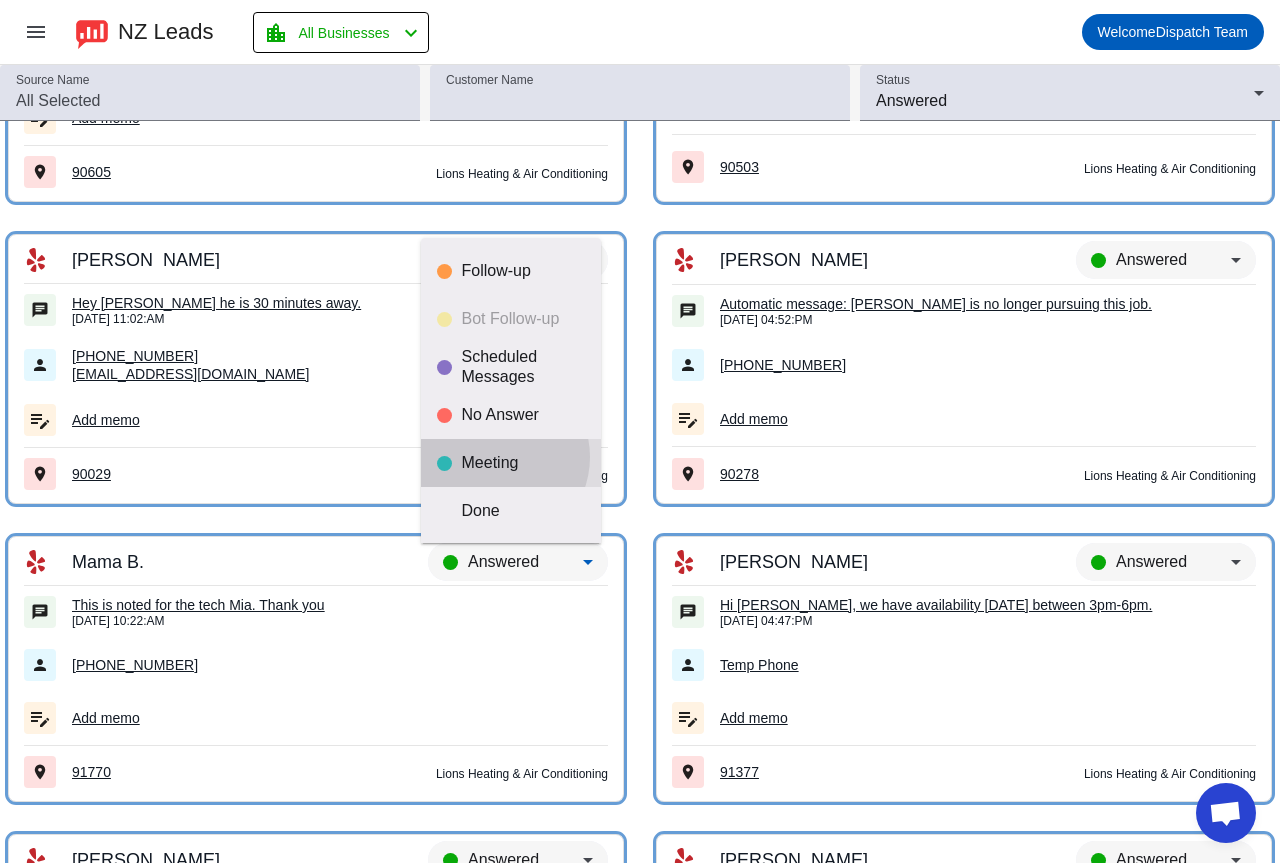 click on "Meeting" at bounding box center [523, 463] 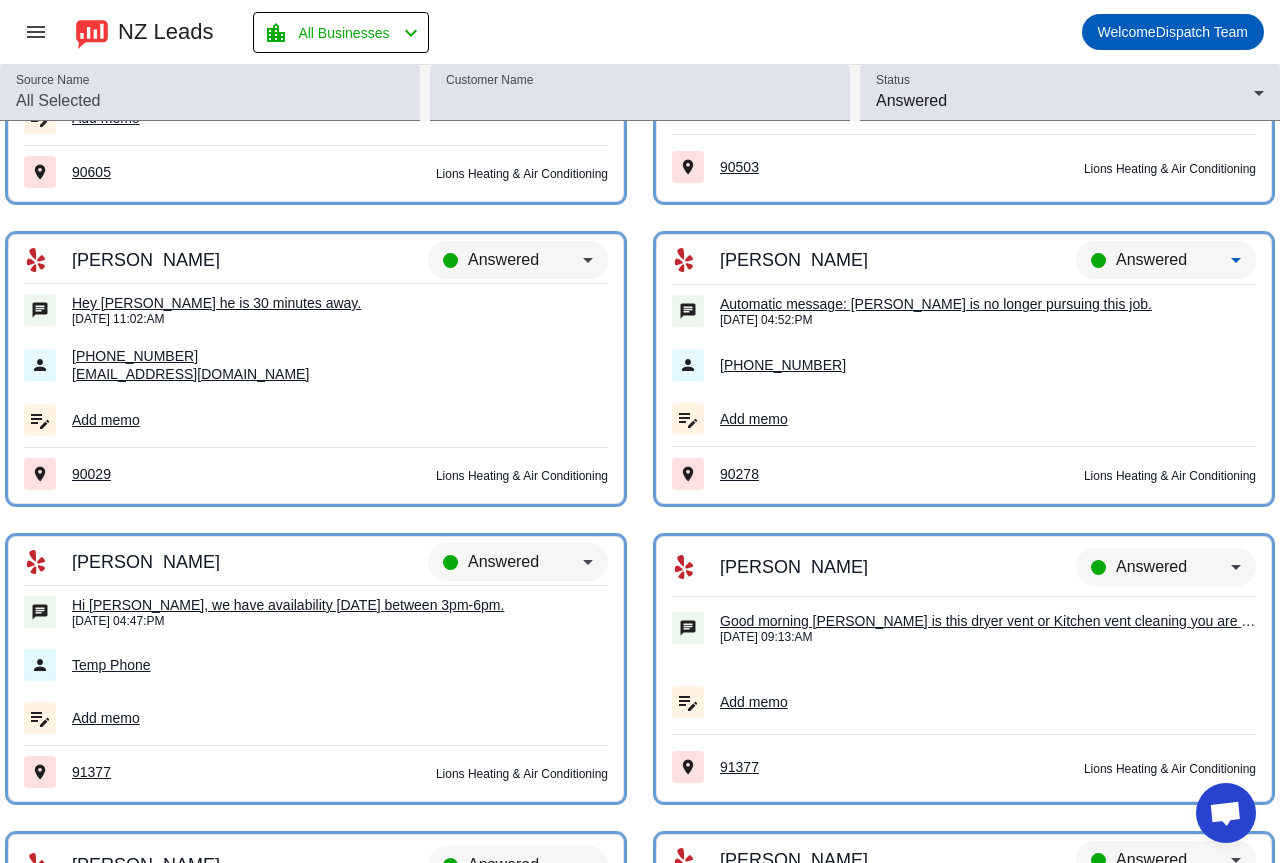 click on "Answered" at bounding box center (1151, 259) 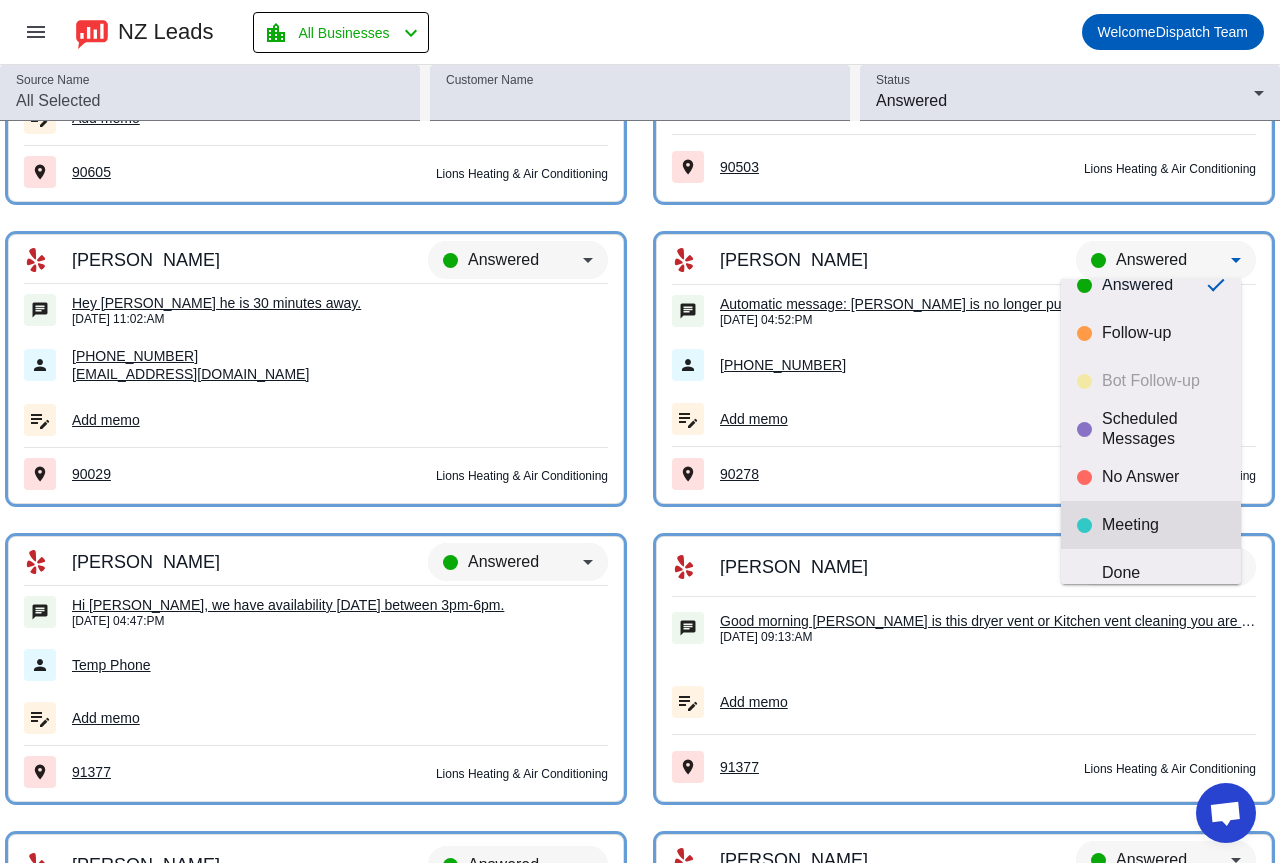 scroll, scrollTop: 47, scrollLeft: 0, axis: vertical 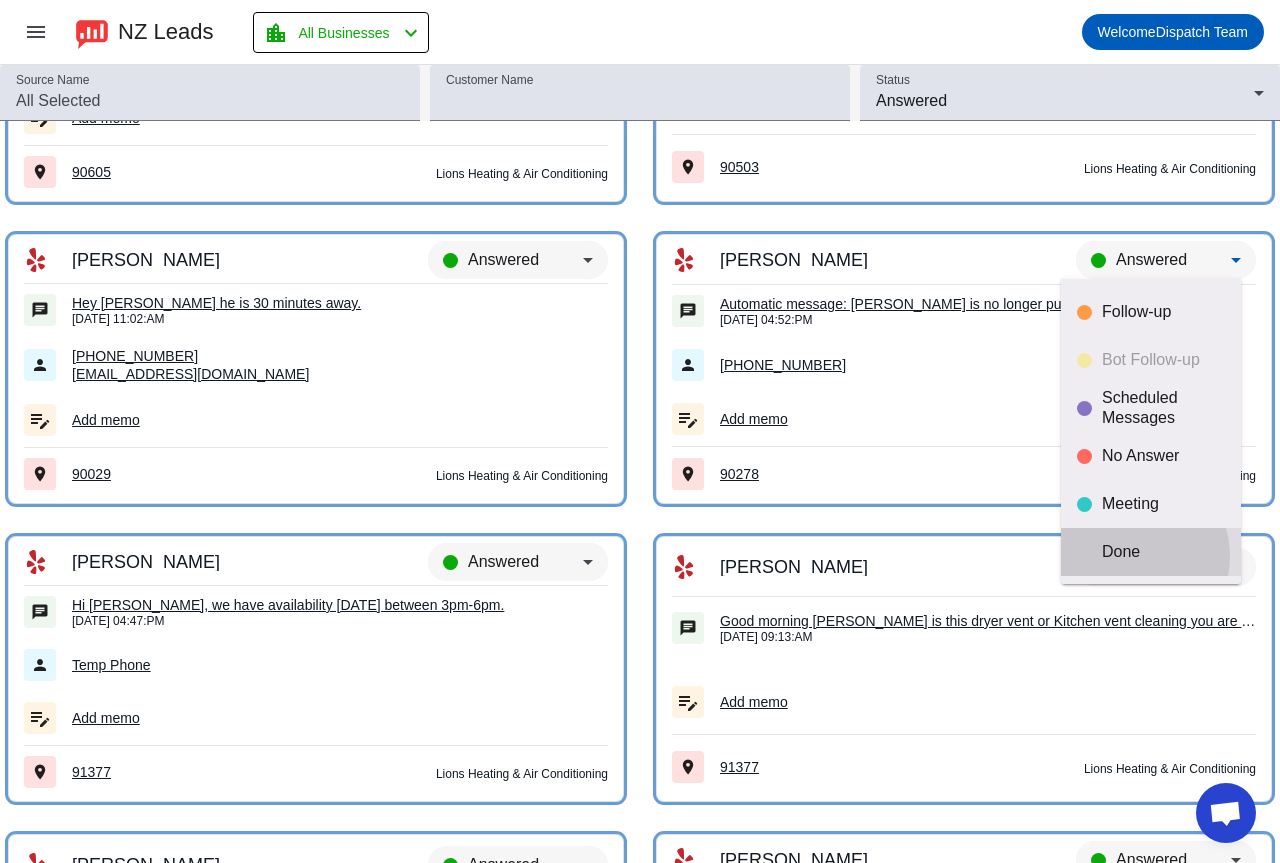 click on "Done" at bounding box center [1163, 552] 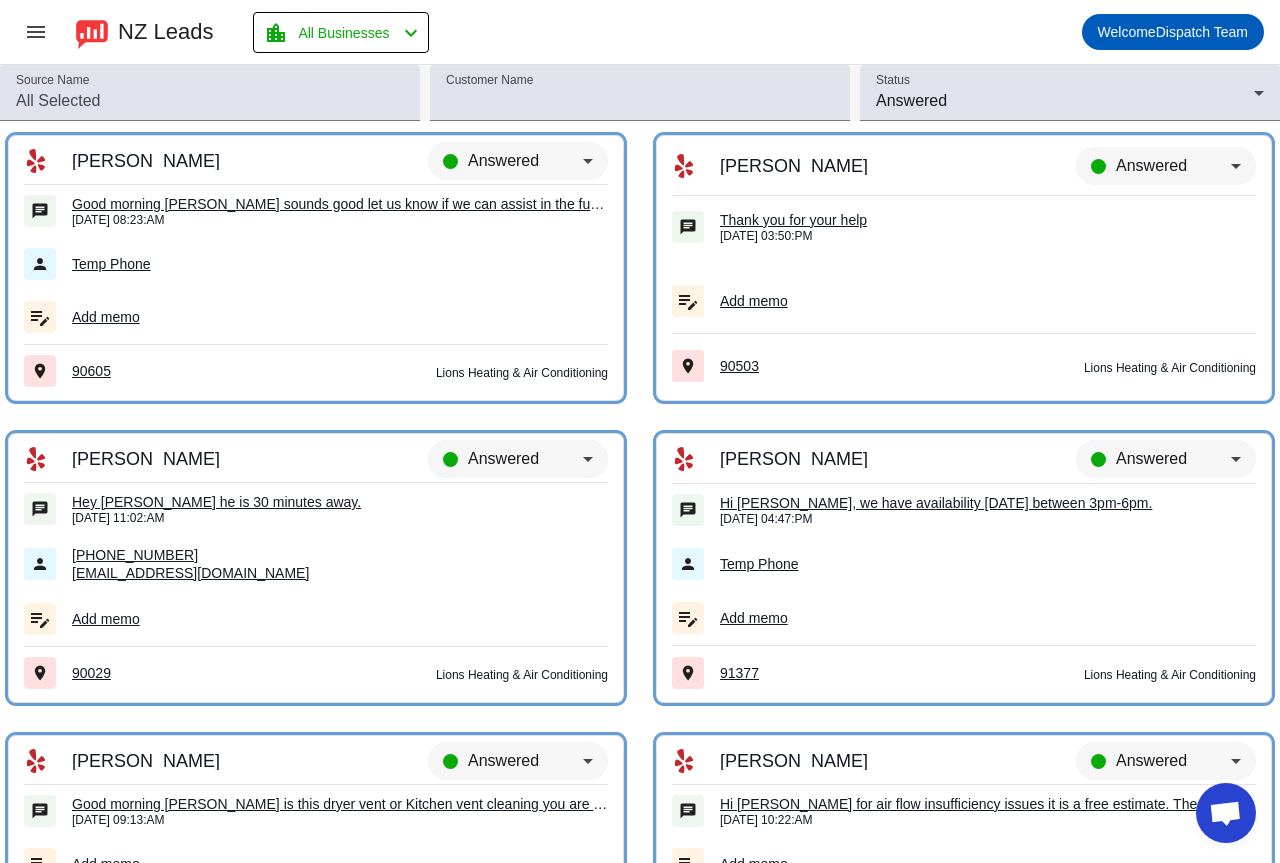 scroll, scrollTop: 6777, scrollLeft: 0, axis: vertical 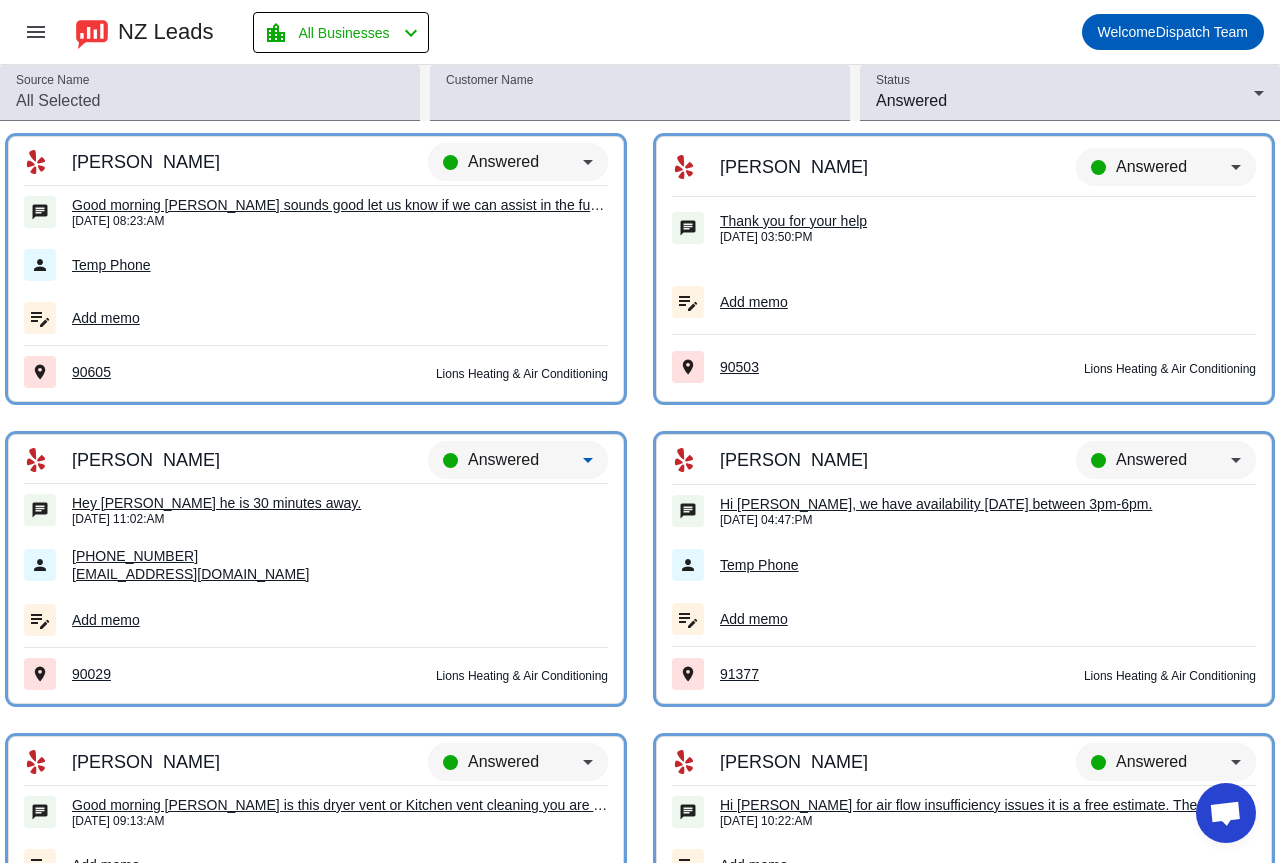 click on "Answered" at bounding box center [503, 459] 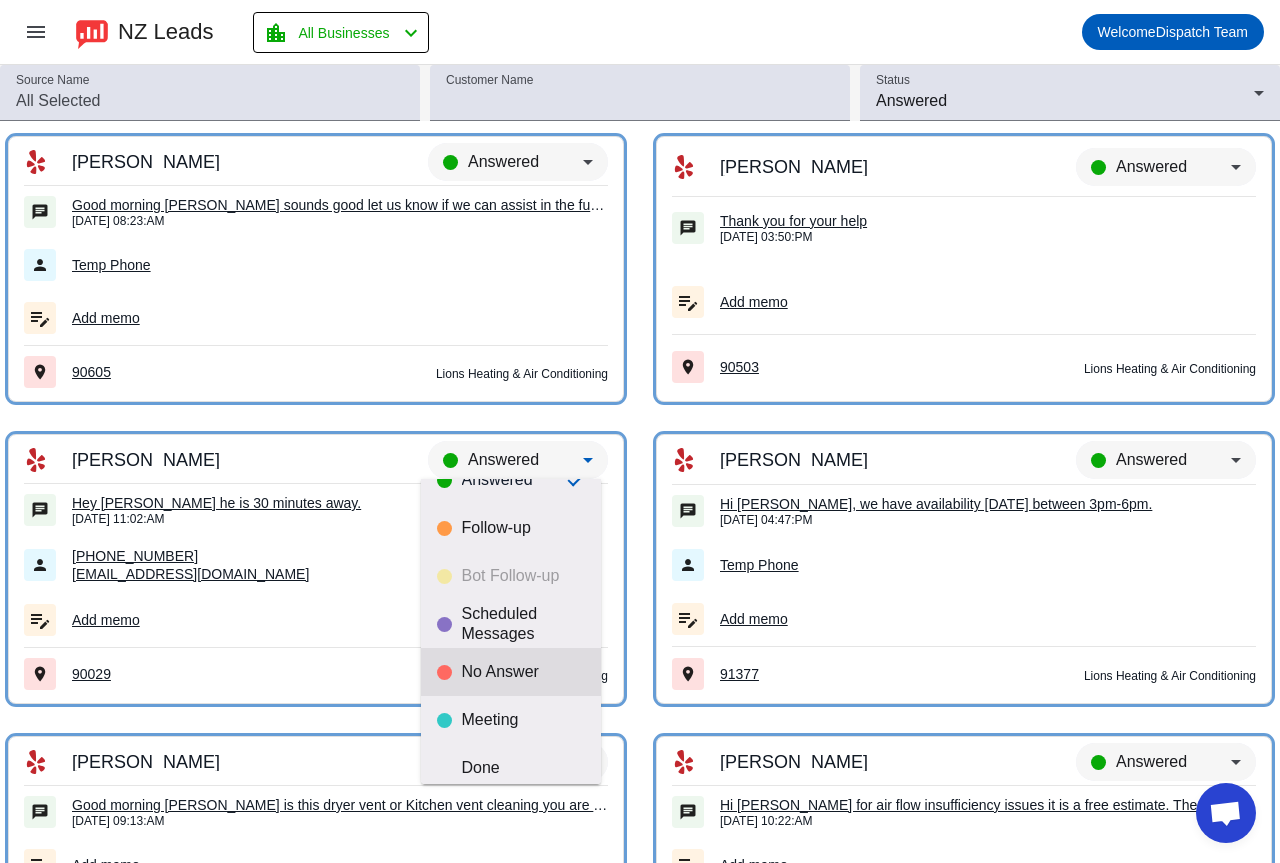 scroll, scrollTop: 47, scrollLeft: 0, axis: vertical 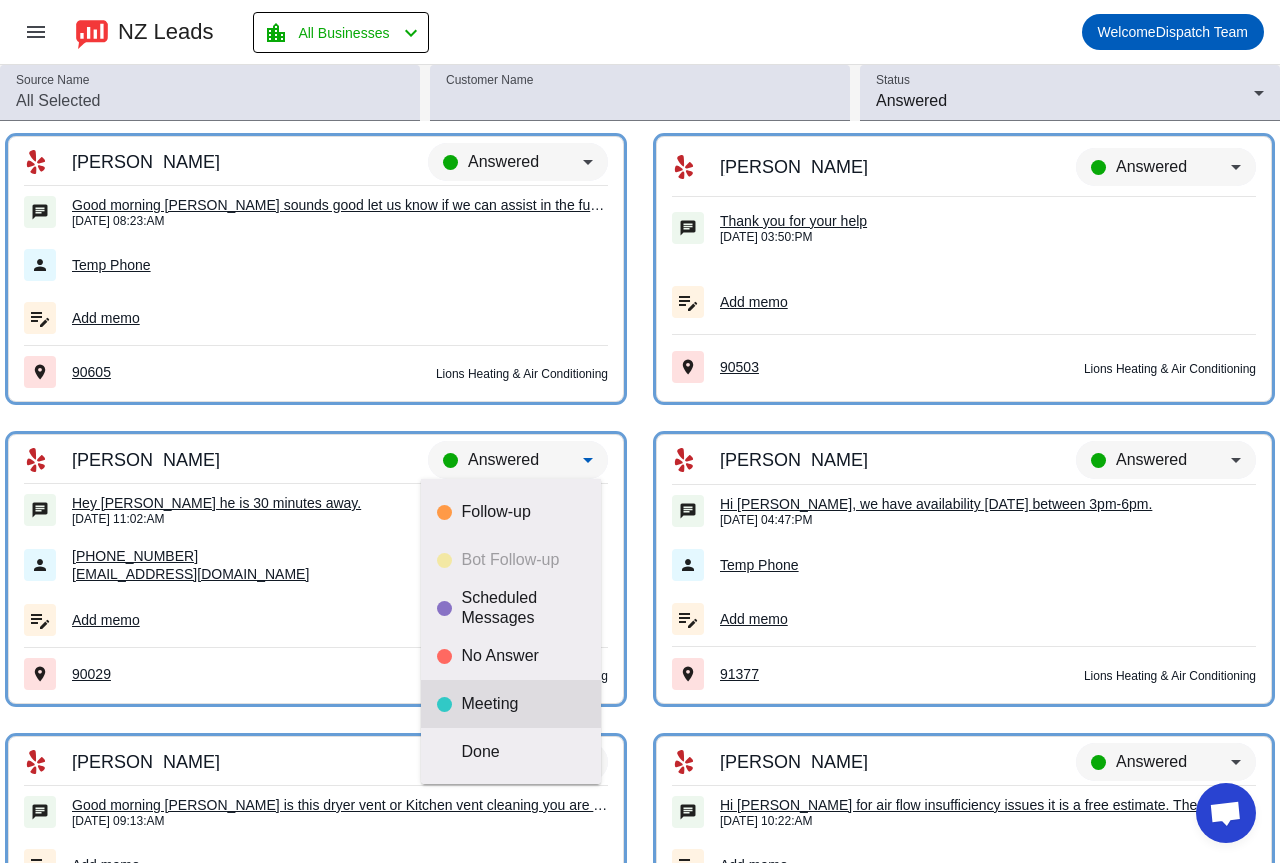 click on "Meeting" at bounding box center [523, 704] 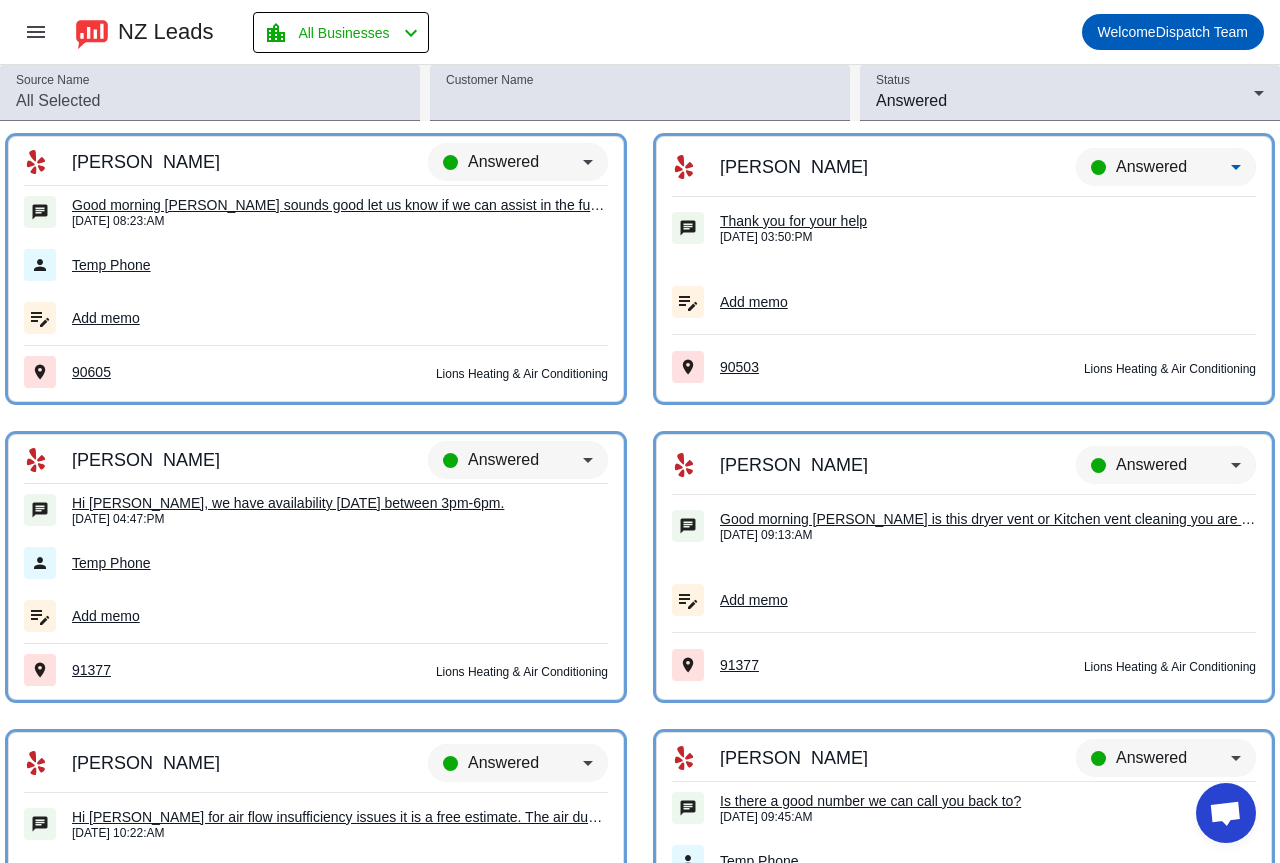 click on "Answered" at bounding box center [1151, 166] 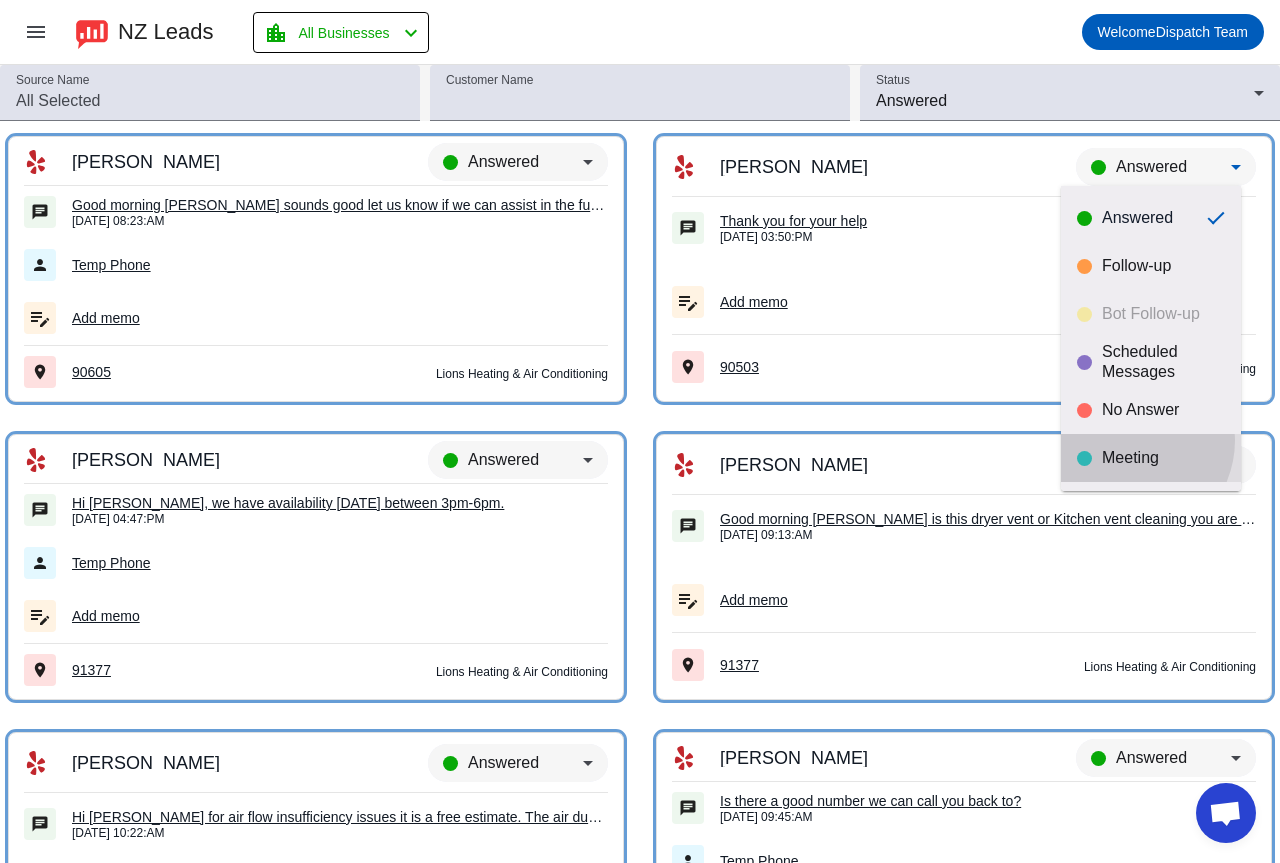 click on "Meeting" at bounding box center [1151, 458] 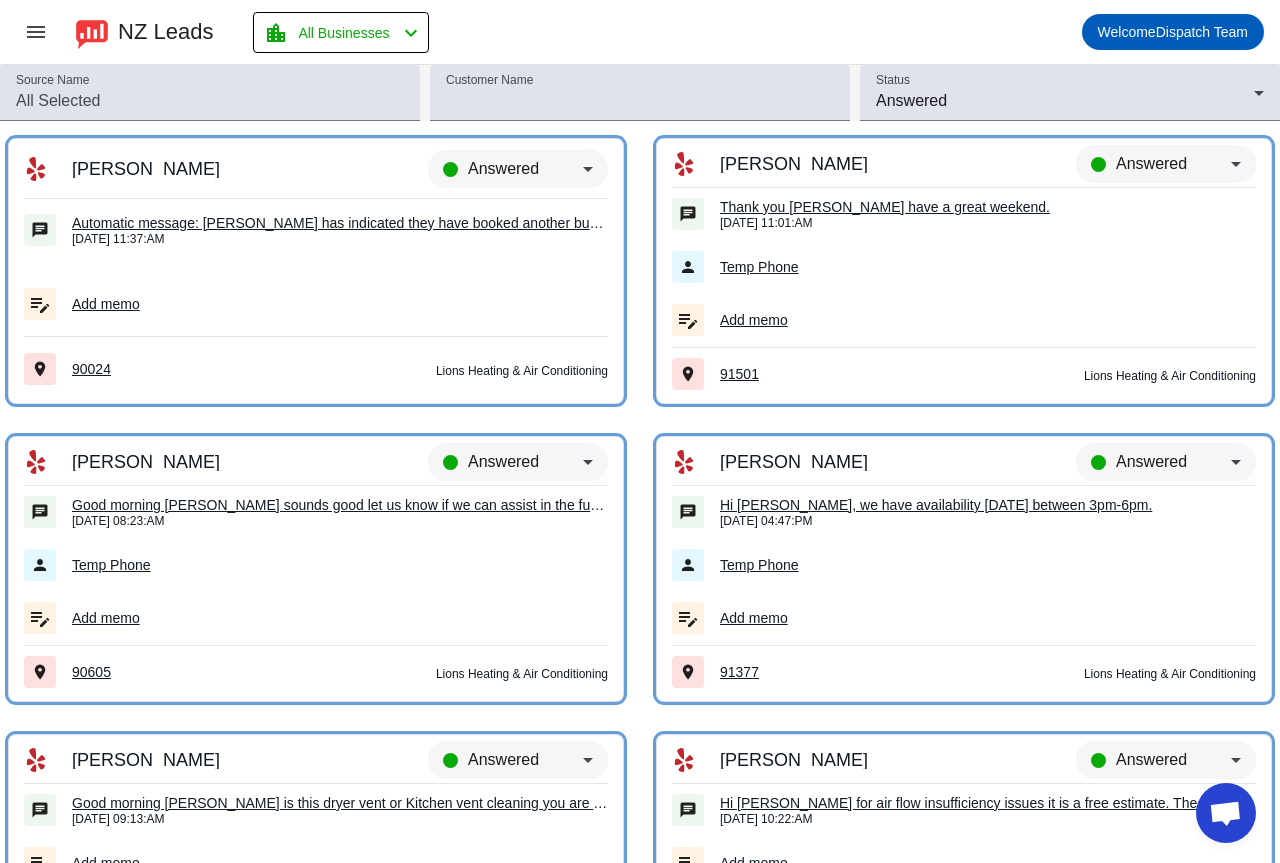 scroll, scrollTop: 6377, scrollLeft: 0, axis: vertical 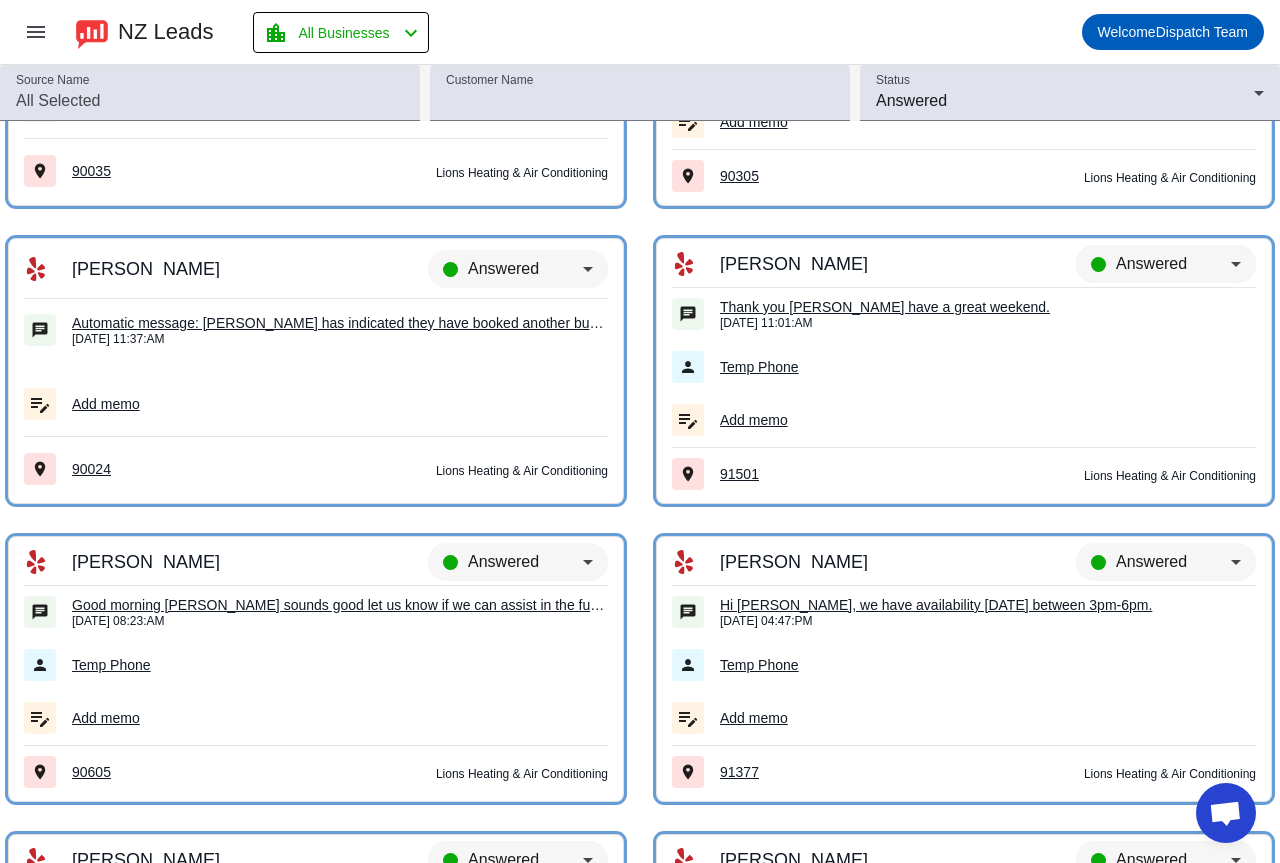 click on "Answered" at bounding box center [1151, 263] 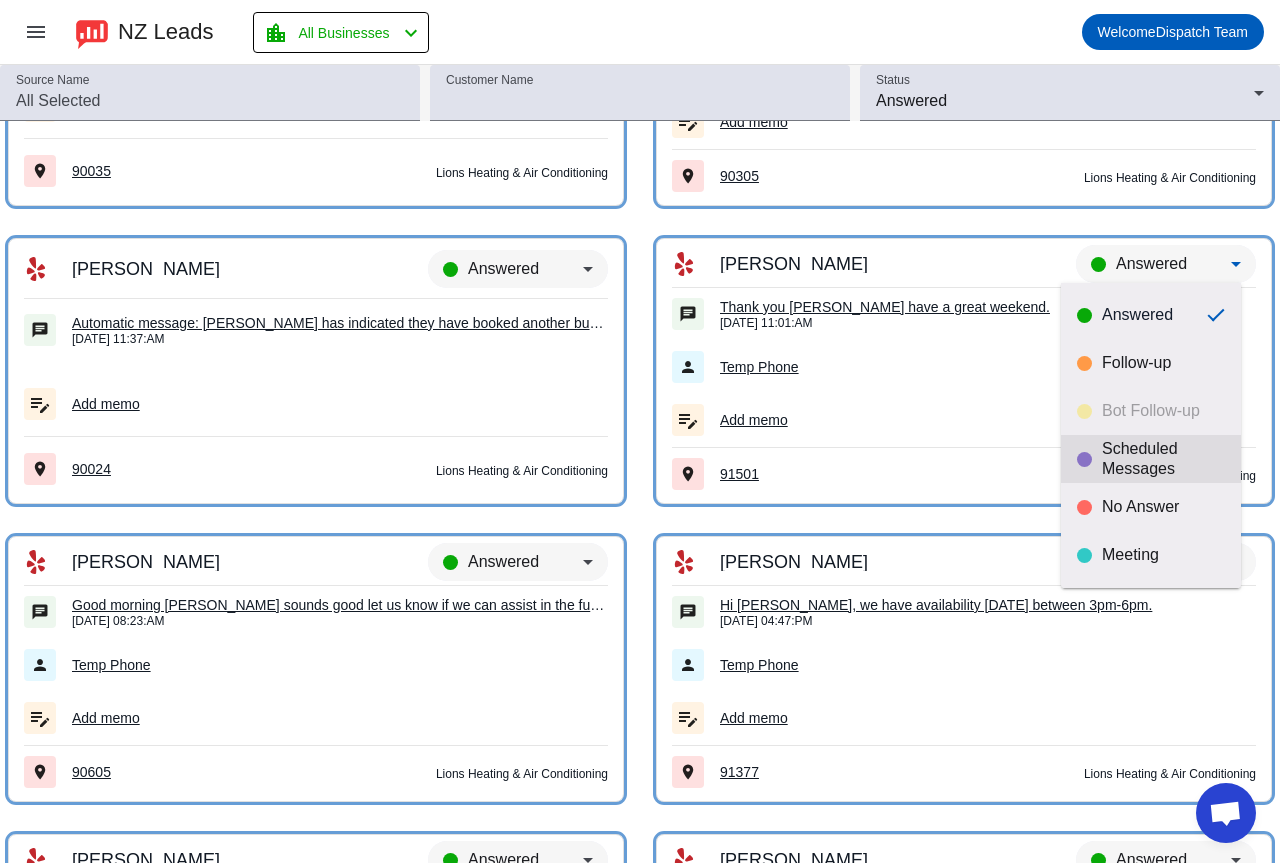 scroll, scrollTop: 47, scrollLeft: 0, axis: vertical 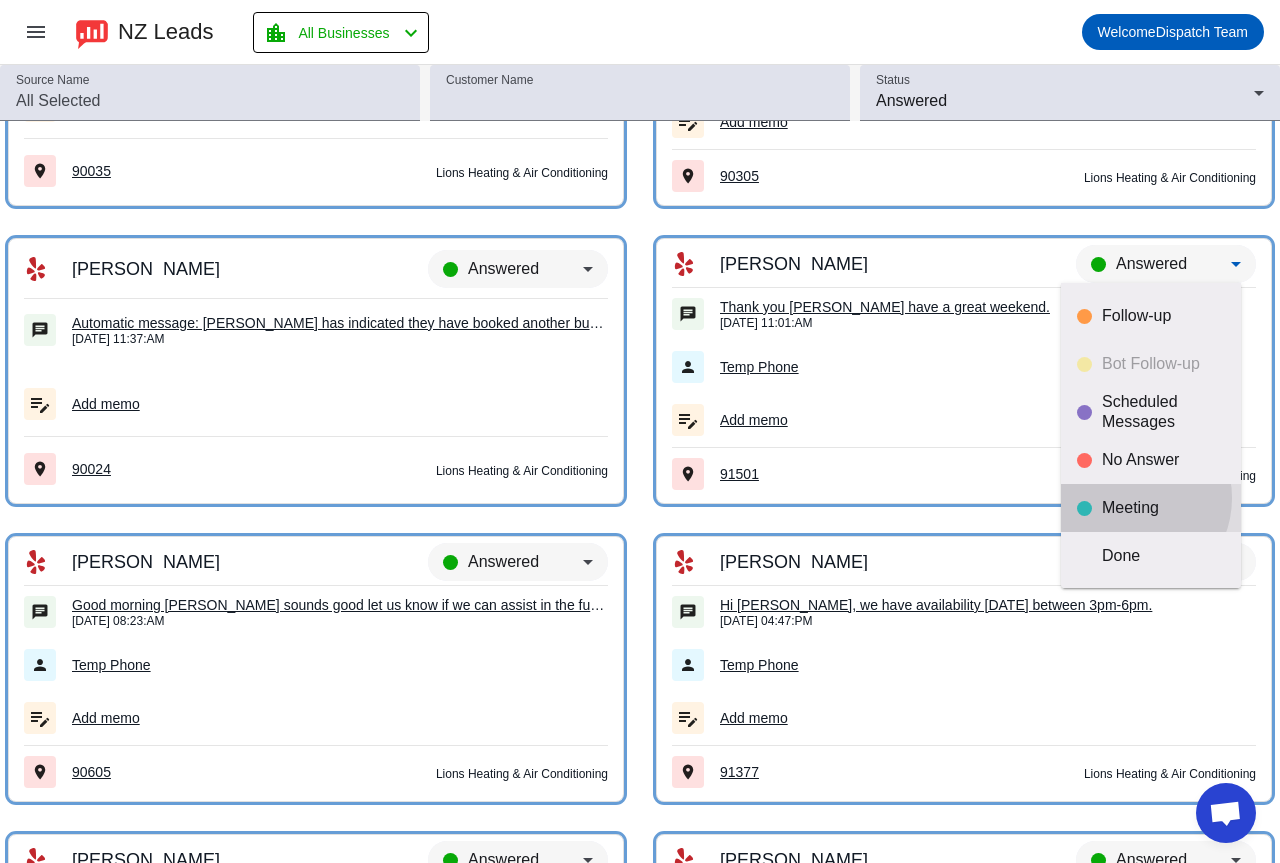 click on "Meeting" at bounding box center [1163, 508] 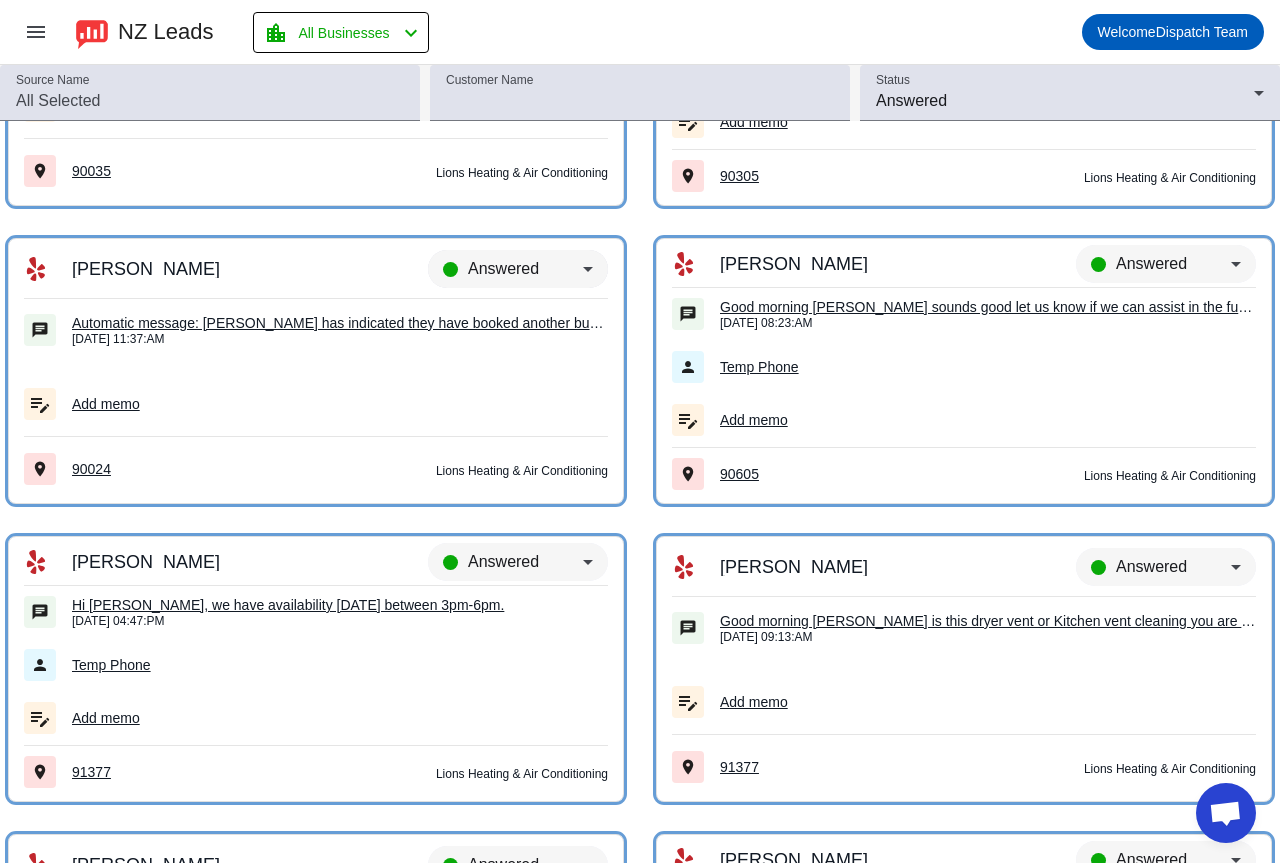 click on "Answered" at bounding box center [525, 269] 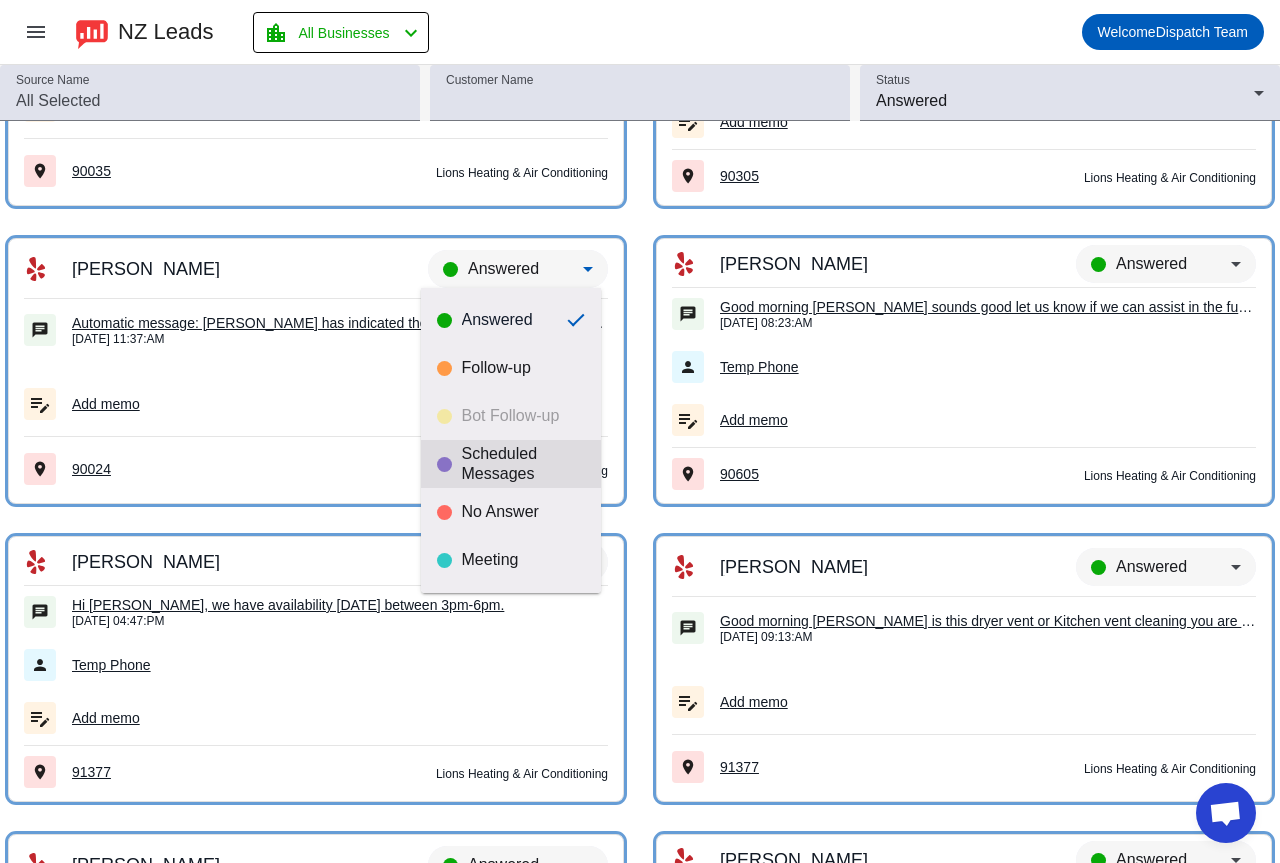 scroll, scrollTop: 47, scrollLeft: 0, axis: vertical 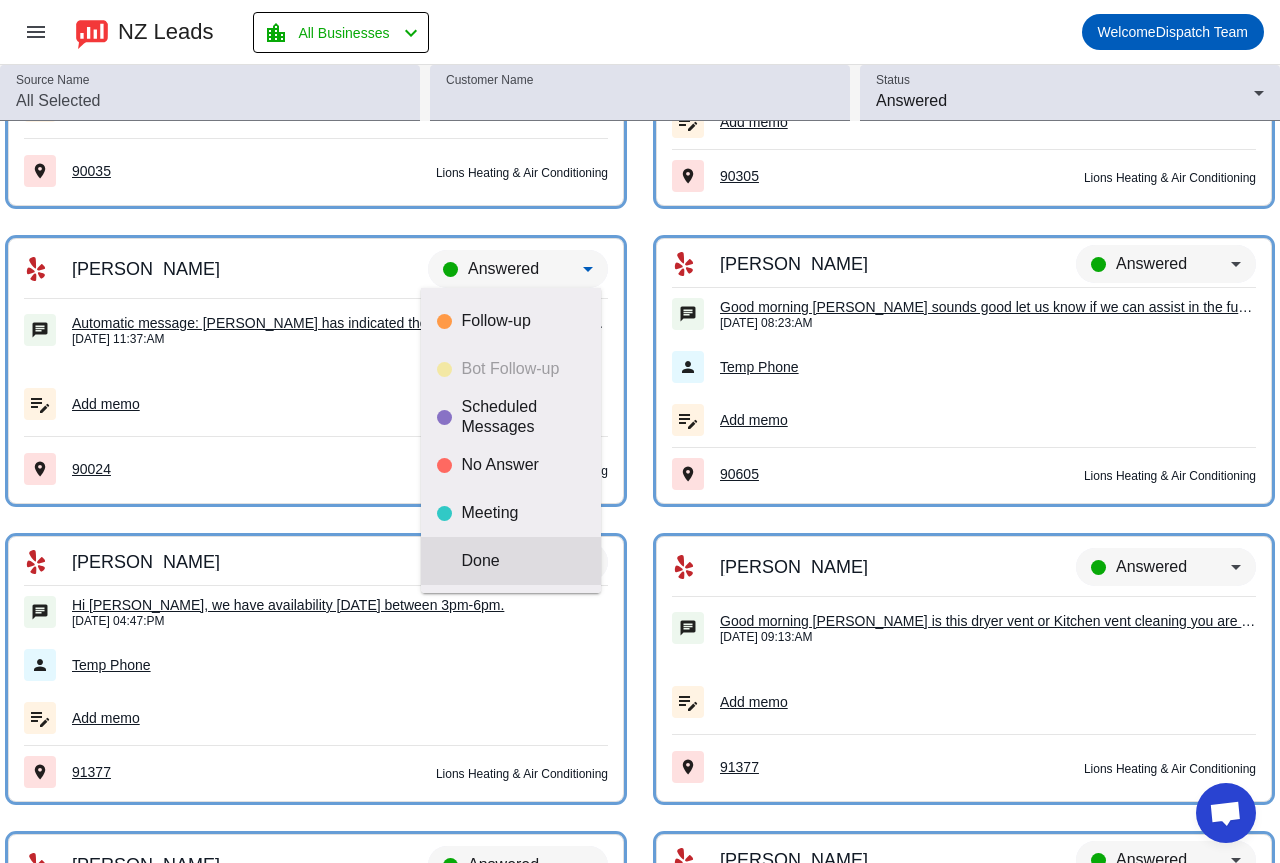 click on "Done" at bounding box center (523, 561) 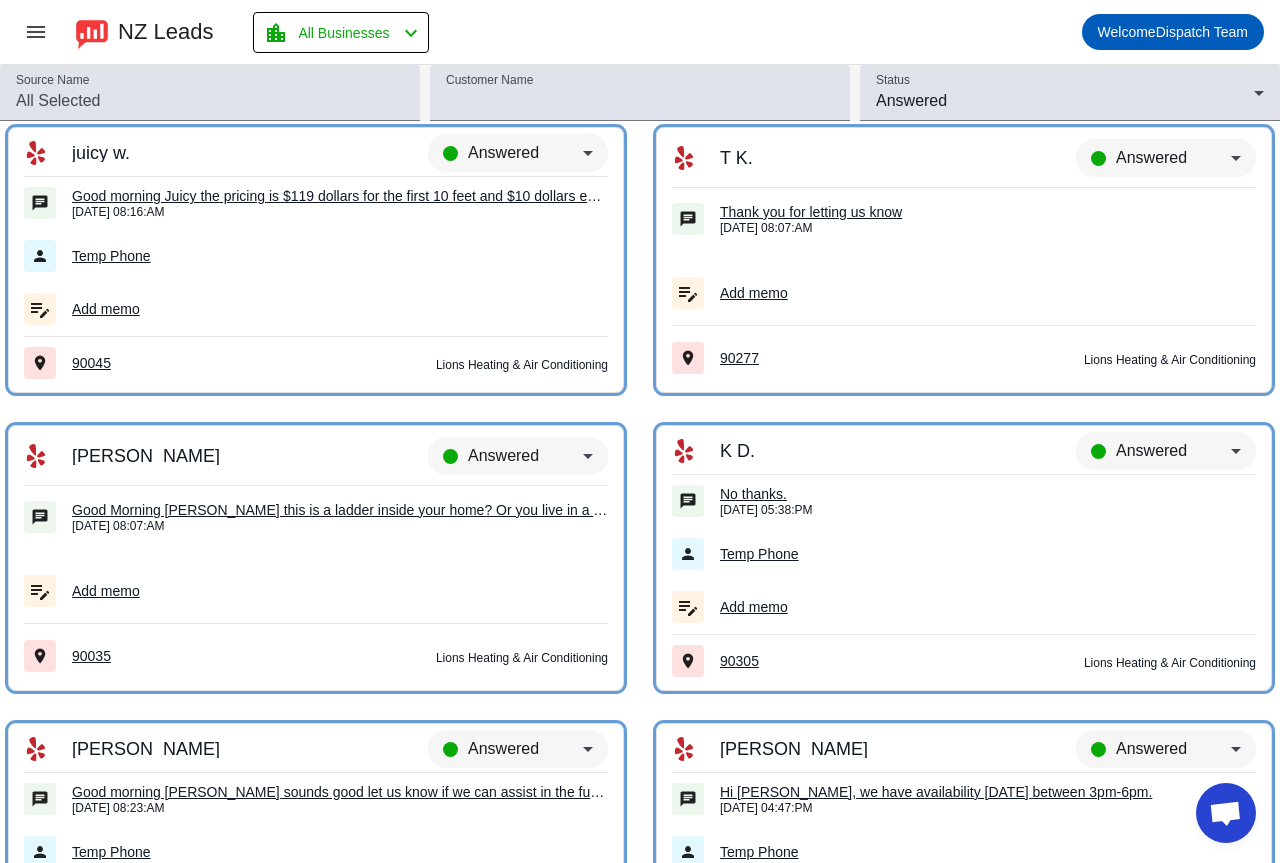 scroll, scrollTop: 5877, scrollLeft: 0, axis: vertical 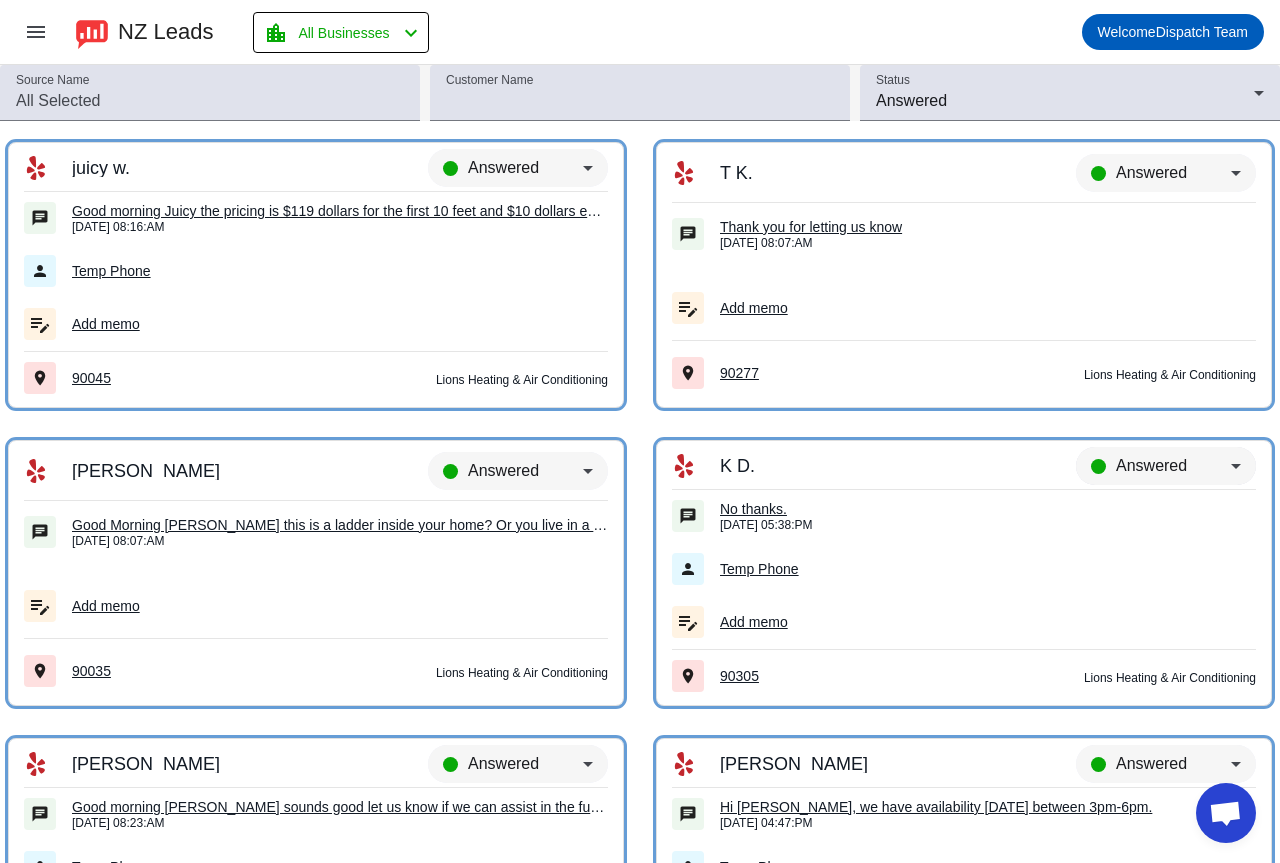 click on "Answered" 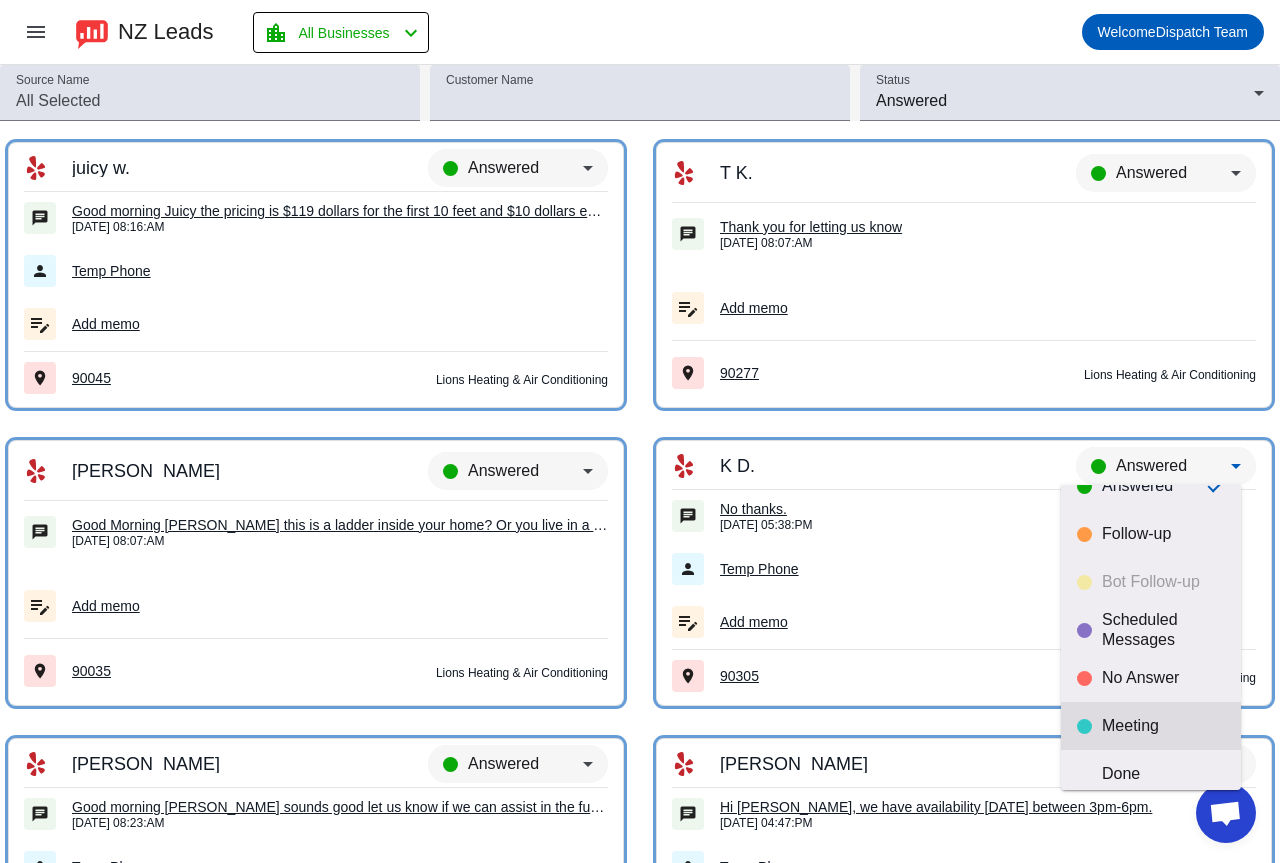 scroll, scrollTop: 47, scrollLeft: 0, axis: vertical 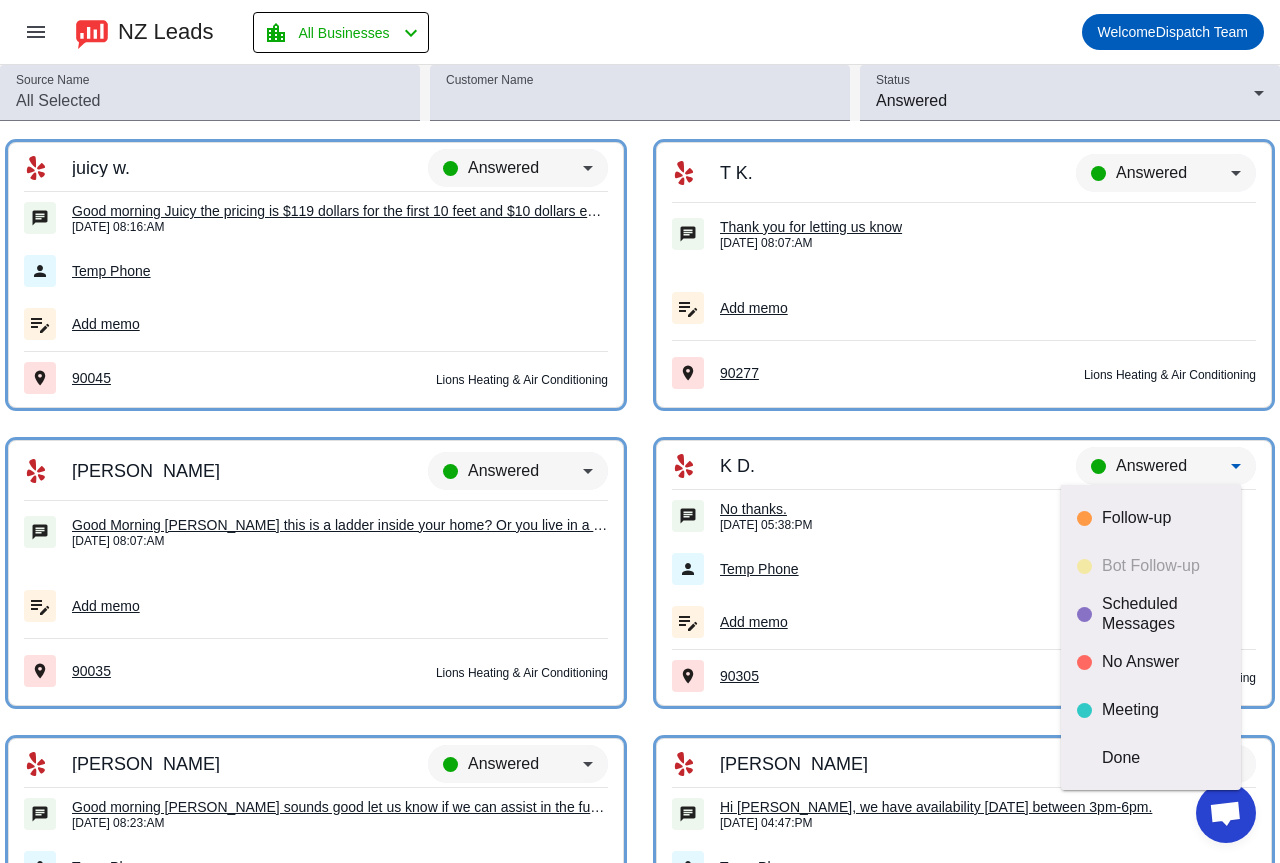 drag, startPoint x: 1114, startPoint y: 757, endPoint x: 841, endPoint y: 618, distance: 306.3495 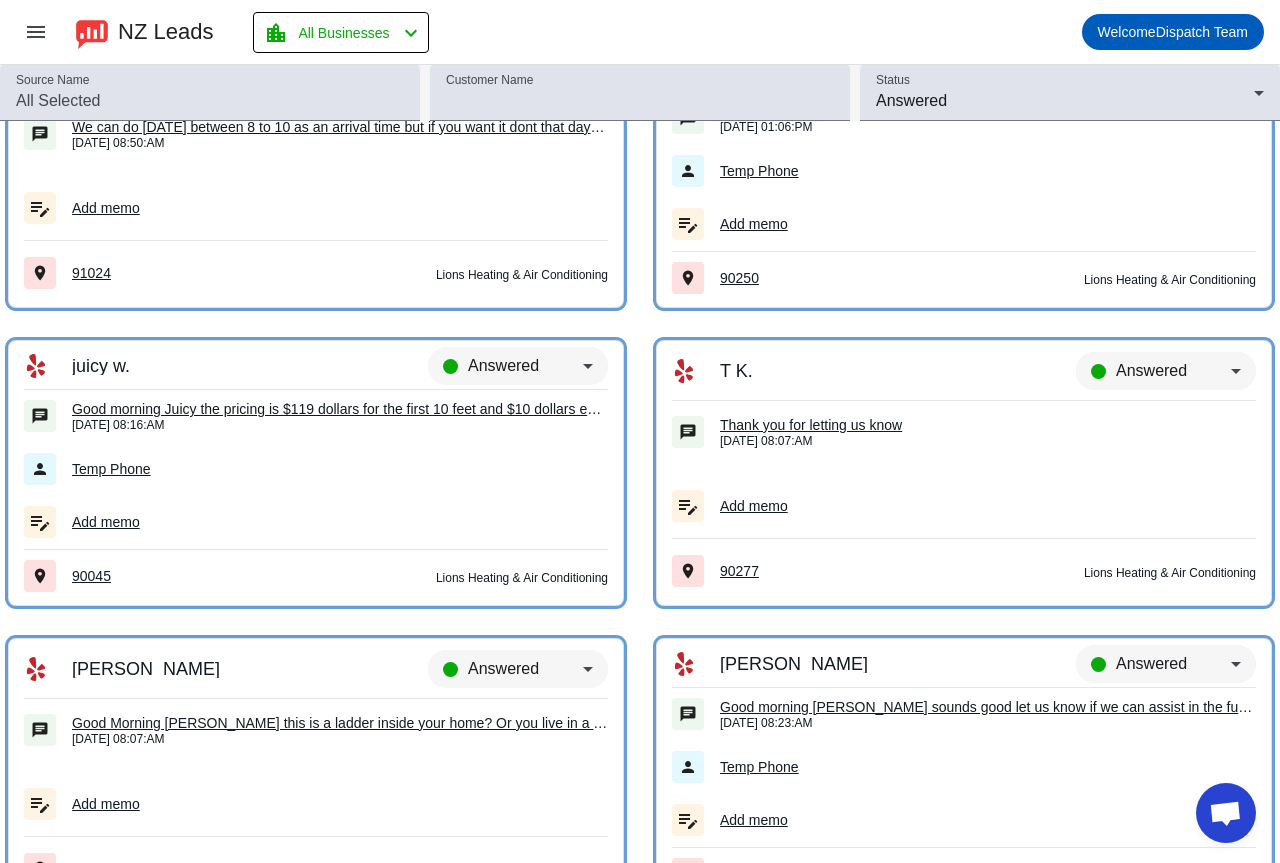 scroll, scrollTop: 5677, scrollLeft: 0, axis: vertical 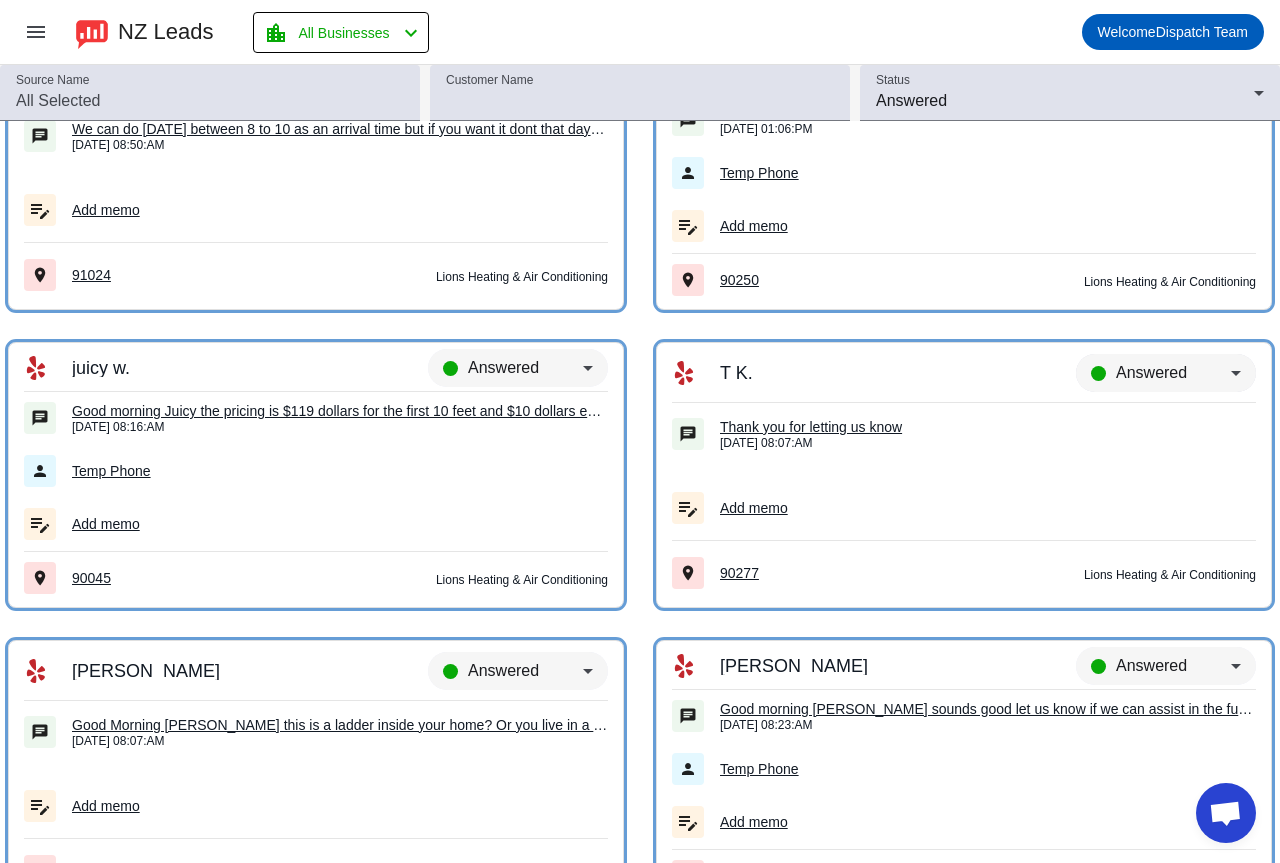 click on "Answered" at bounding box center [1151, 372] 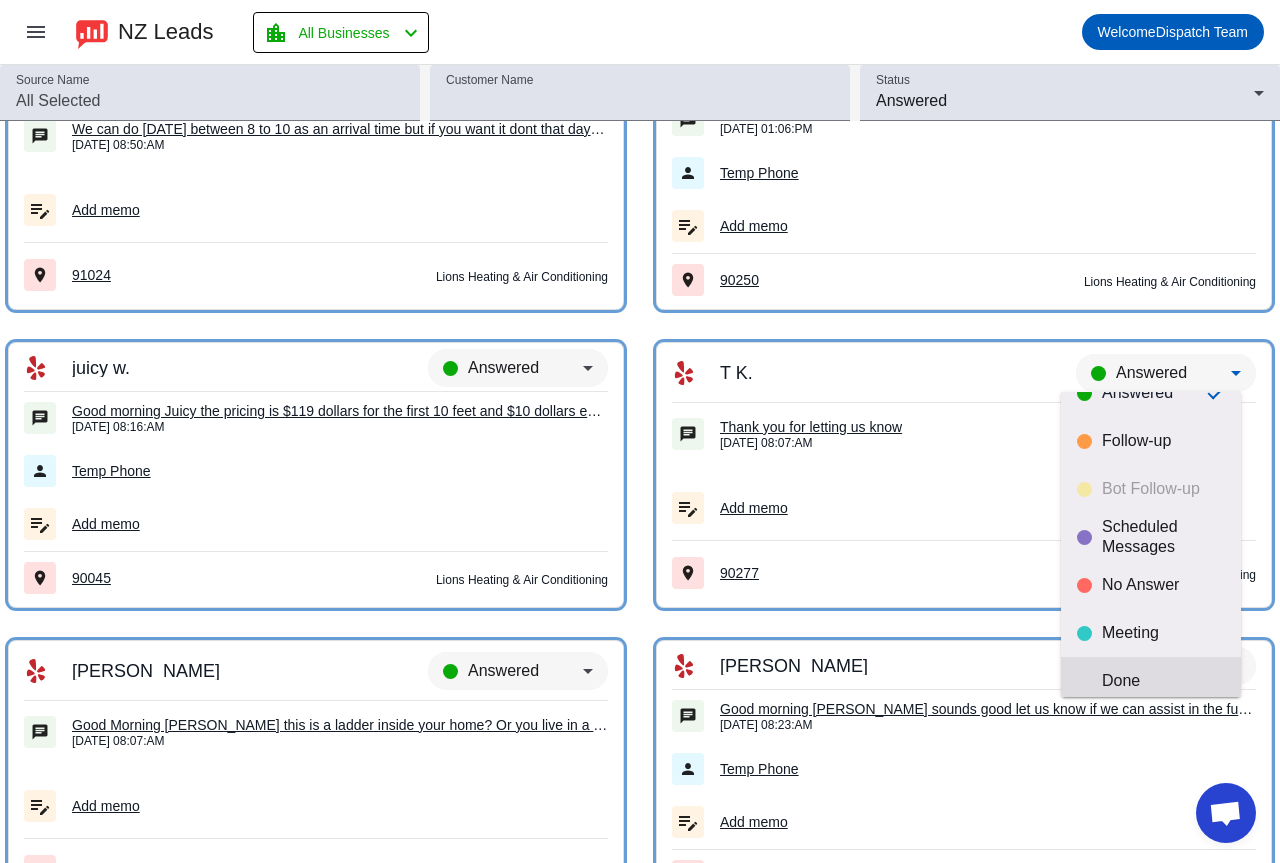 scroll, scrollTop: 47, scrollLeft: 0, axis: vertical 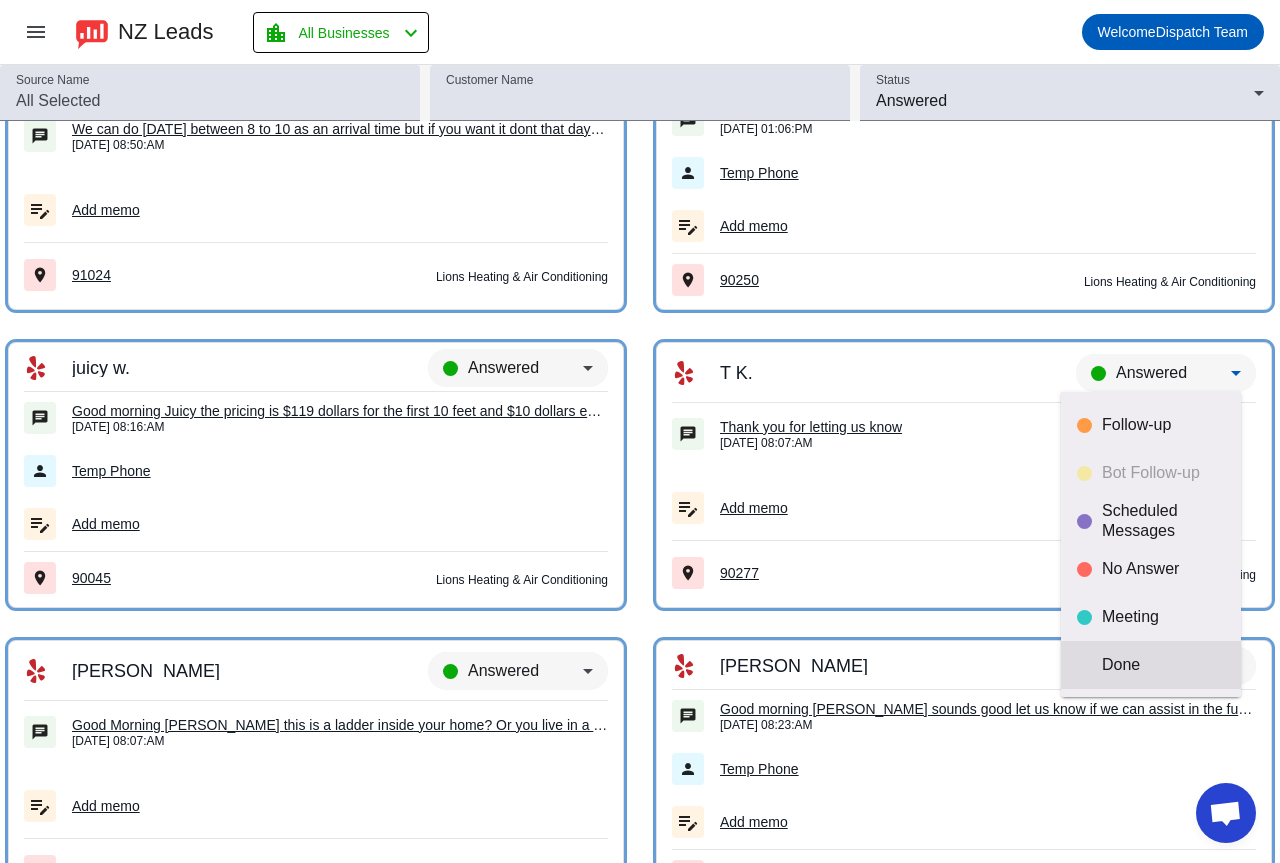 click on "Done" at bounding box center (1163, 665) 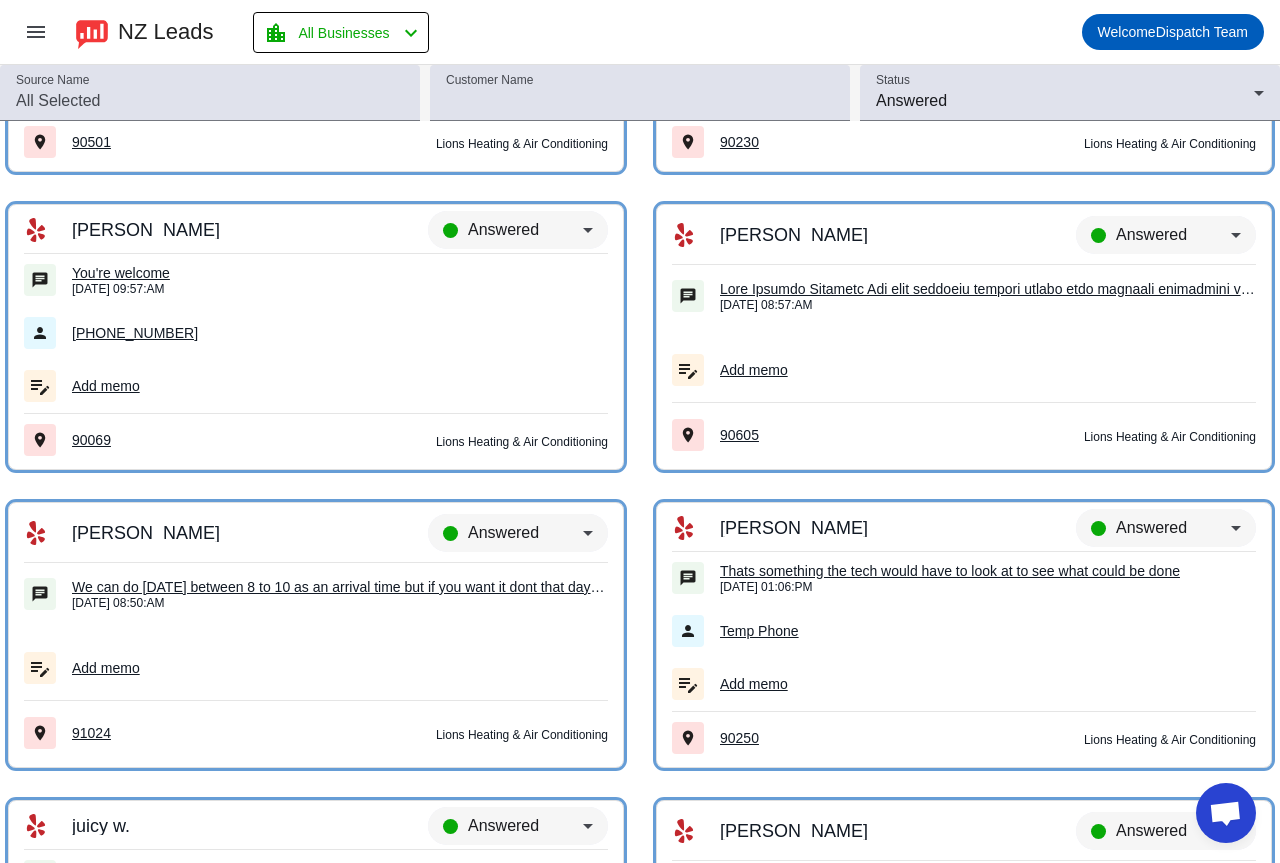 scroll, scrollTop: 5177, scrollLeft: 0, axis: vertical 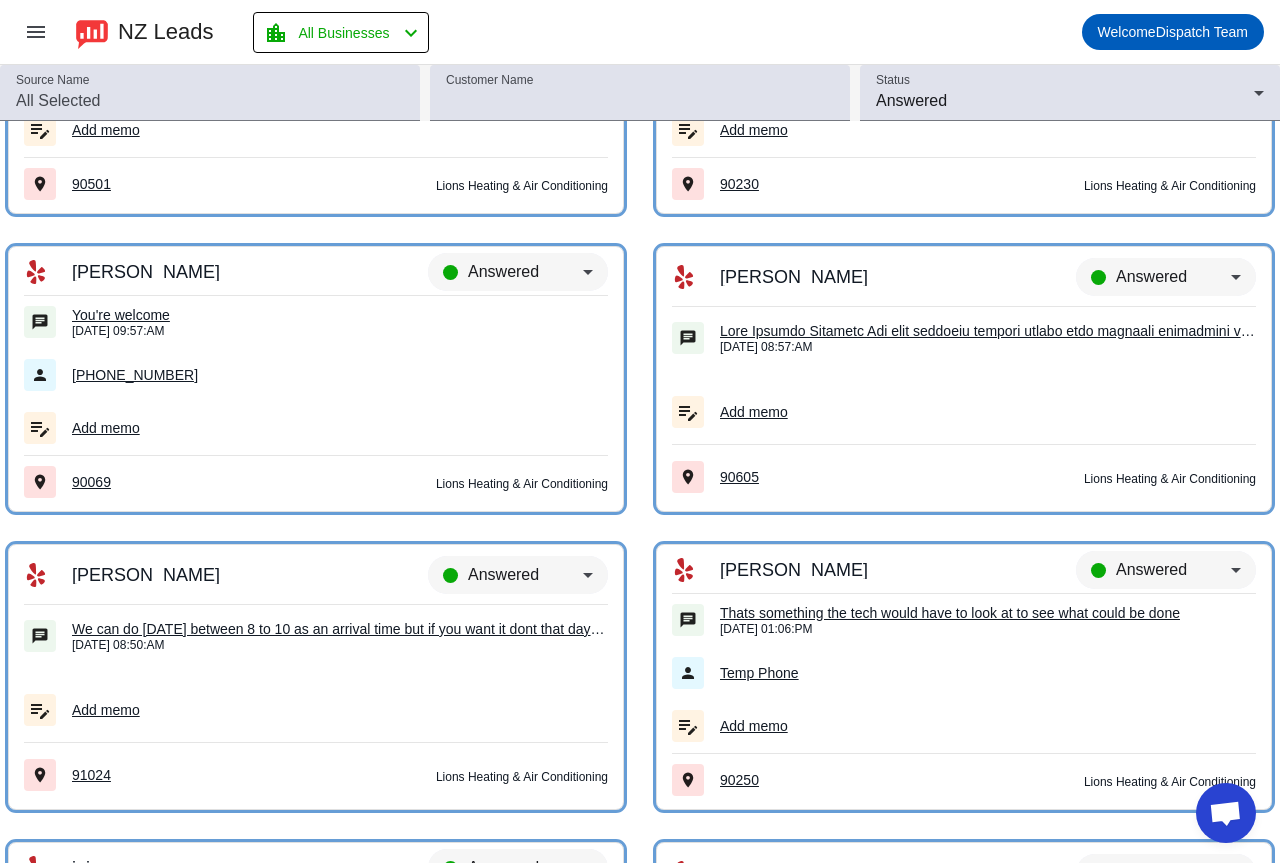 click on "Lions Heating & Air Conditioning  [PERSON_NAME]  [PHONE_NUMBER]  You're welcome   [DATE] 09:57:AM  90069 Add memo  [DATE] 09:57:AM  Answered" 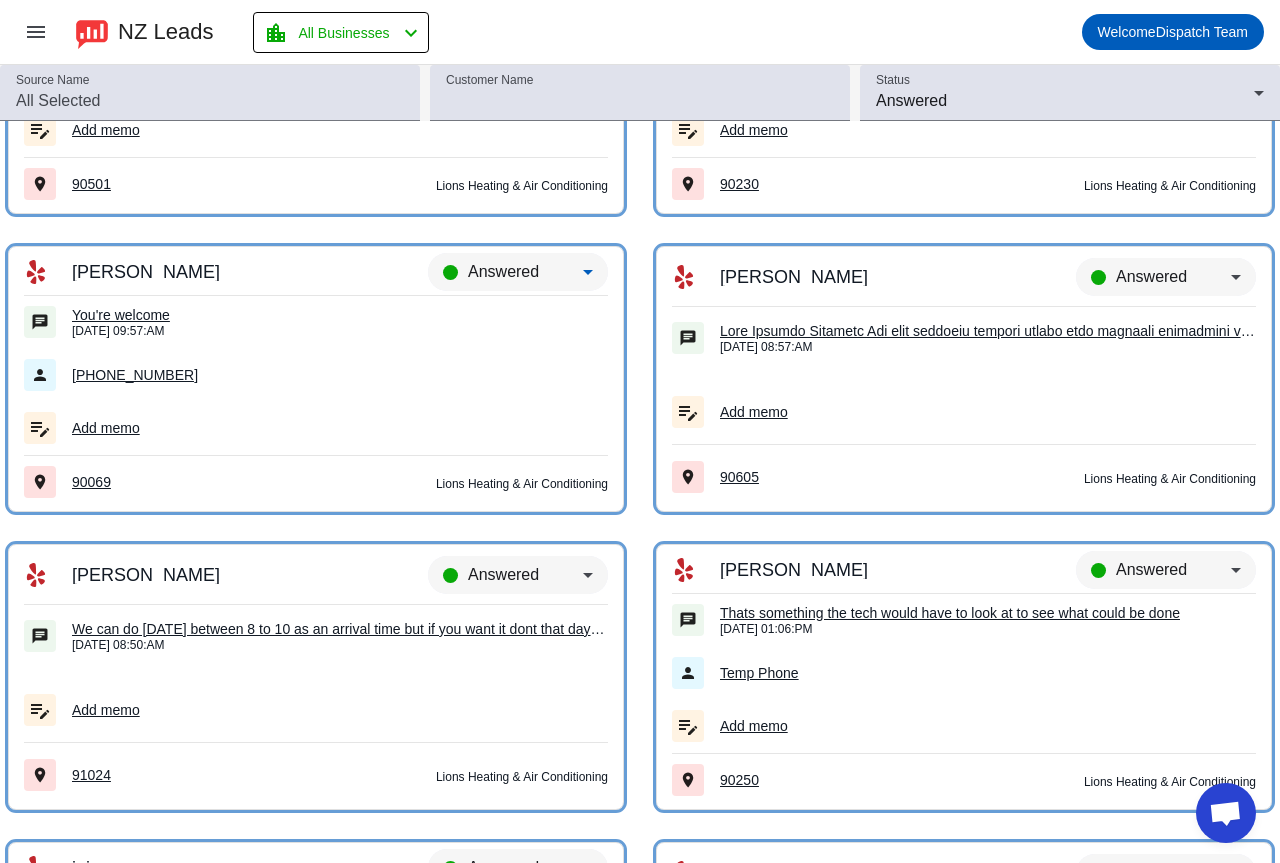 click on "Answered" at bounding box center (503, 271) 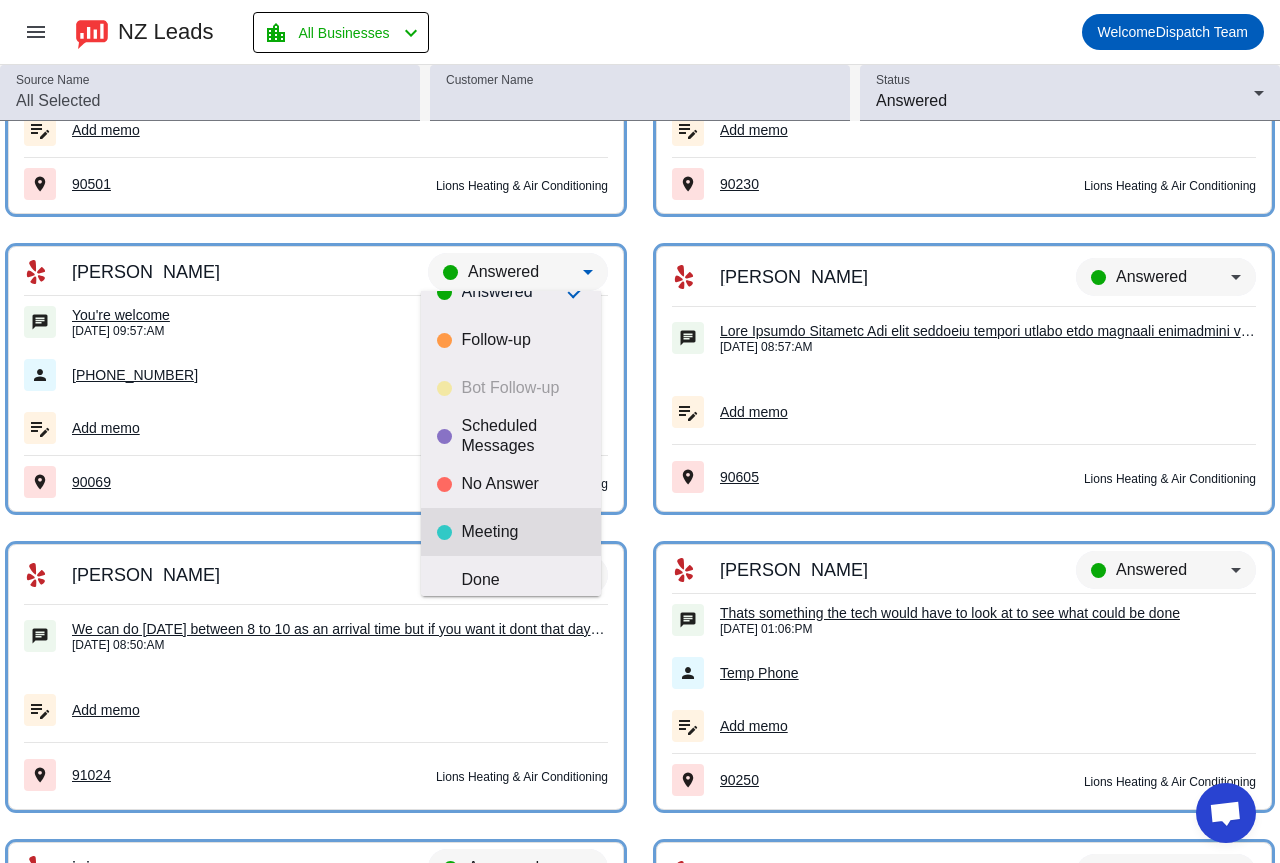 scroll, scrollTop: 47, scrollLeft: 0, axis: vertical 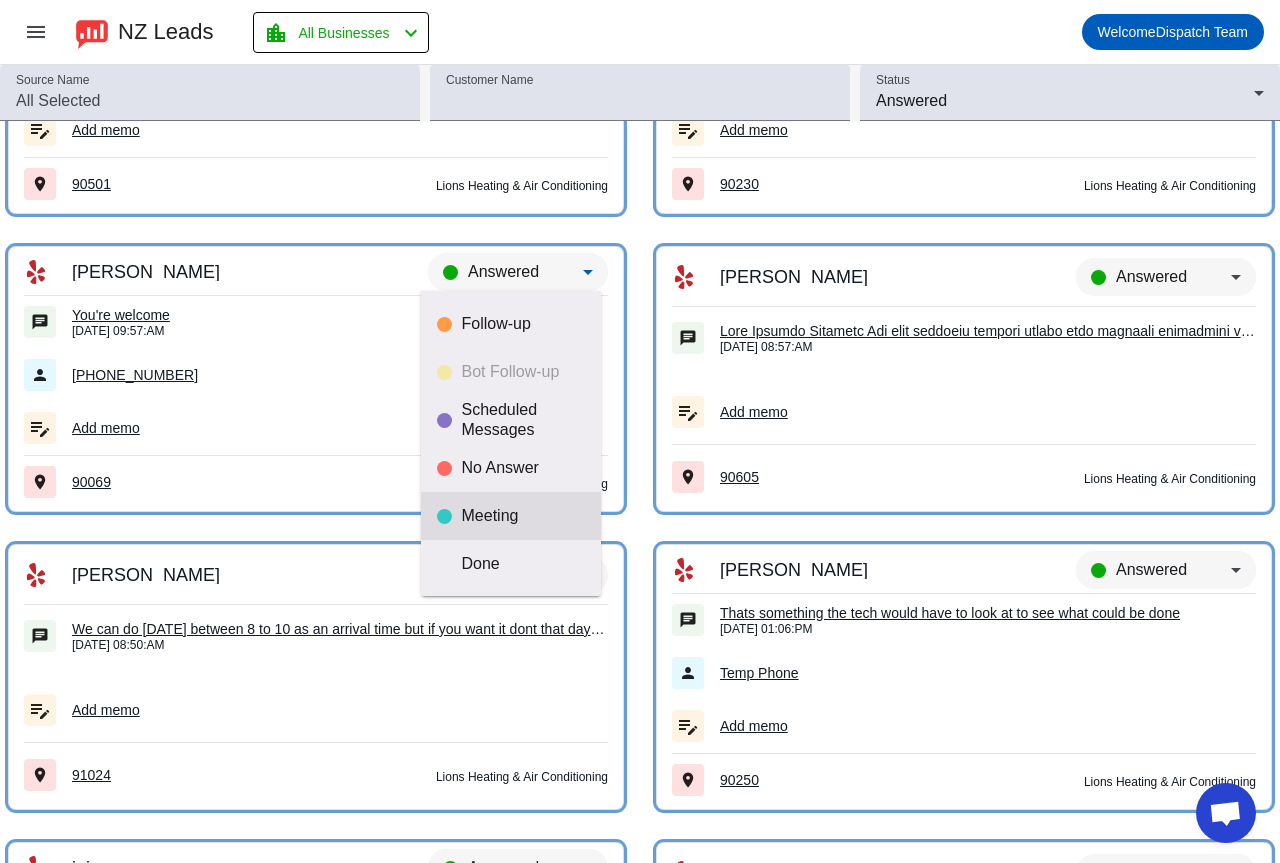 click on "Meeting" at bounding box center [523, 516] 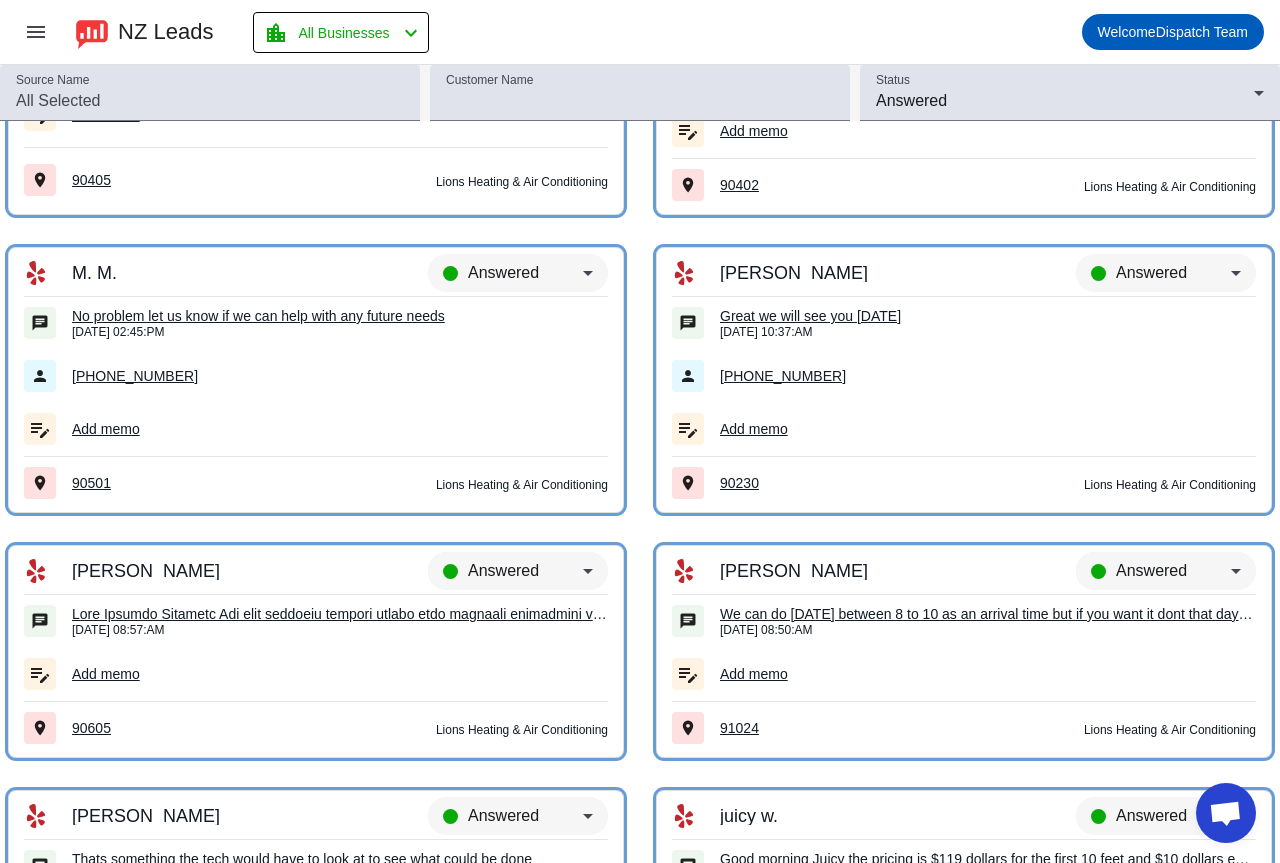 scroll, scrollTop: 4877, scrollLeft: 0, axis: vertical 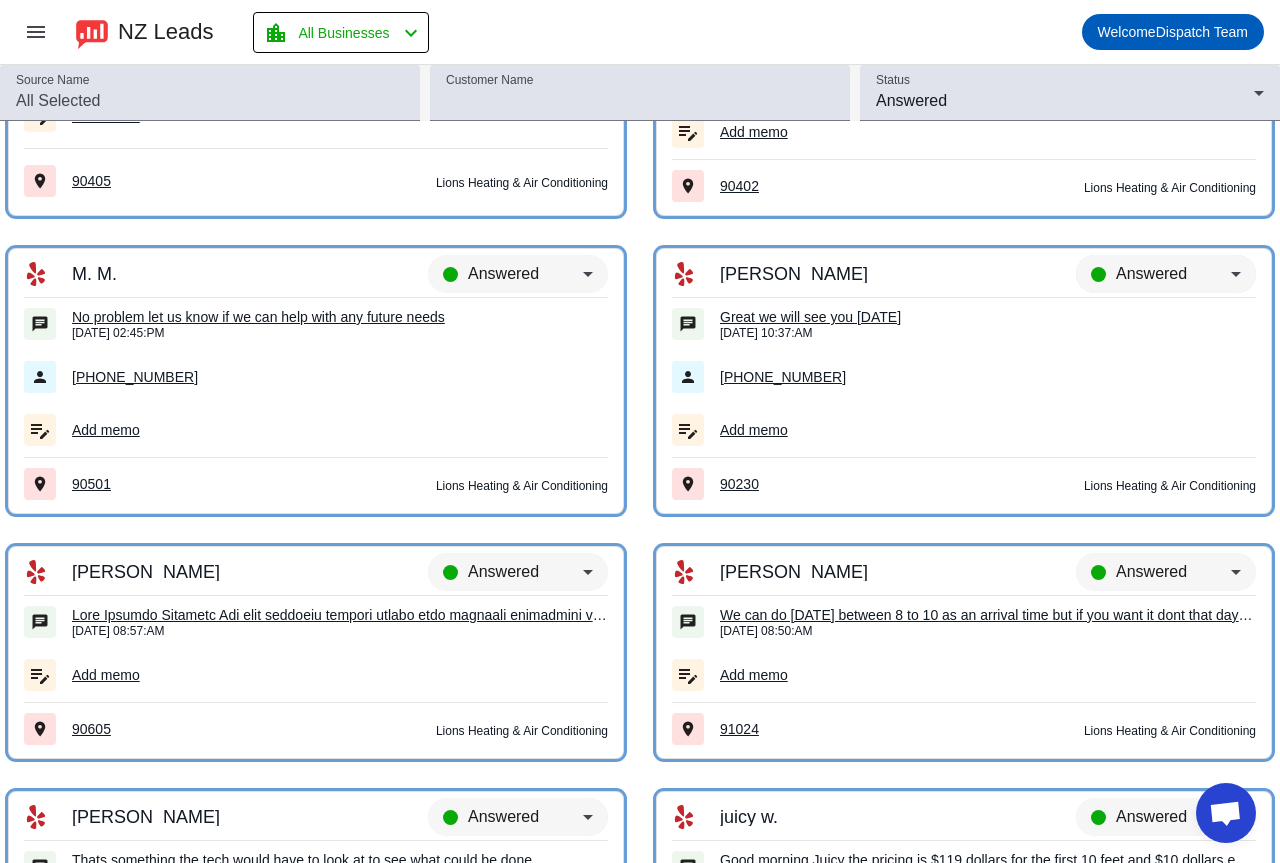 click on "Answered" 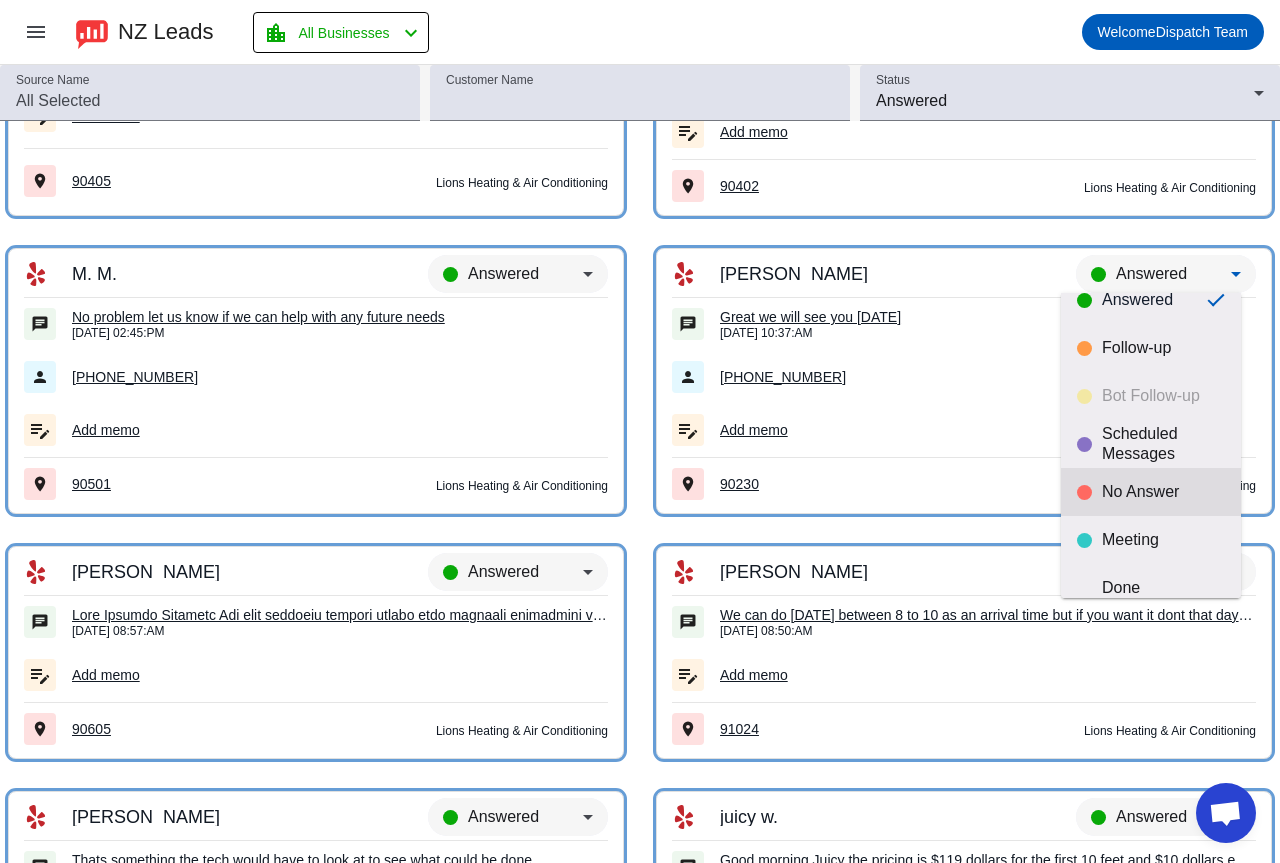 scroll, scrollTop: 47, scrollLeft: 0, axis: vertical 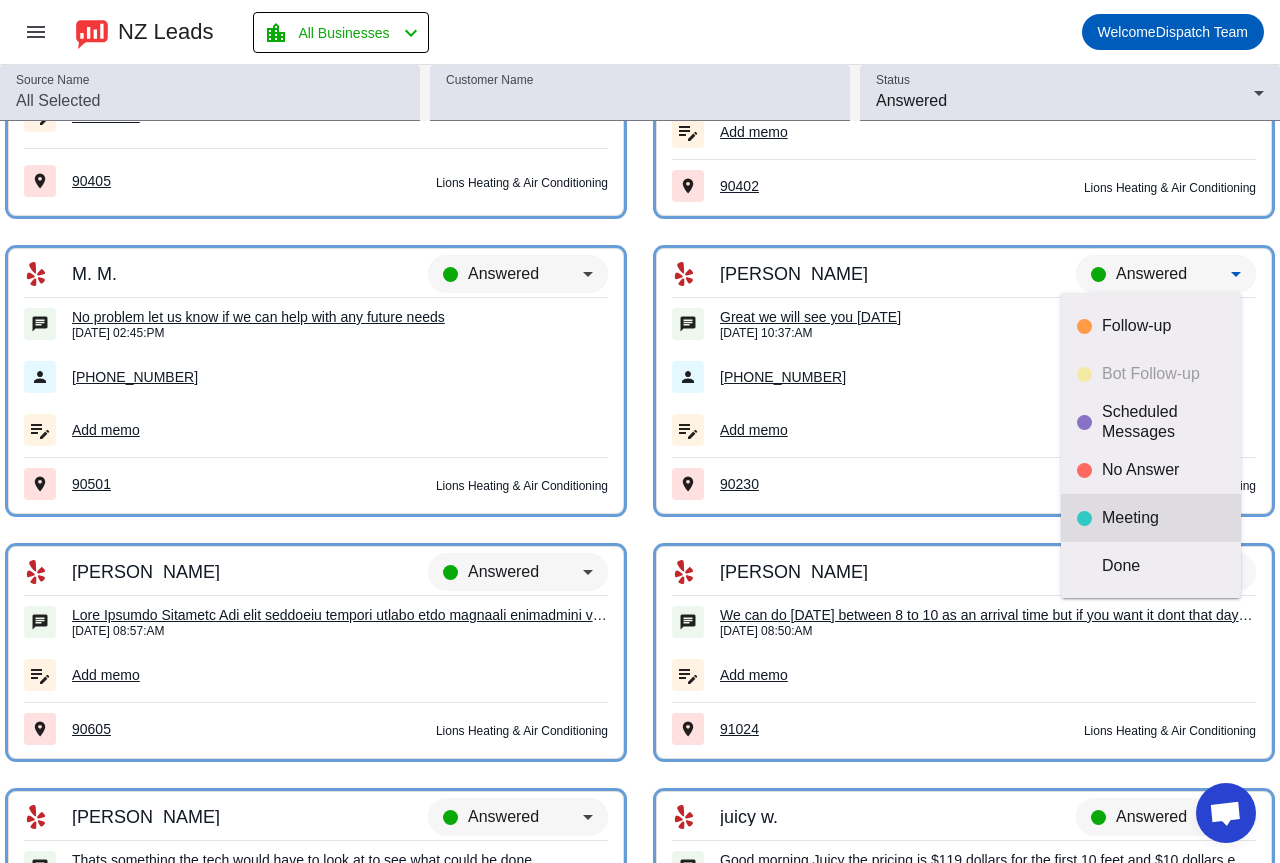 click on "Meeting" at bounding box center (1163, 518) 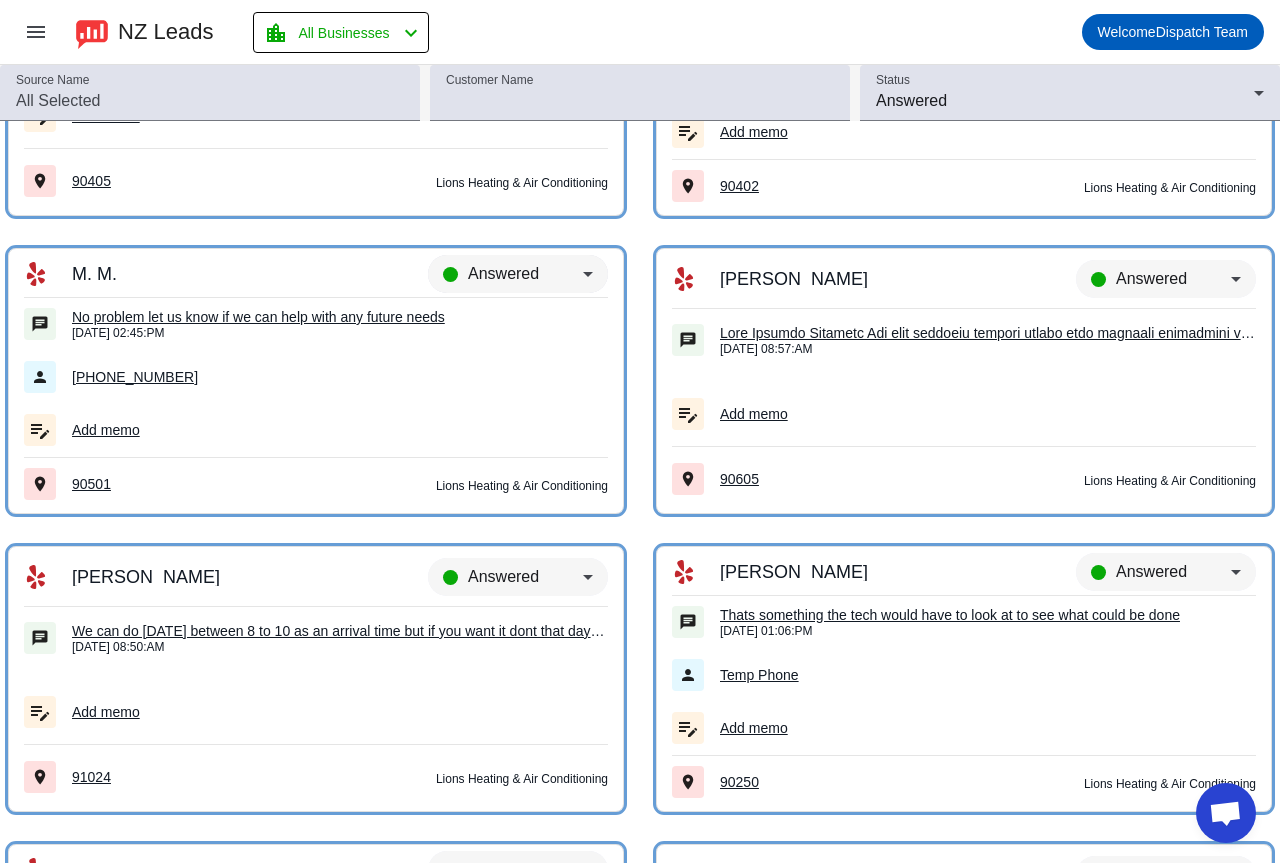 click on "Answered" at bounding box center [503, 273] 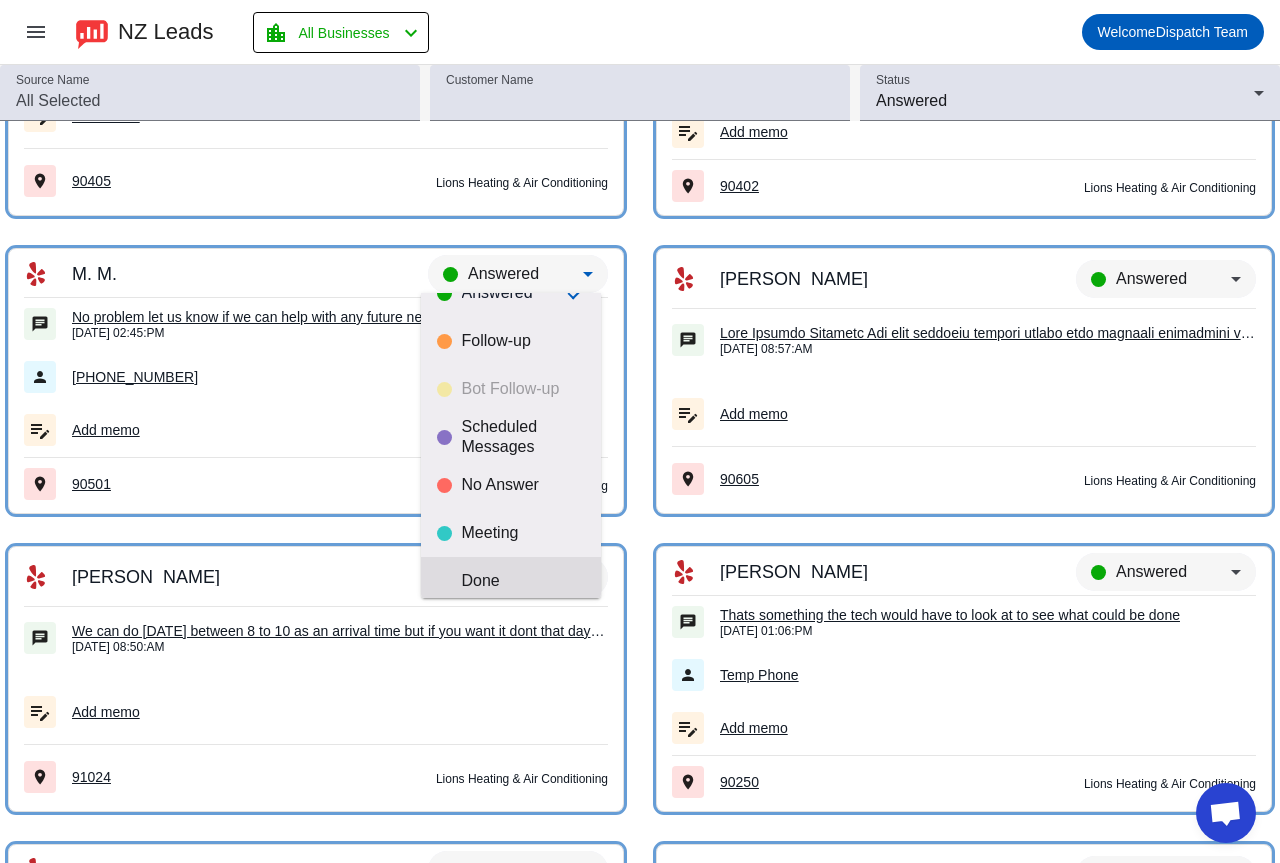 scroll, scrollTop: 47, scrollLeft: 0, axis: vertical 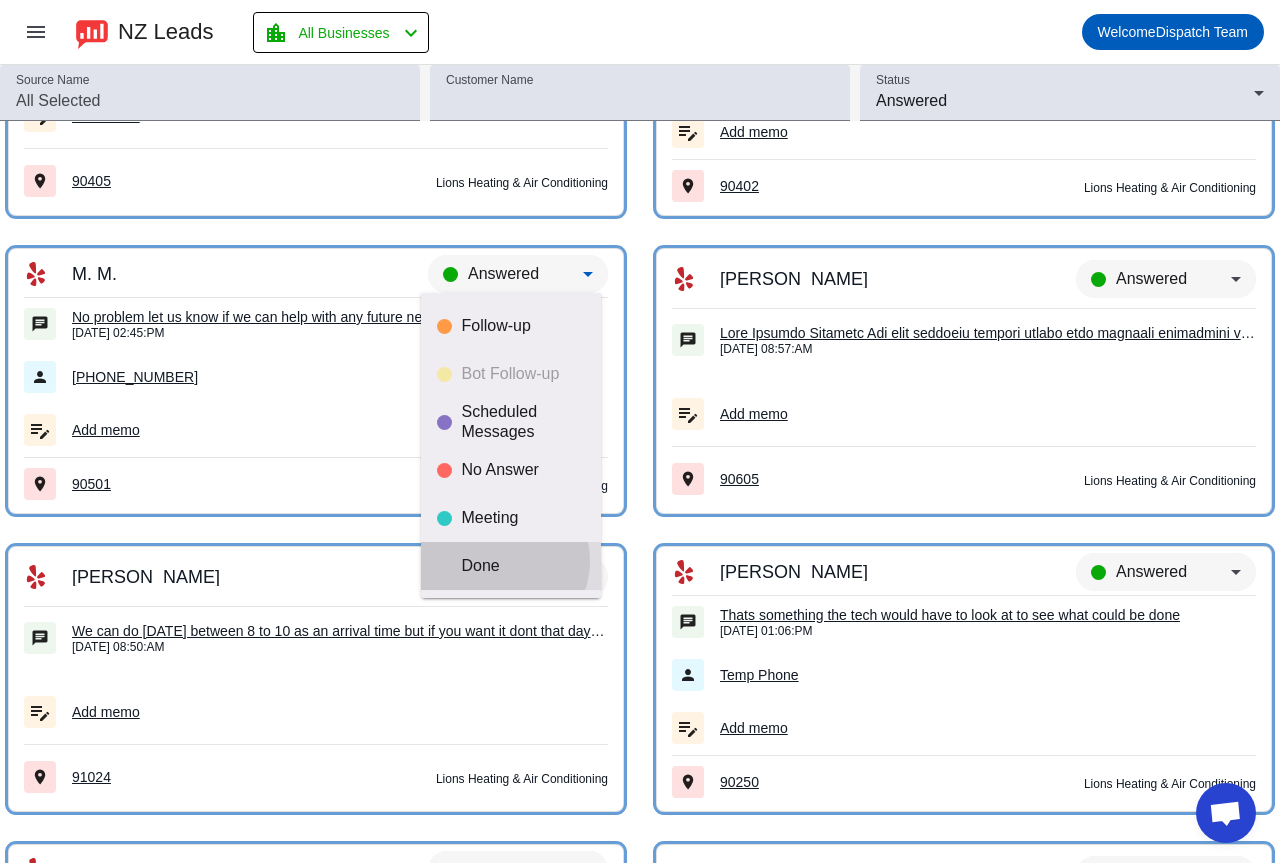 click on "Done" at bounding box center [523, 566] 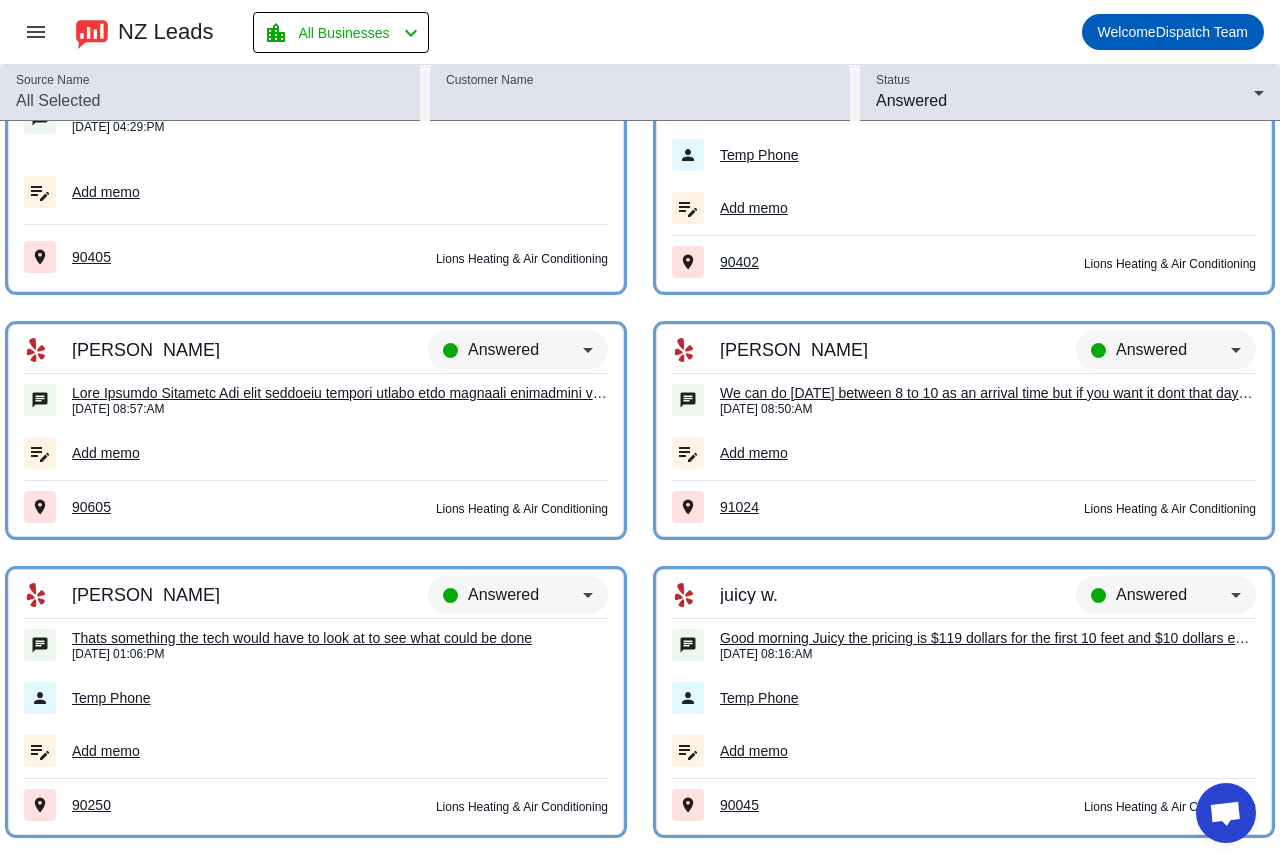 scroll, scrollTop: 4577, scrollLeft: 0, axis: vertical 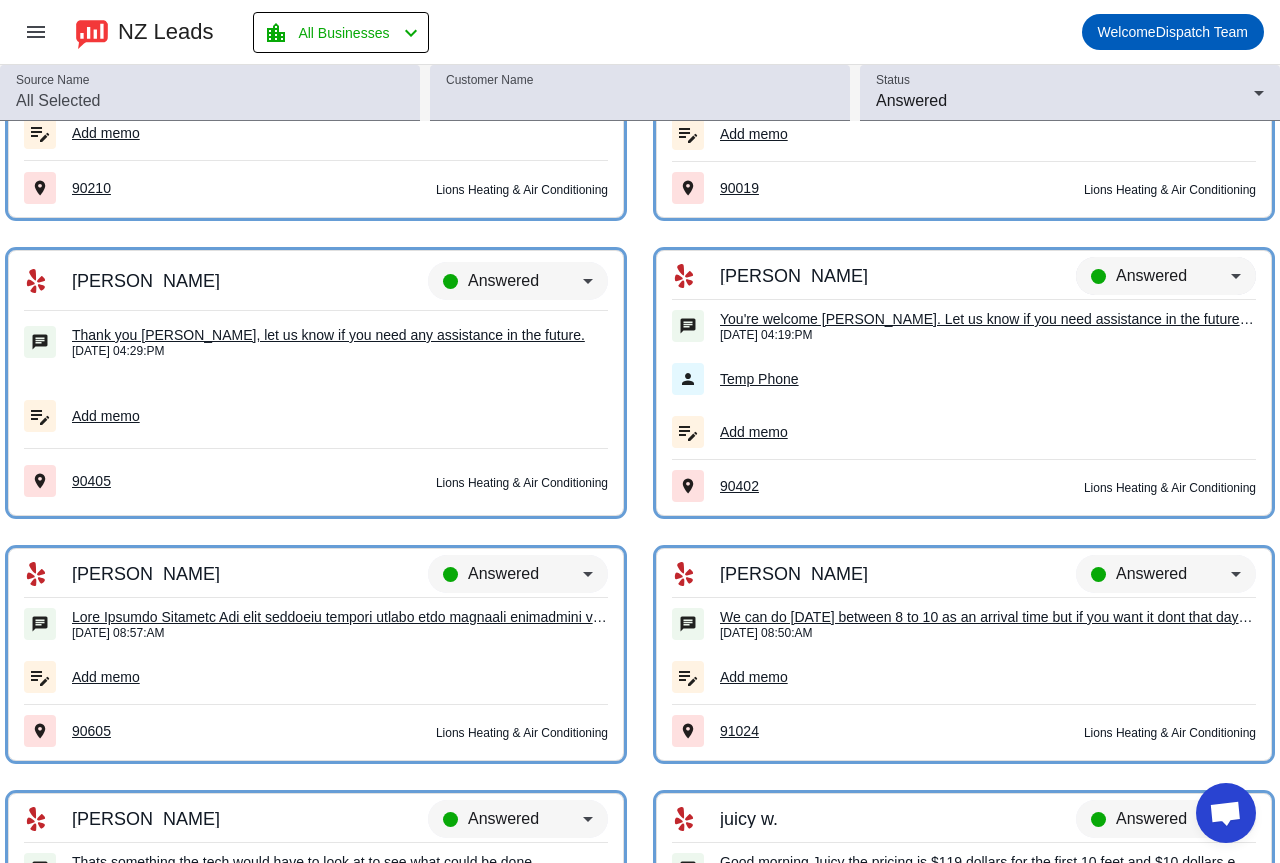 click on "Answered" 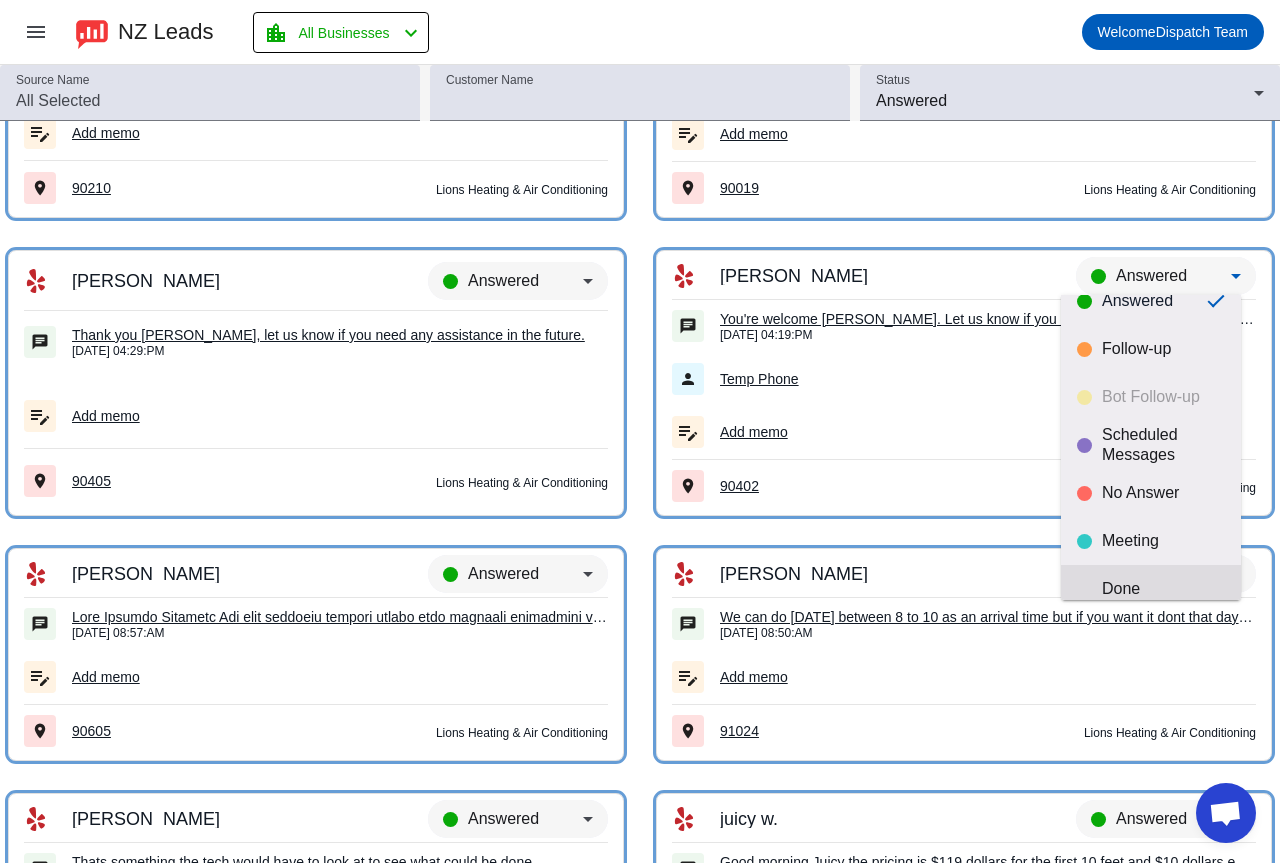 scroll, scrollTop: 47, scrollLeft: 0, axis: vertical 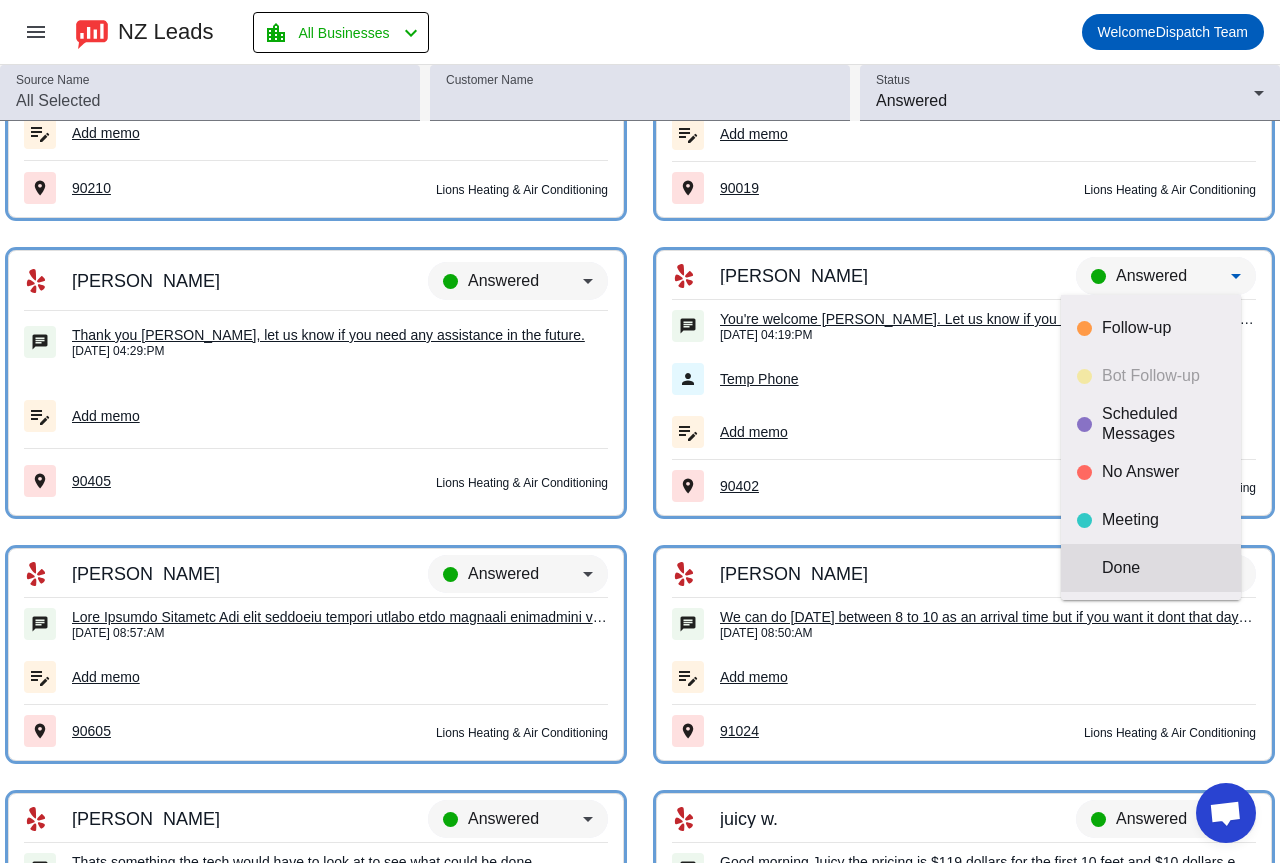 click on "Done" at bounding box center [1163, 568] 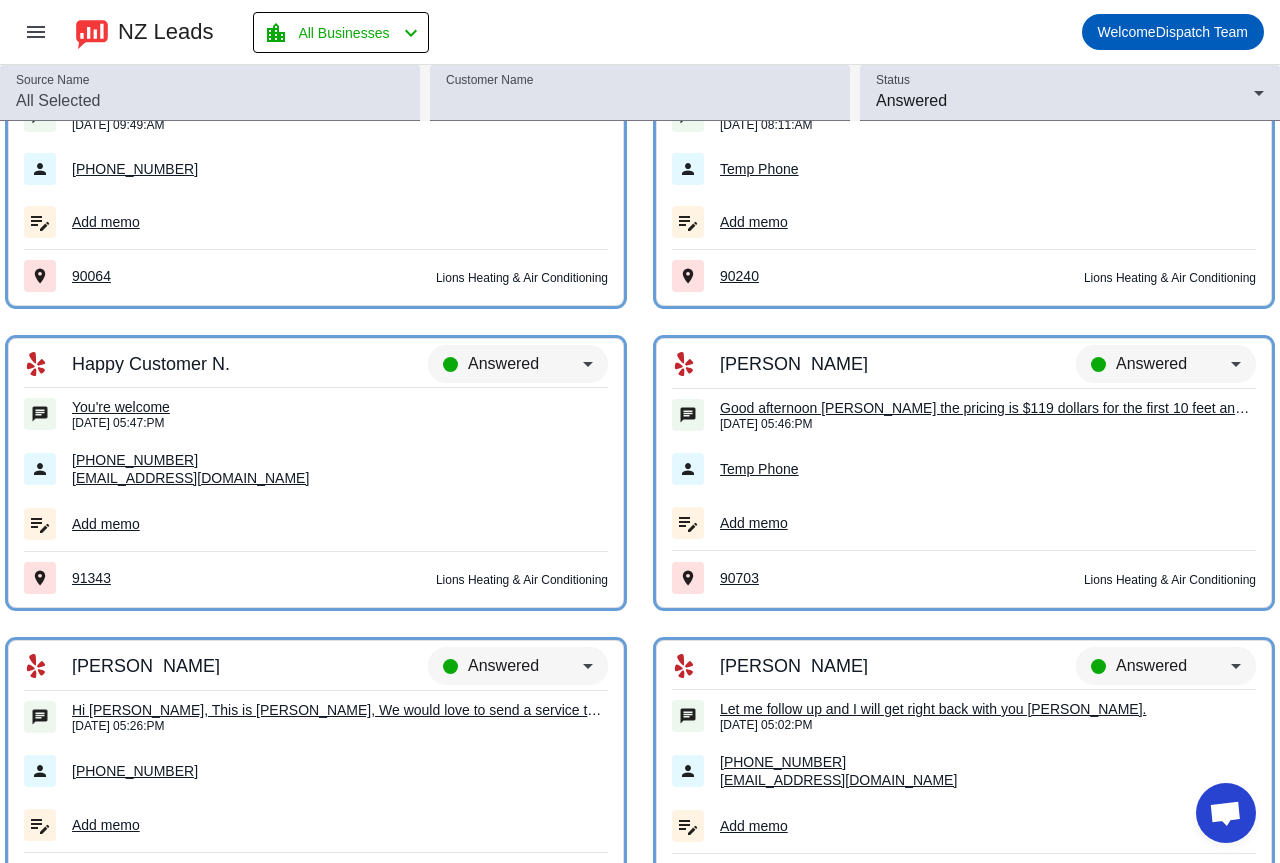 scroll, scrollTop: 3877, scrollLeft: 0, axis: vertical 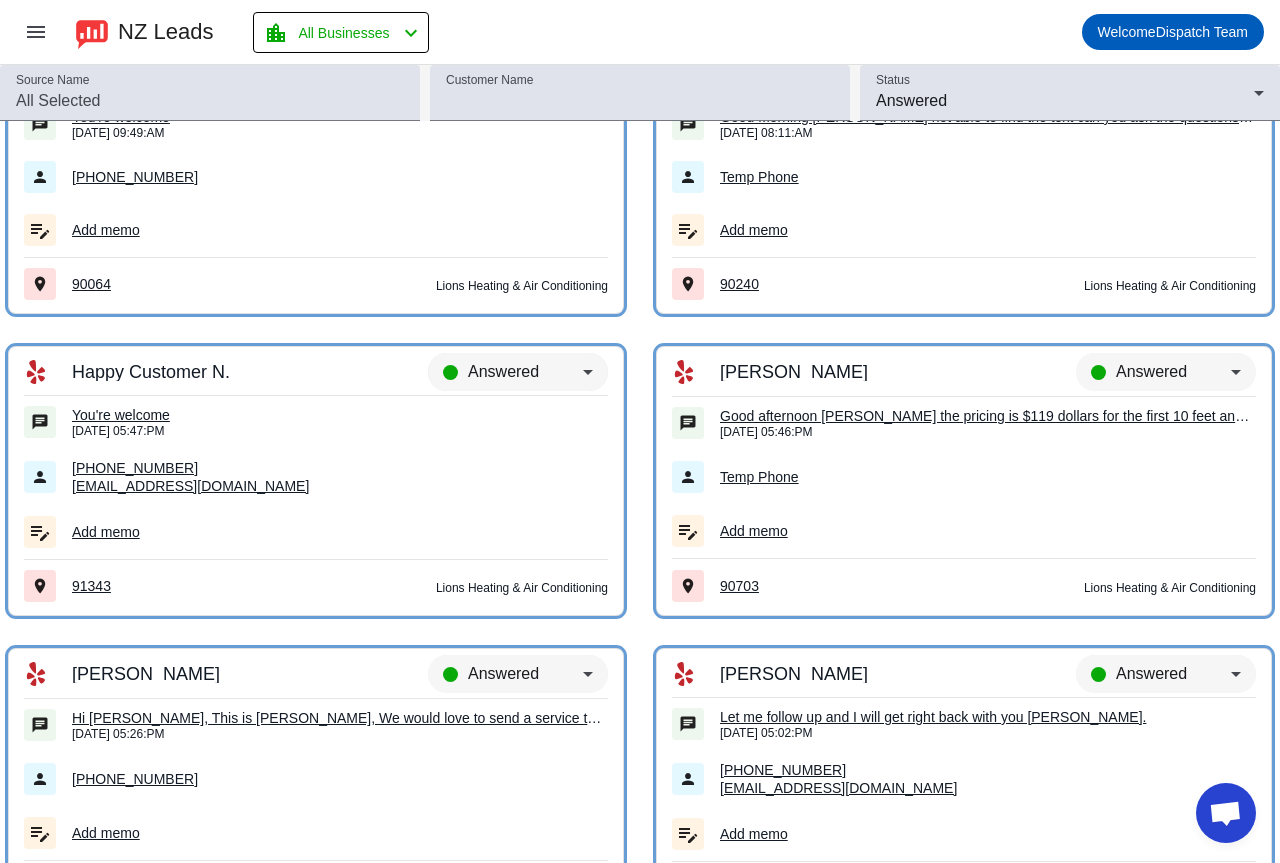 click on "Answered" at bounding box center [503, 371] 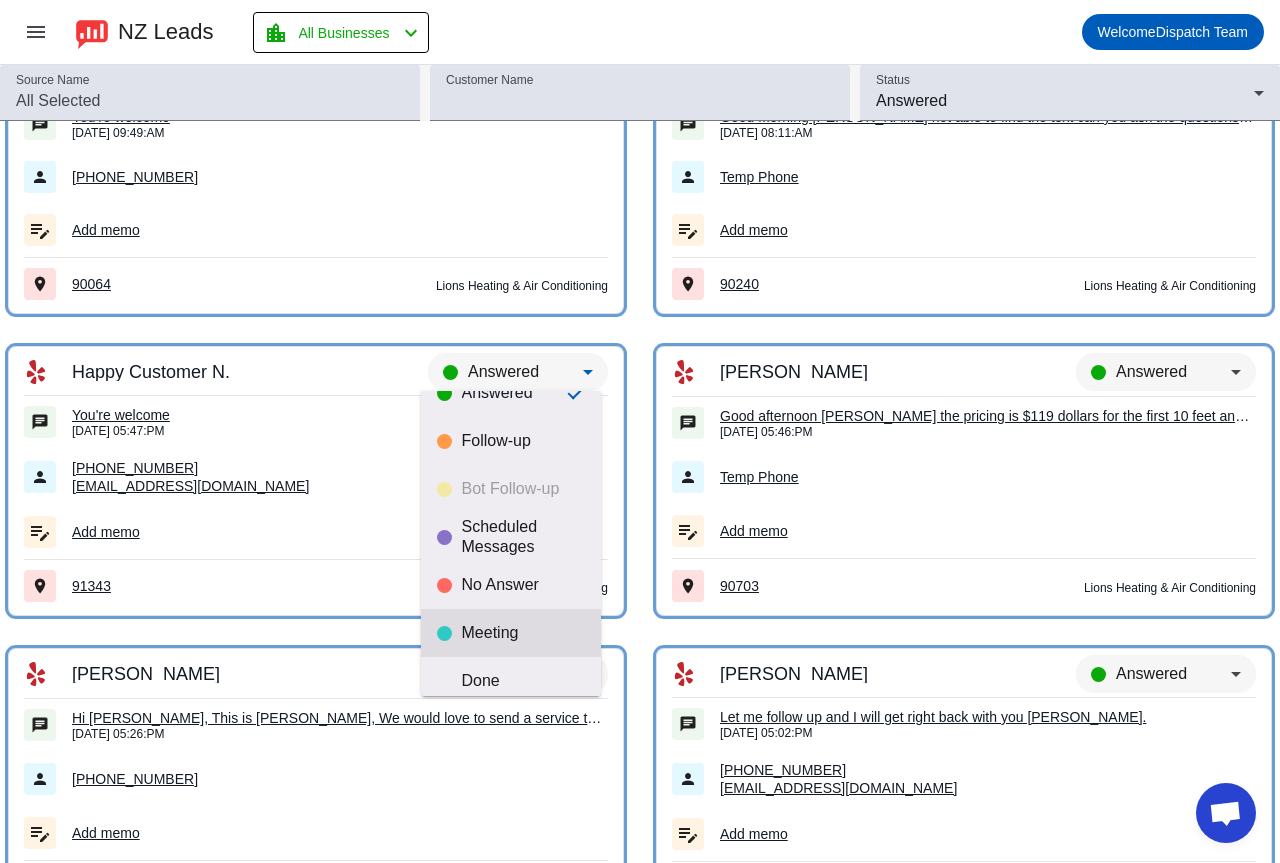 scroll, scrollTop: 47, scrollLeft: 0, axis: vertical 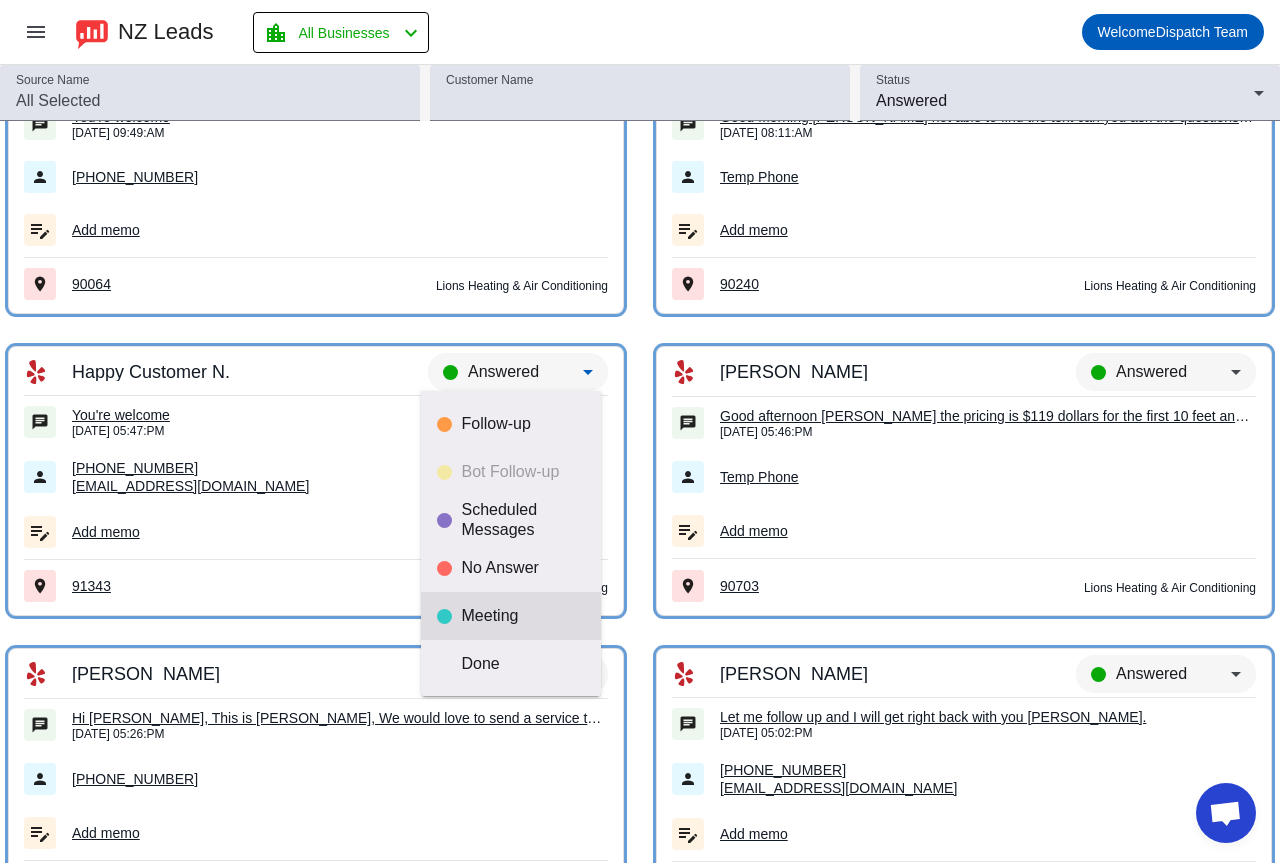 click on "Meeting" at bounding box center (523, 616) 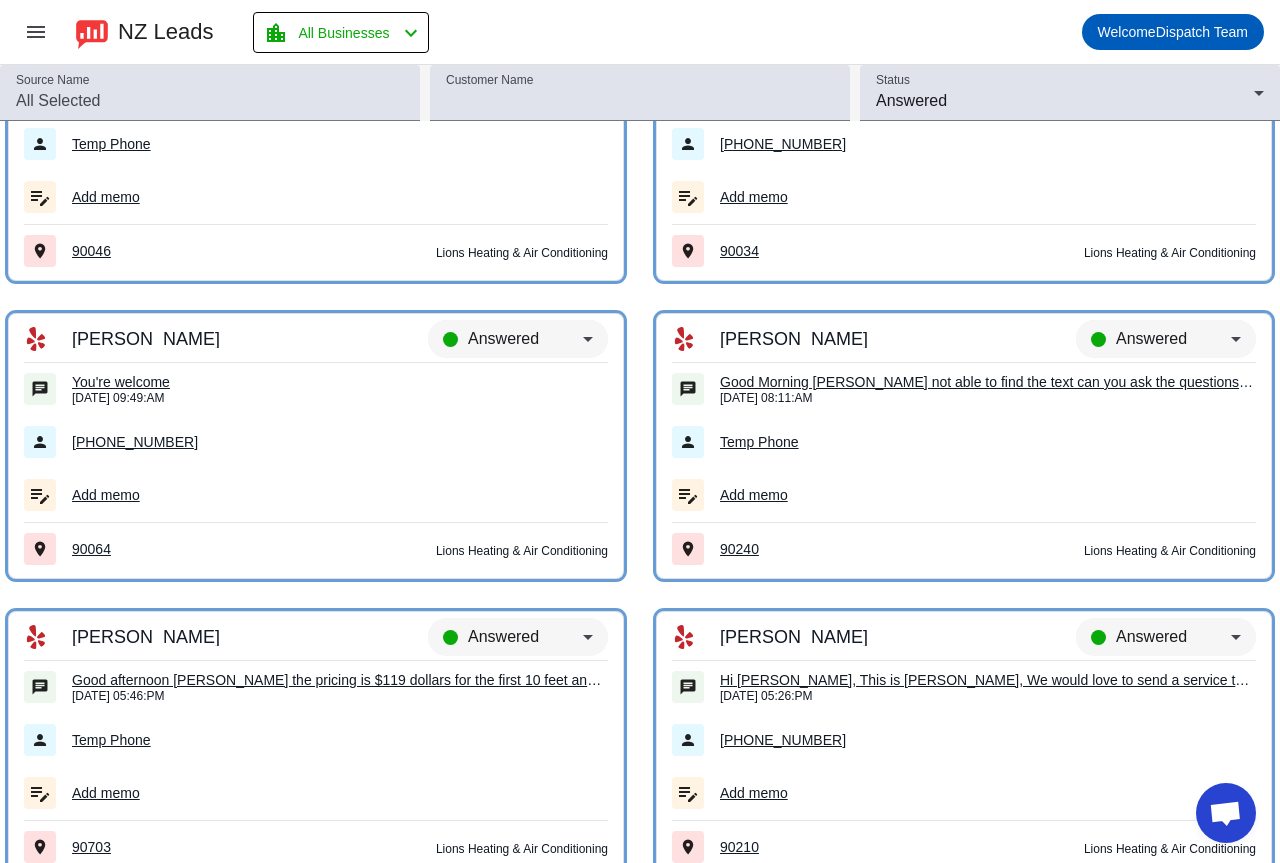 scroll, scrollTop: 3577, scrollLeft: 0, axis: vertical 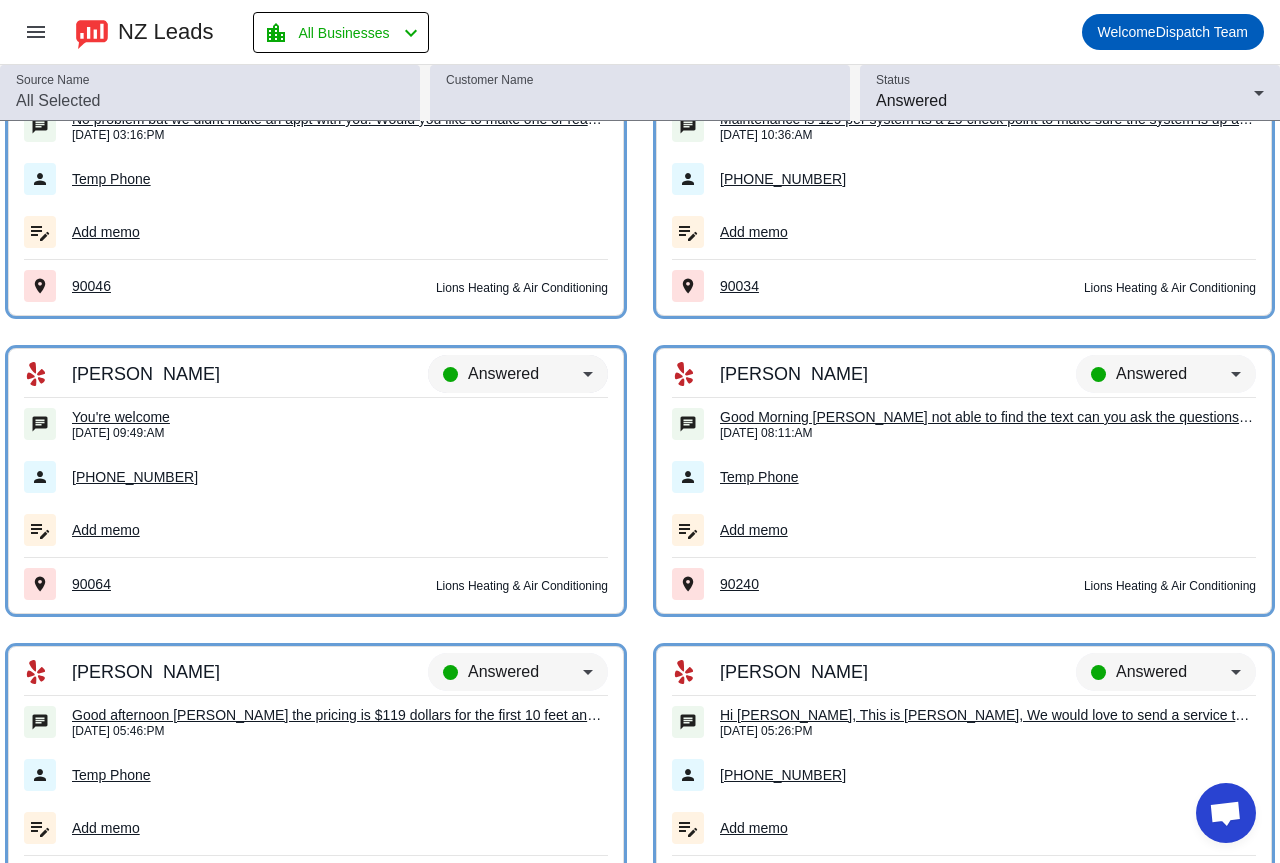 click on "Answered" at bounding box center [503, 373] 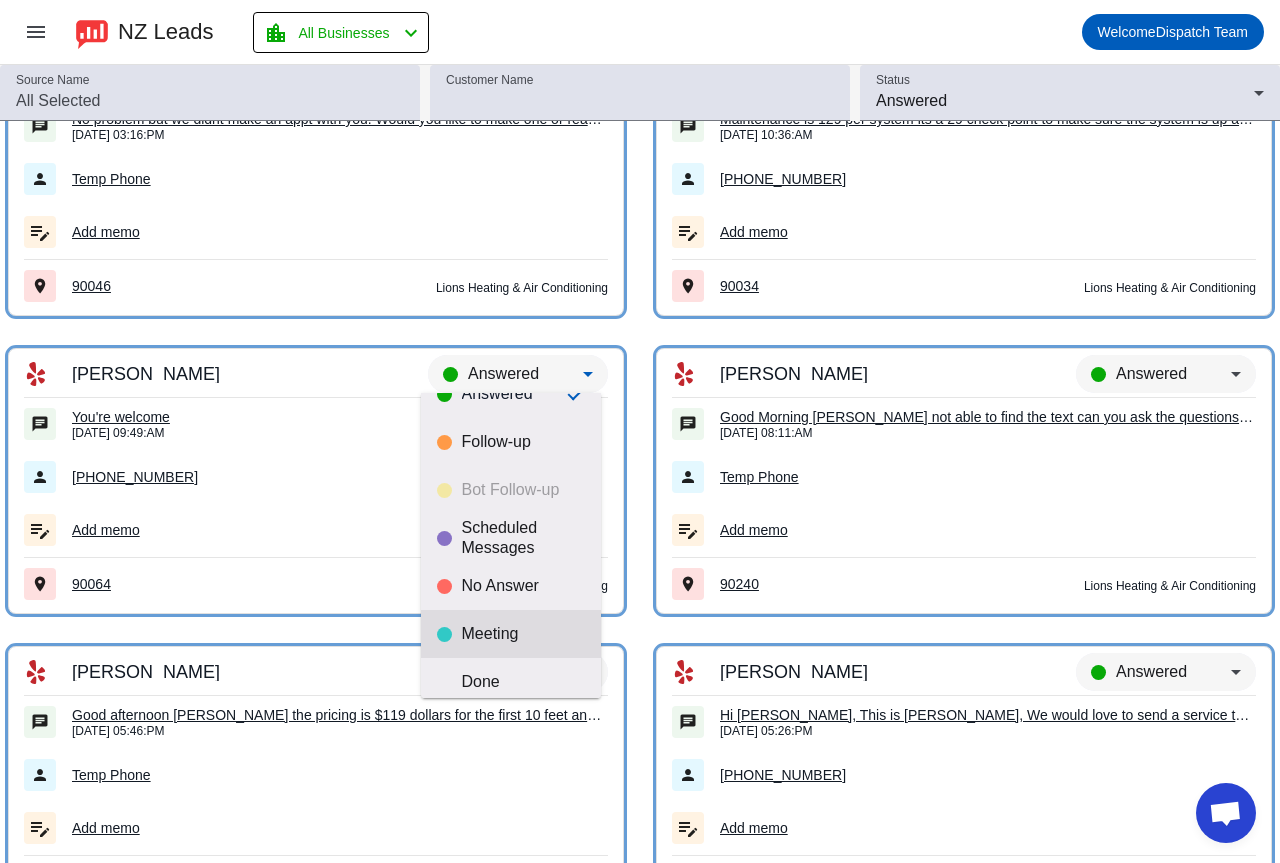 scroll, scrollTop: 47, scrollLeft: 0, axis: vertical 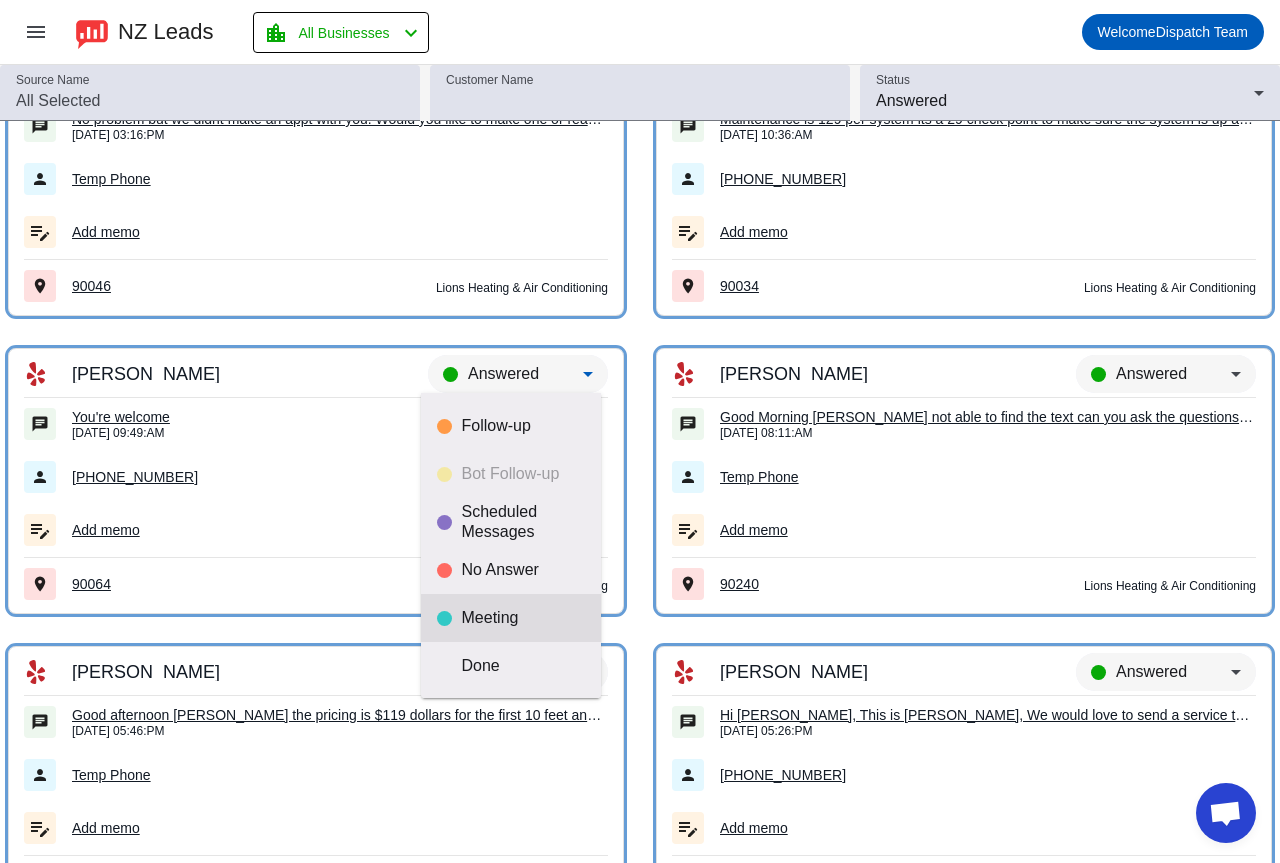 click on "Meeting" at bounding box center [511, 618] 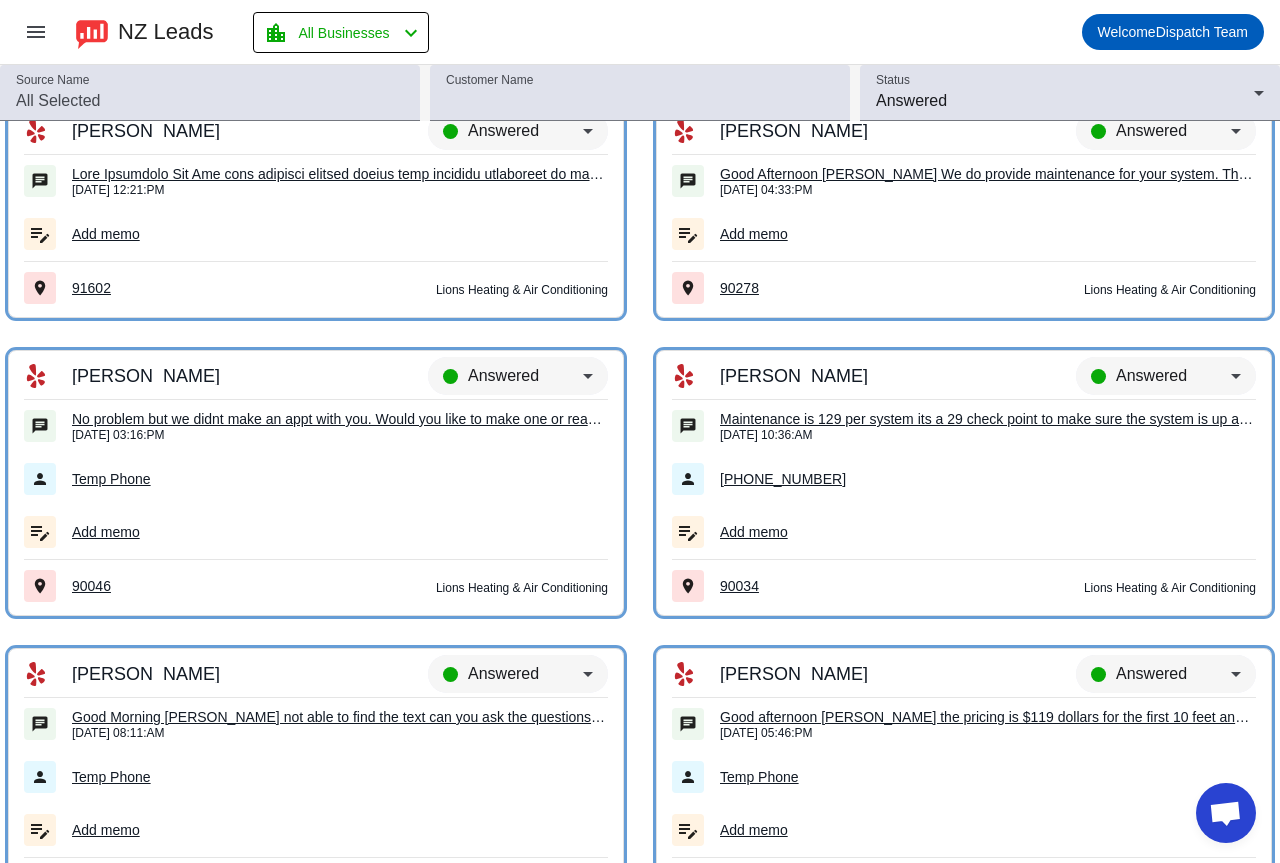 scroll, scrollTop: 3177, scrollLeft: 0, axis: vertical 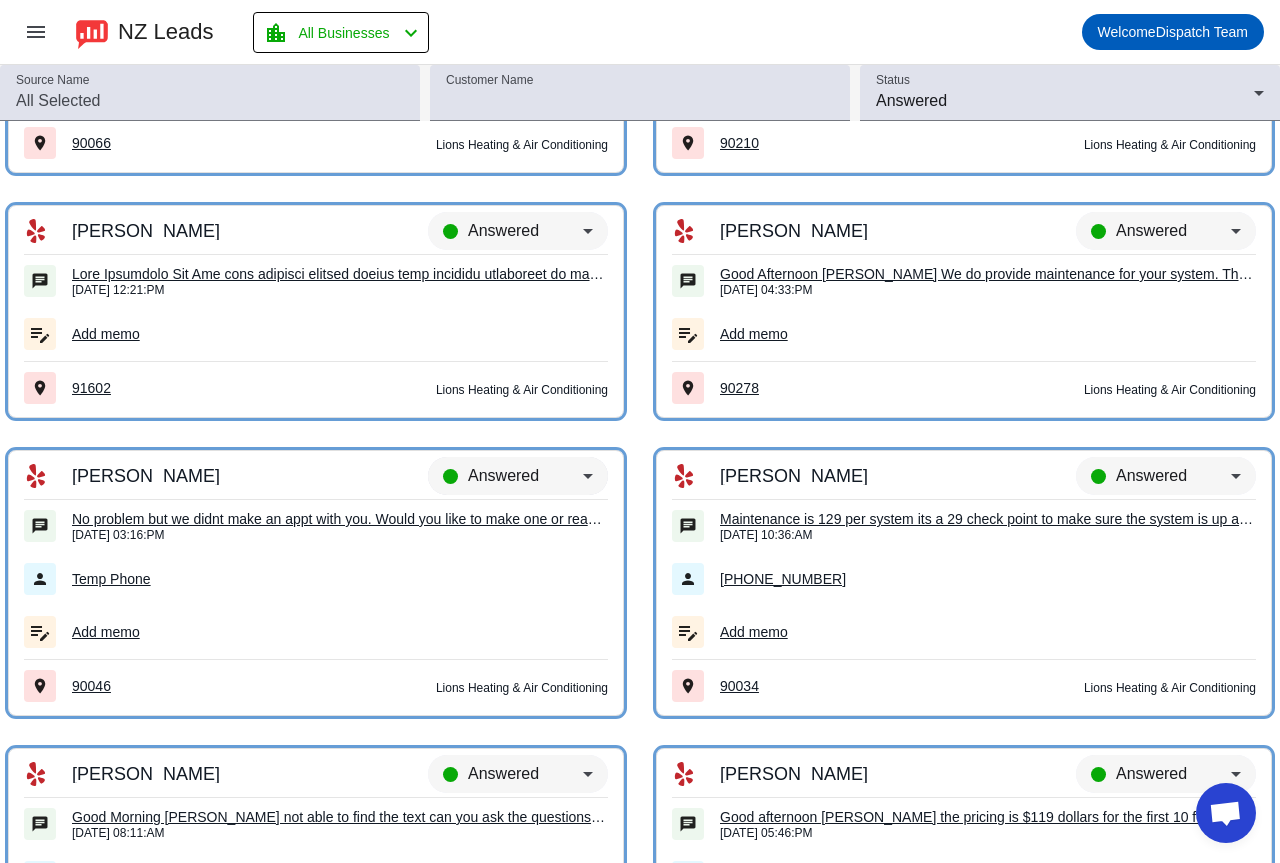 click on "Answered" at bounding box center (503, 475) 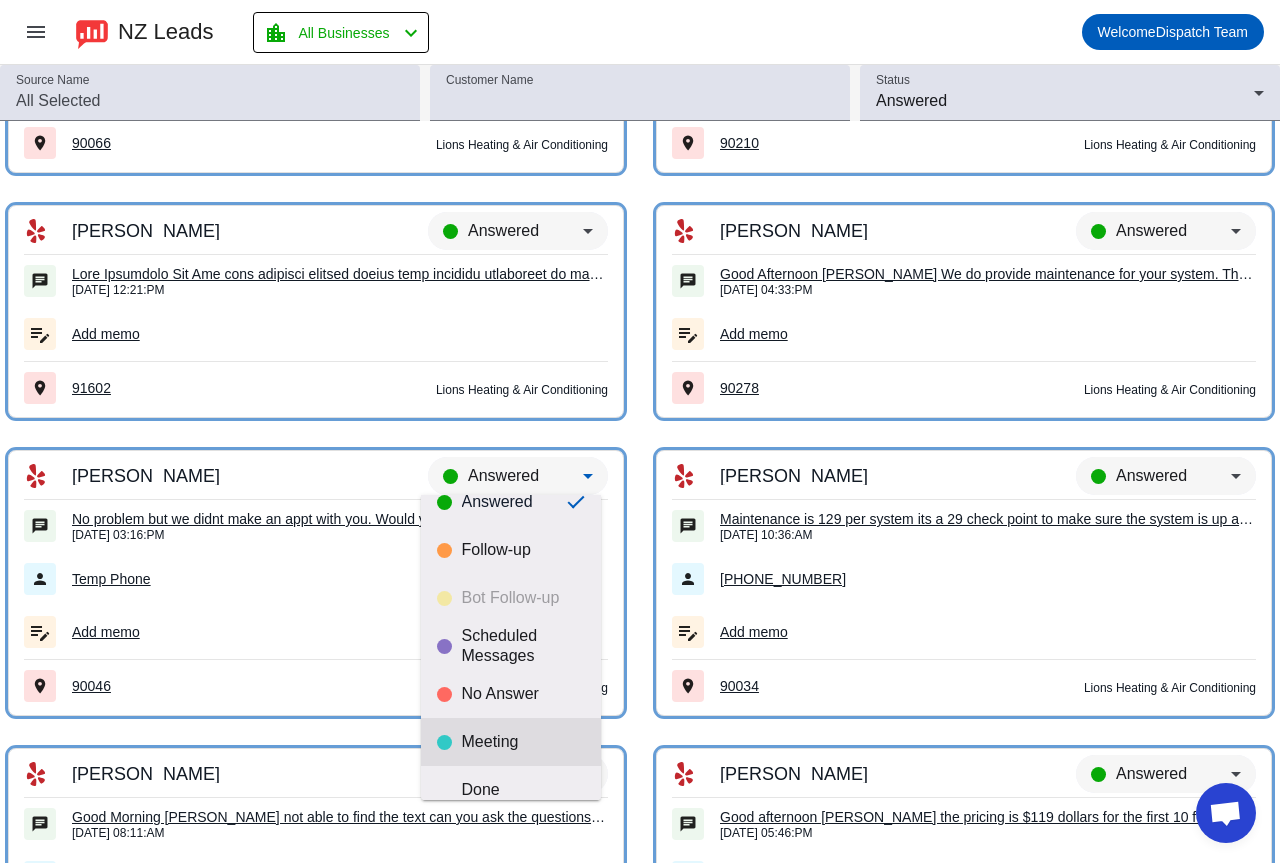 scroll, scrollTop: 47, scrollLeft: 0, axis: vertical 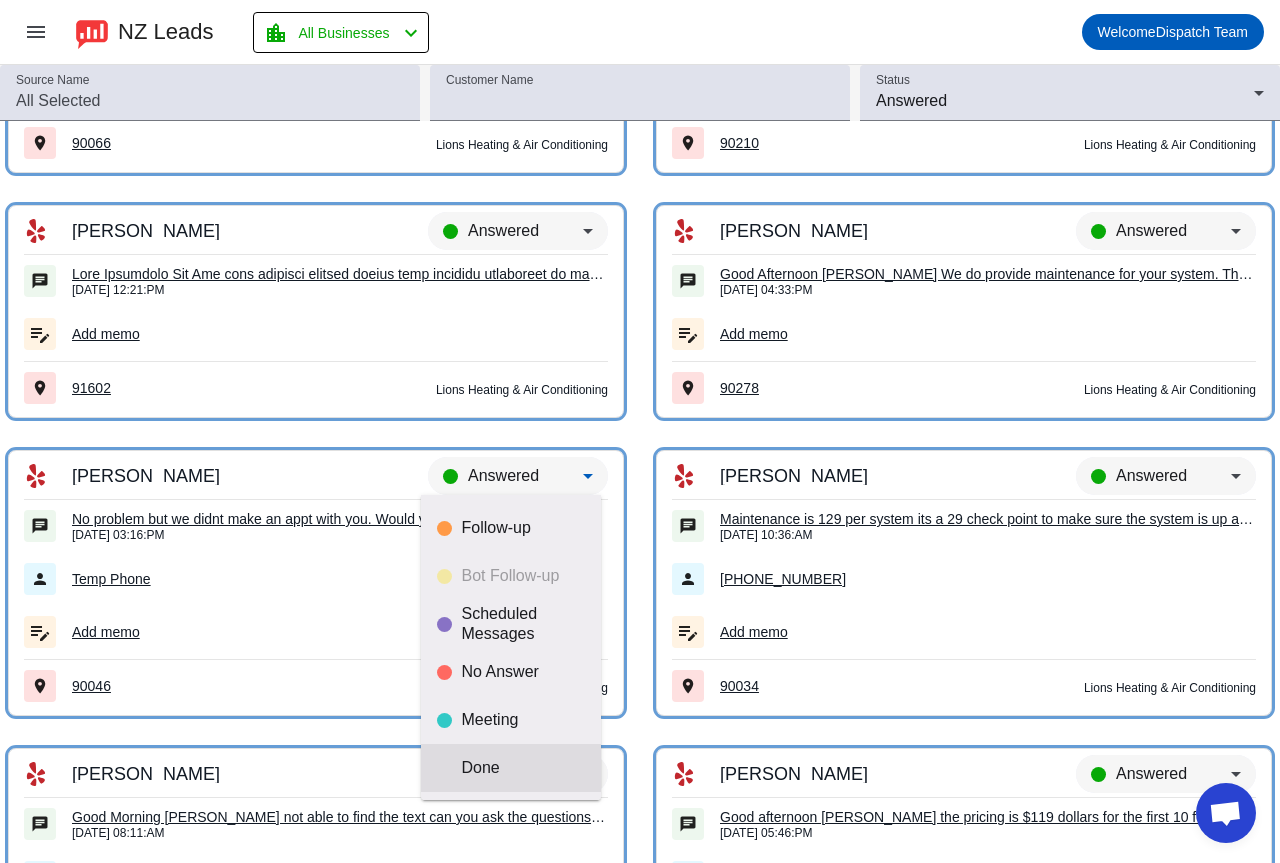 click on "Done" at bounding box center [523, 768] 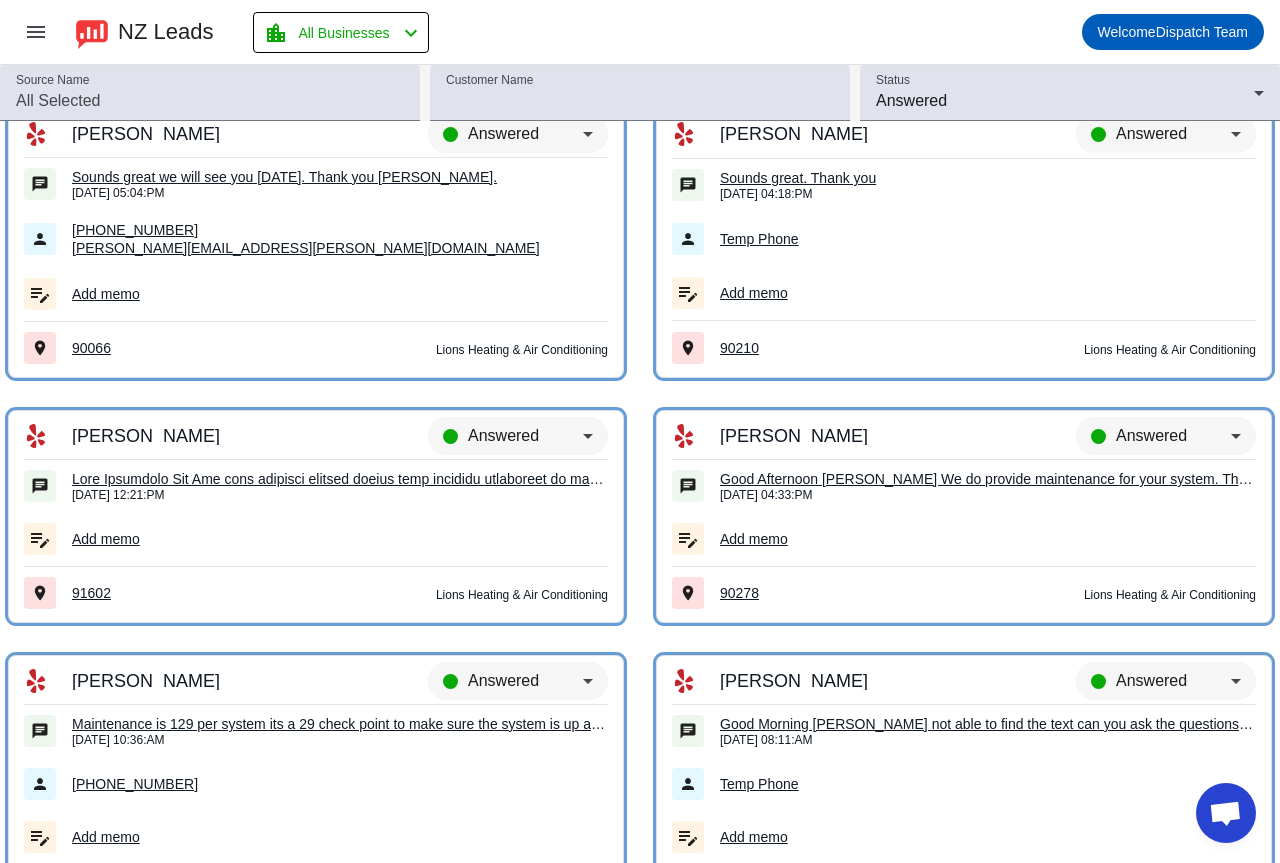 scroll, scrollTop: 2877, scrollLeft: 0, axis: vertical 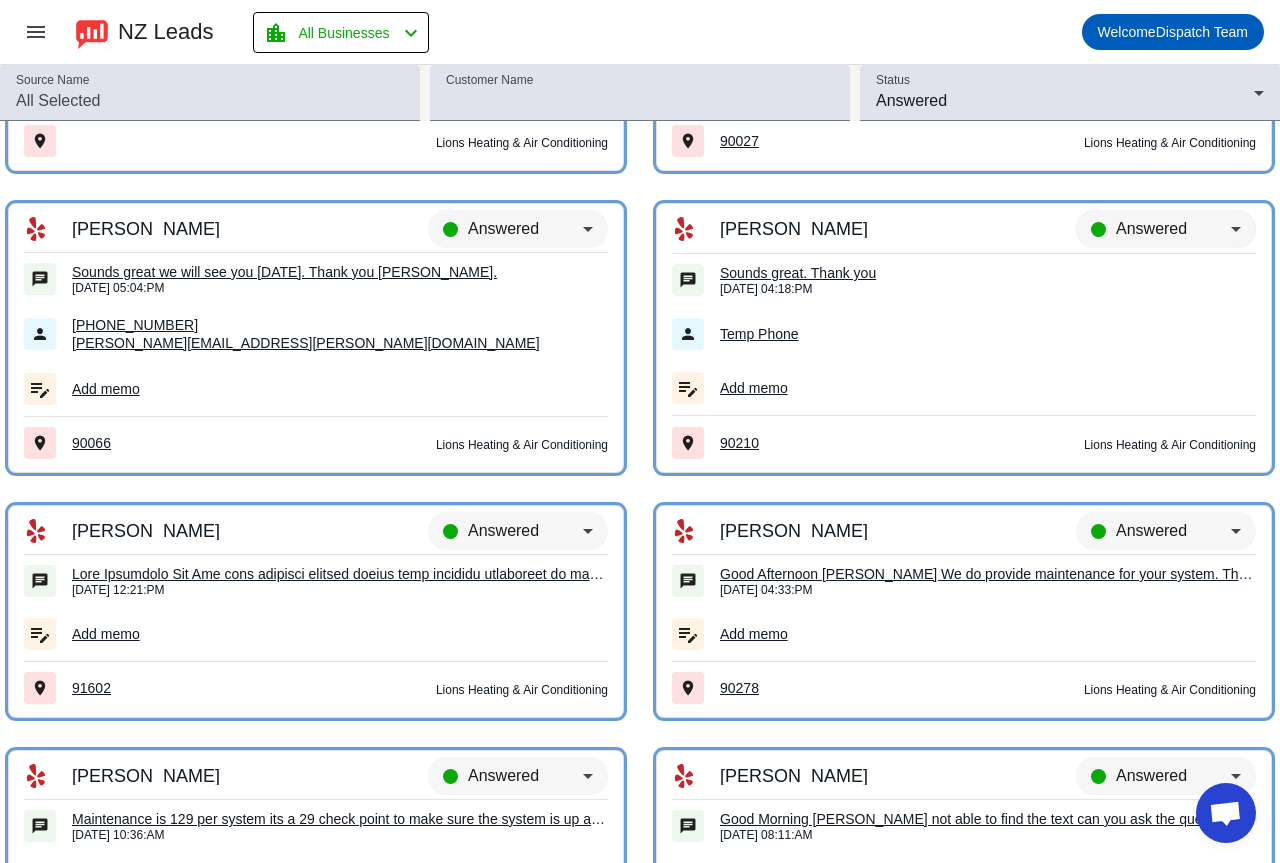 drag, startPoint x: 1152, startPoint y: 212, endPoint x: 1152, endPoint y: 223, distance: 11 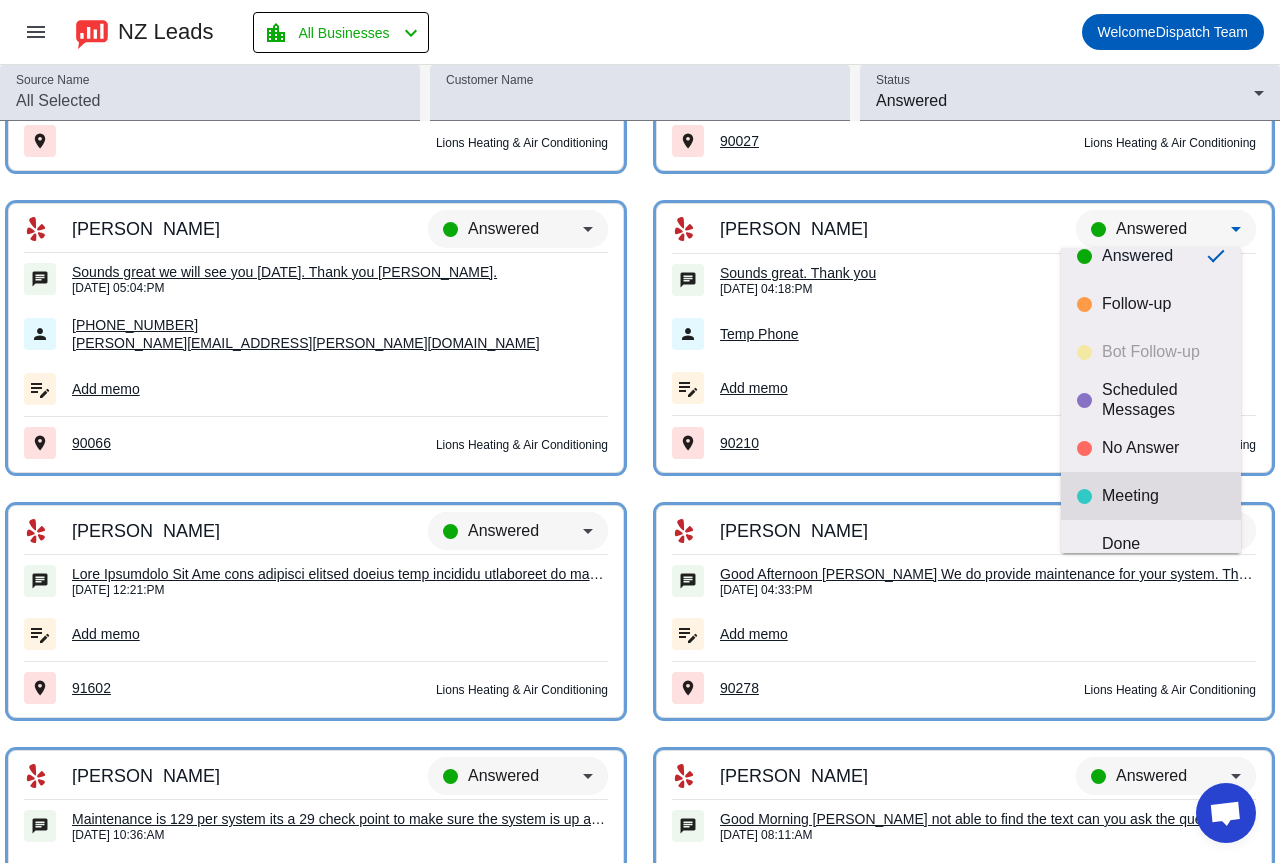scroll, scrollTop: 47, scrollLeft: 0, axis: vertical 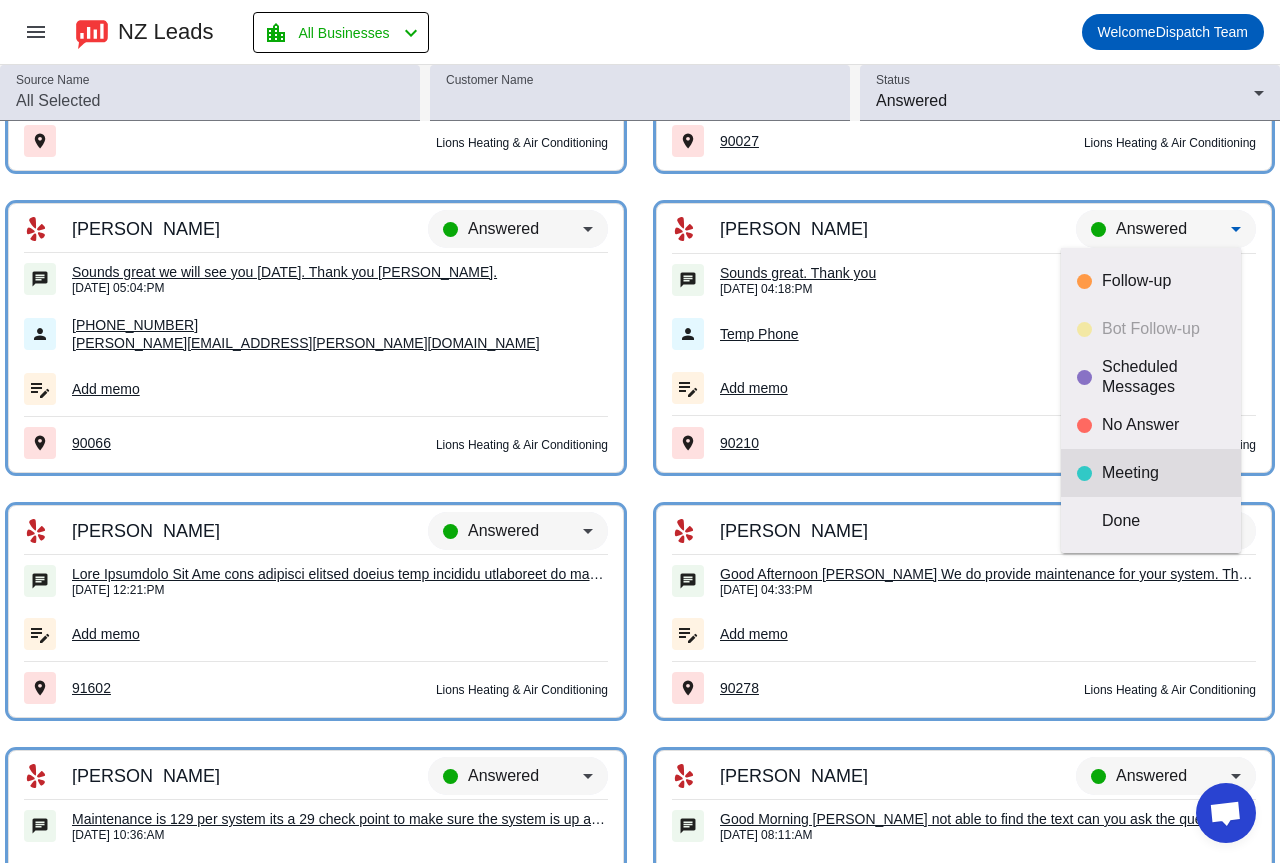 click on "Meeting" at bounding box center [1163, 473] 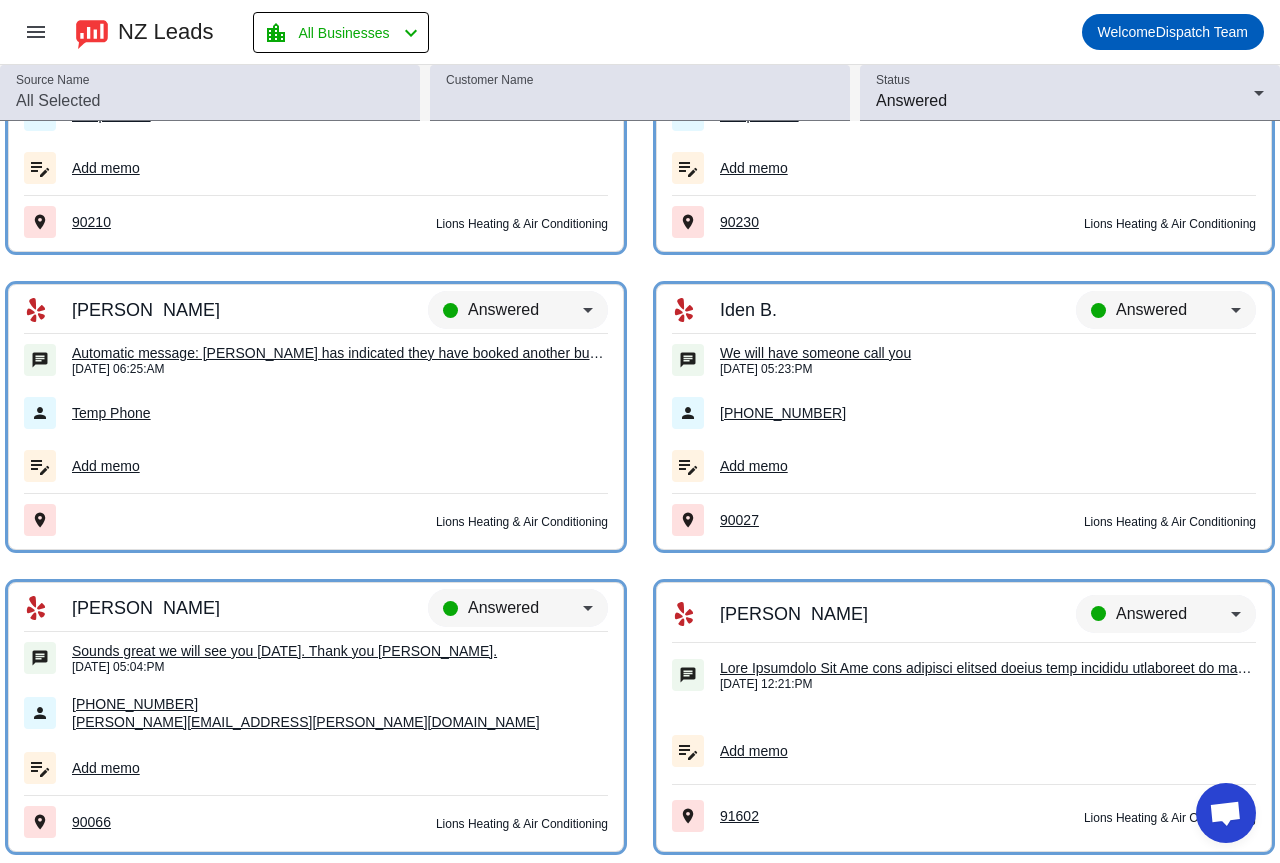 scroll, scrollTop: 2477, scrollLeft: 0, axis: vertical 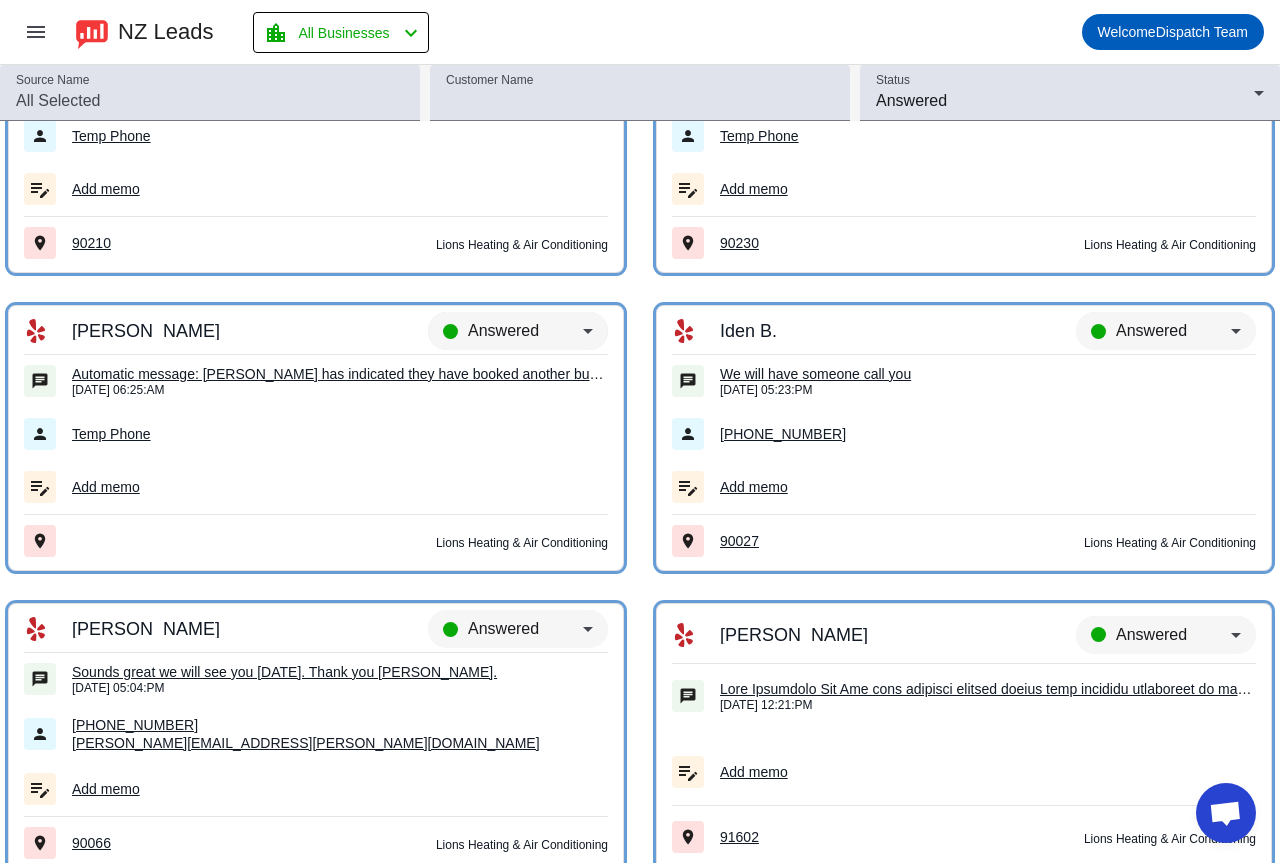 click on "Answered" at bounding box center [525, 331] 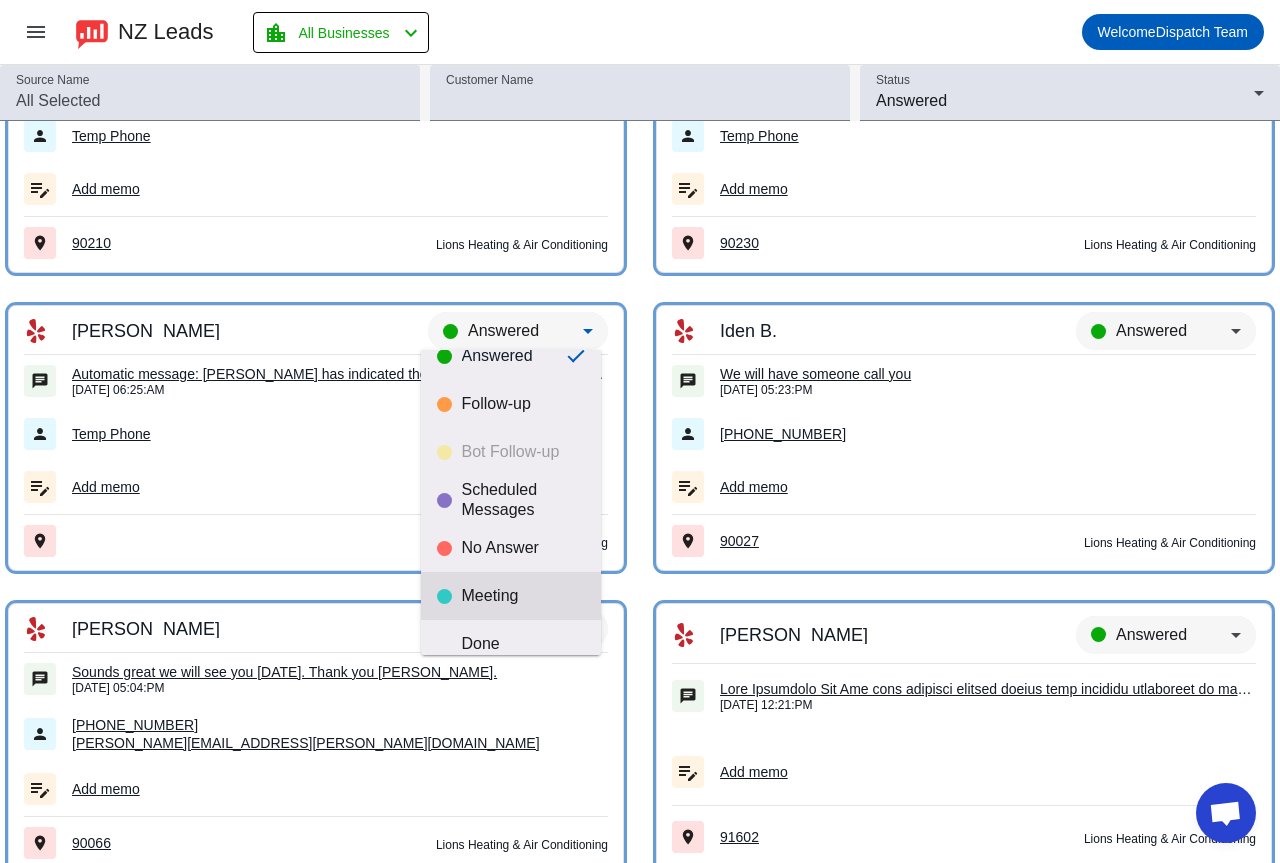 scroll, scrollTop: 47, scrollLeft: 0, axis: vertical 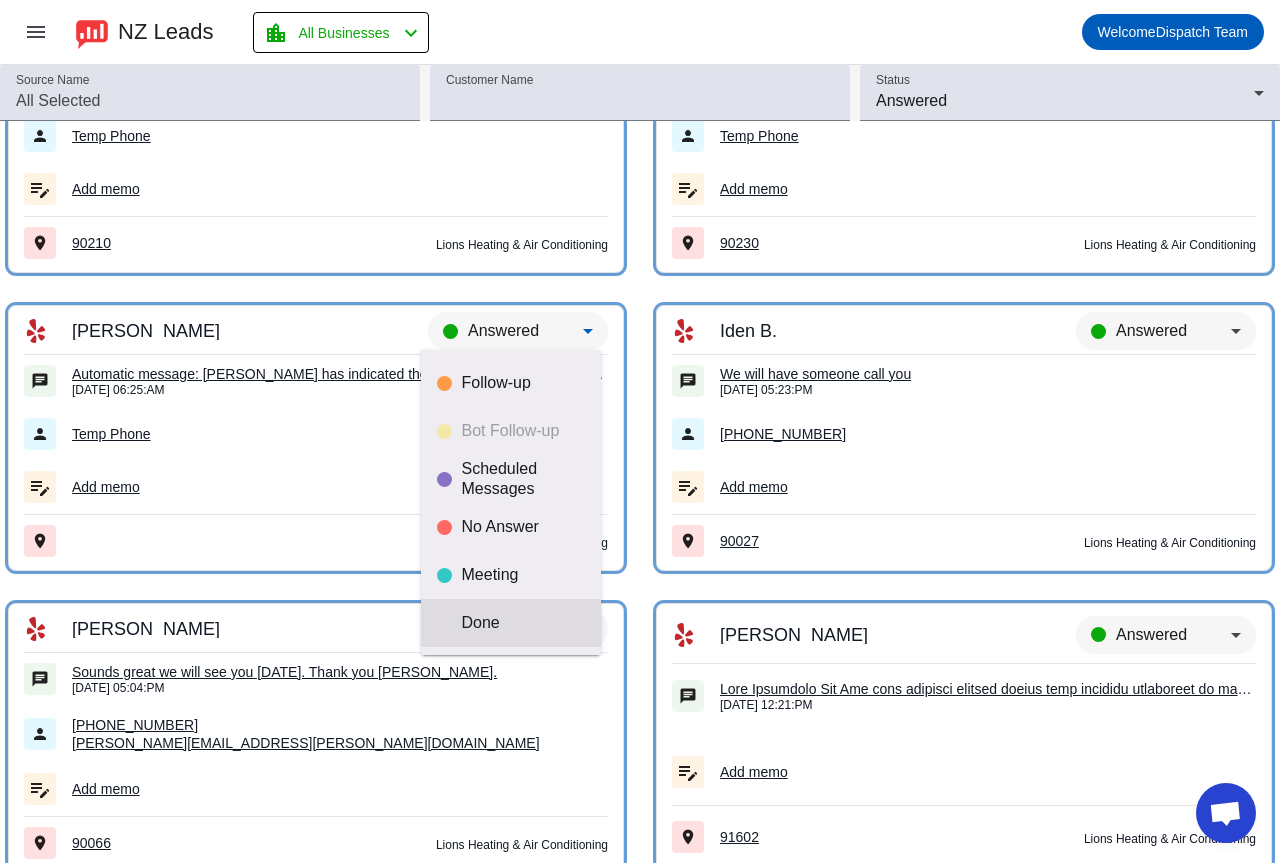 click on "Done" at bounding box center (523, 623) 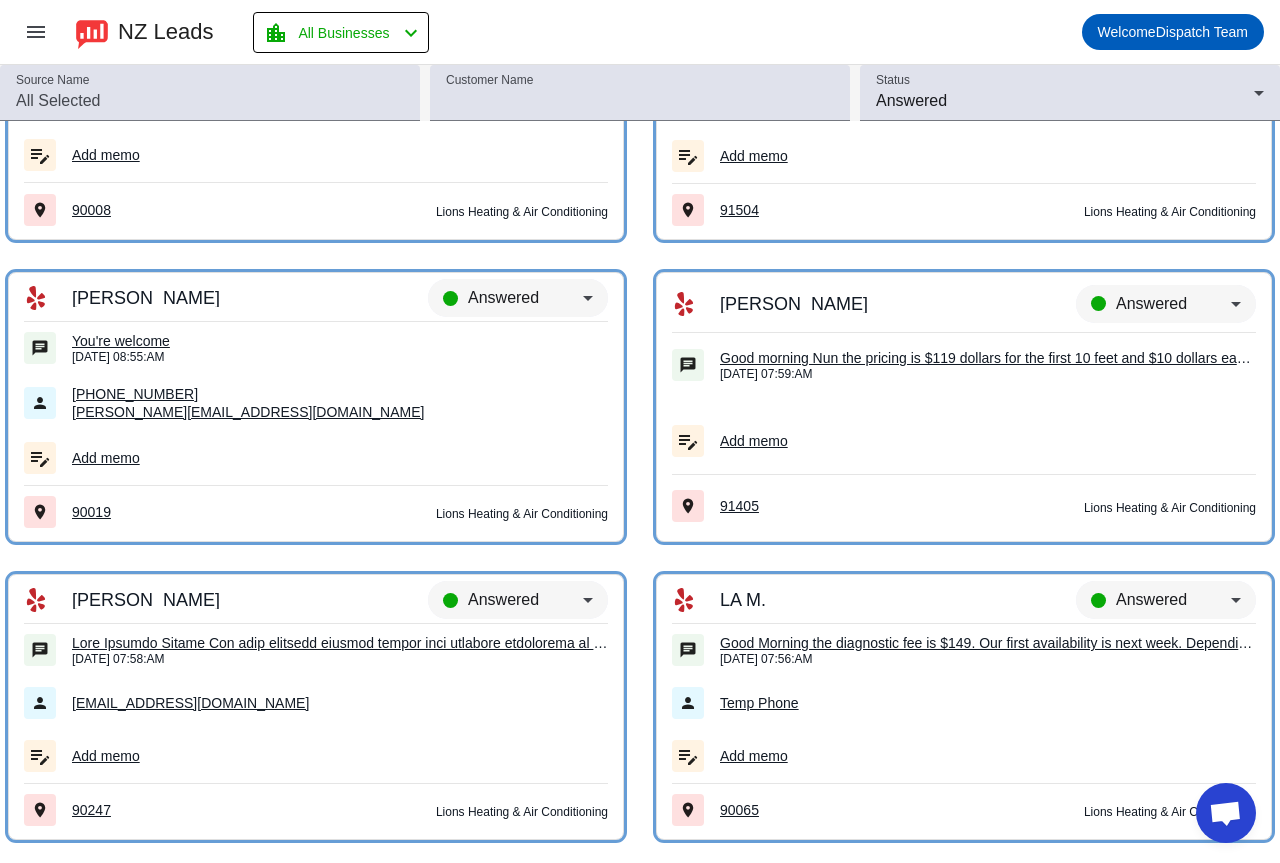 scroll, scrollTop: 1577, scrollLeft: 0, axis: vertical 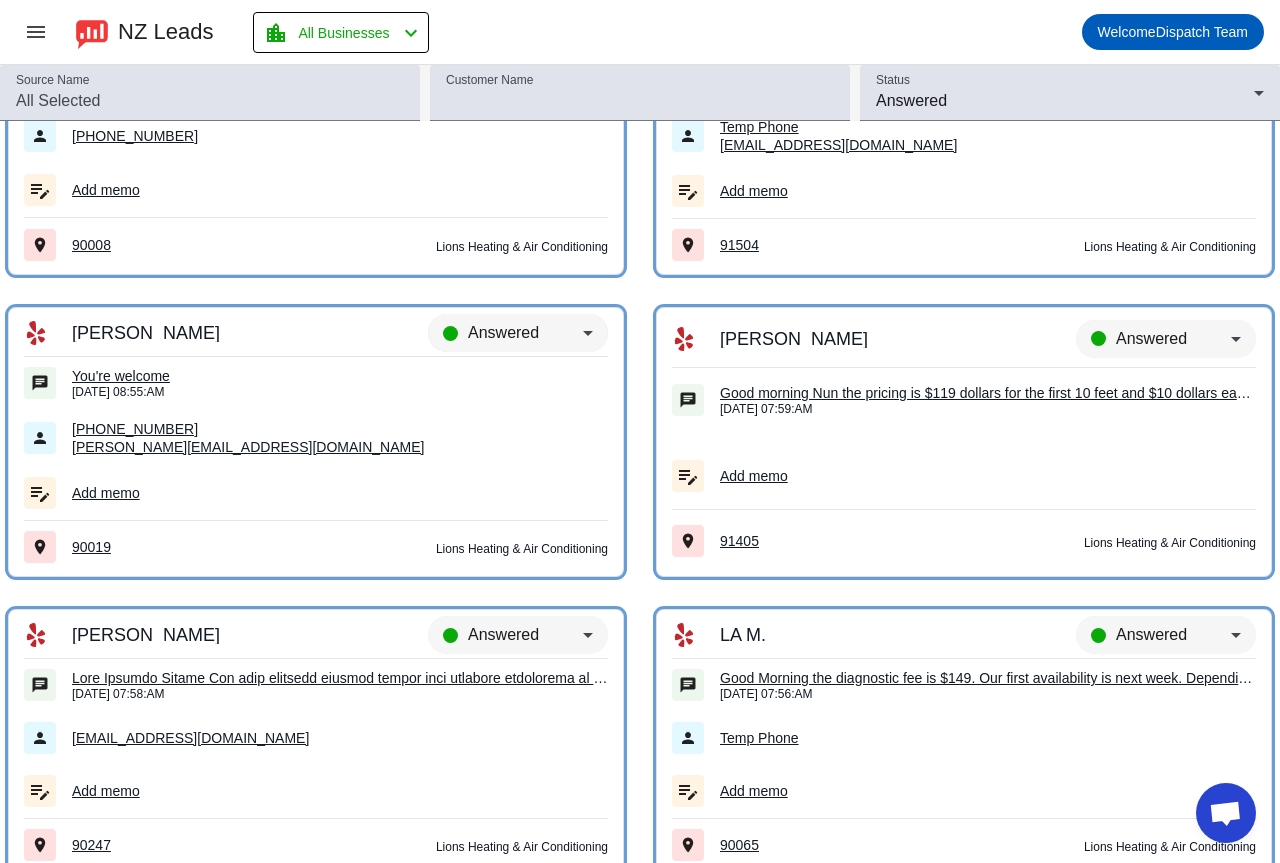 drag, startPoint x: 501, startPoint y: 319, endPoint x: 513, endPoint y: 326, distance: 13.892444 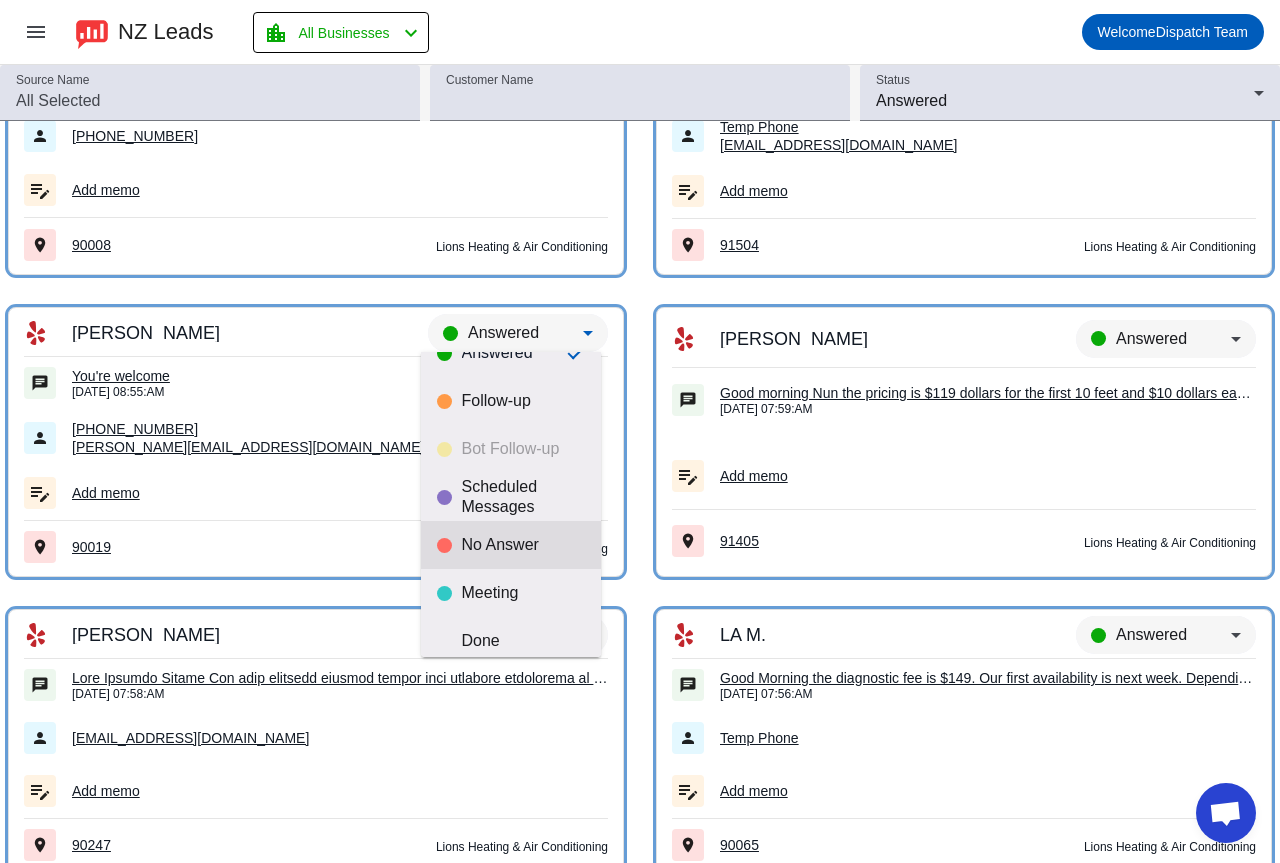 scroll, scrollTop: 47, scrollLeft: 0, axis: vertical 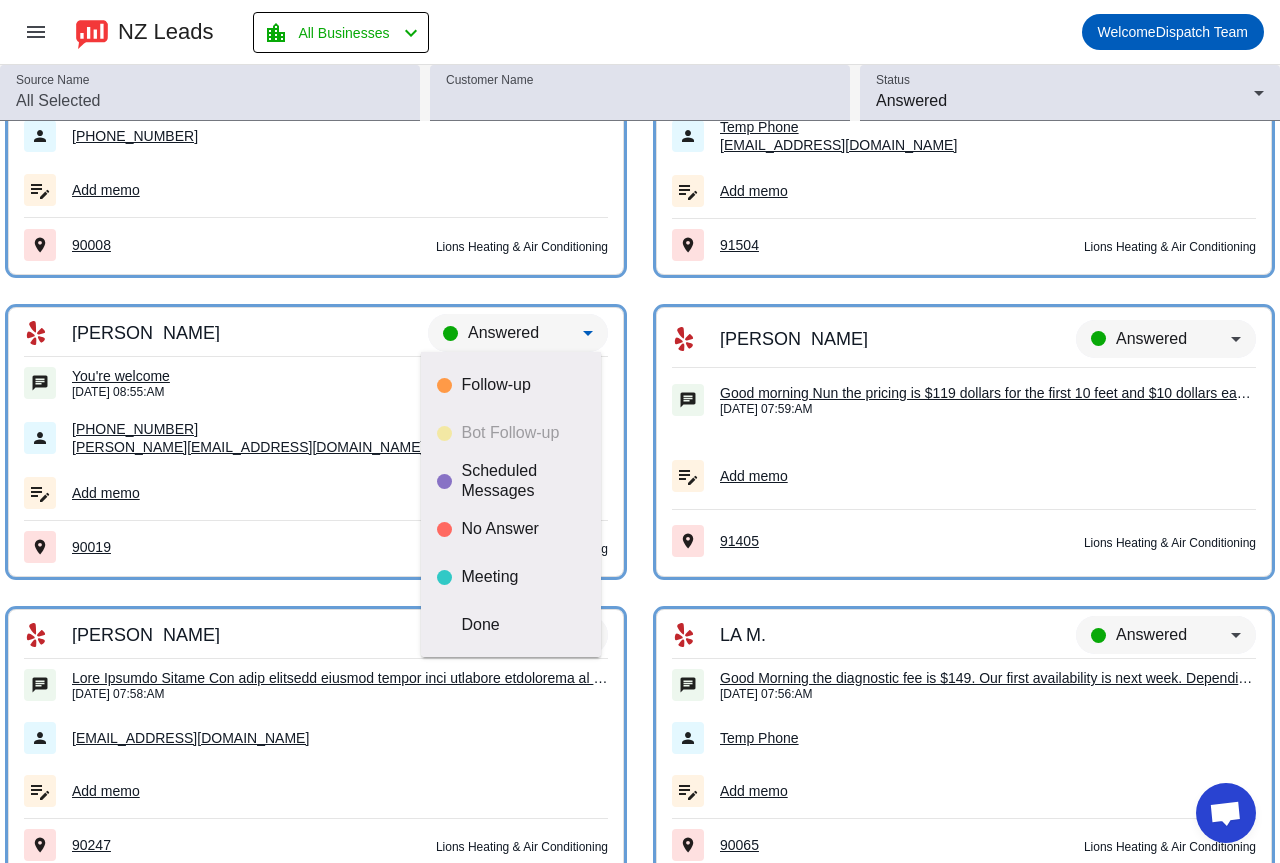 click on "Meeting" at bounding box center (523, 577) 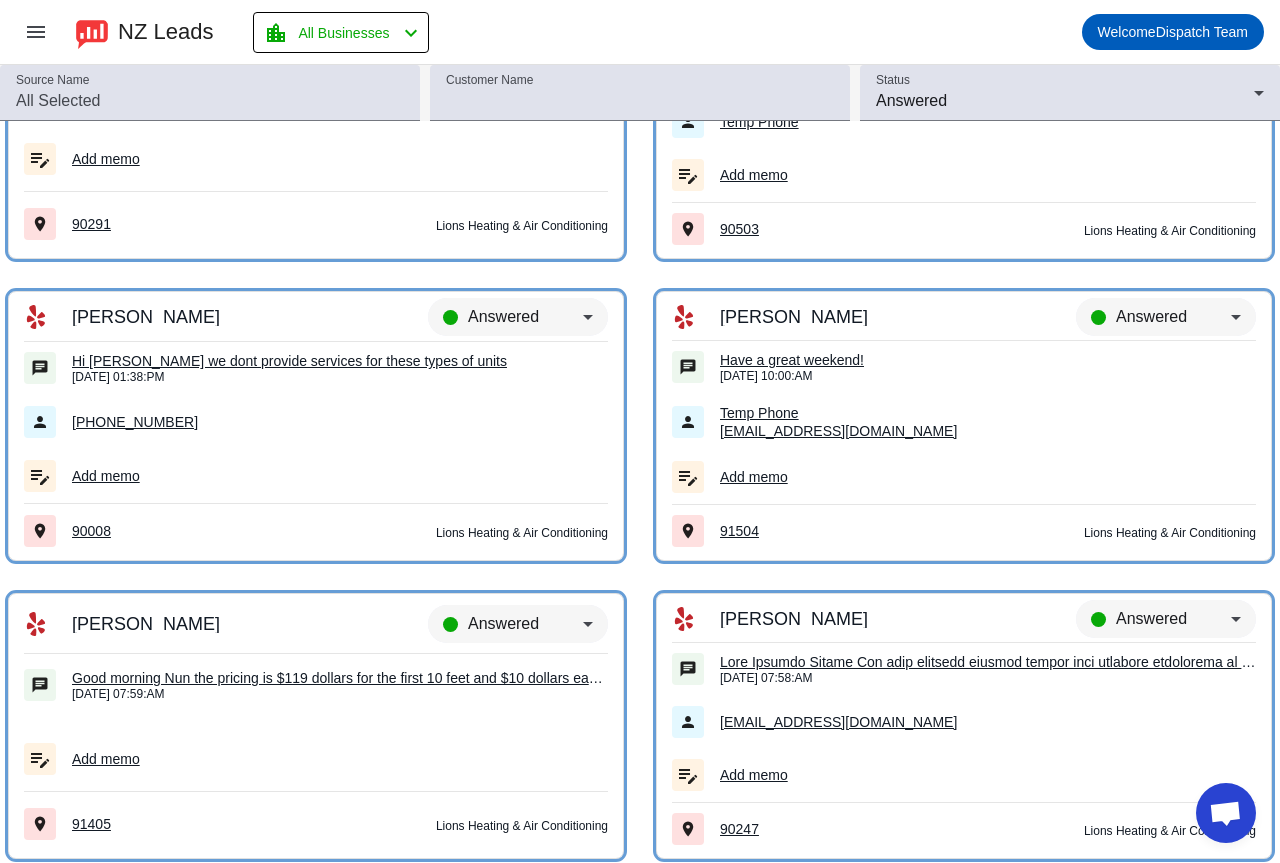 scroll, scrollTop: 1277, scrollLeft: 0, axis: vertical 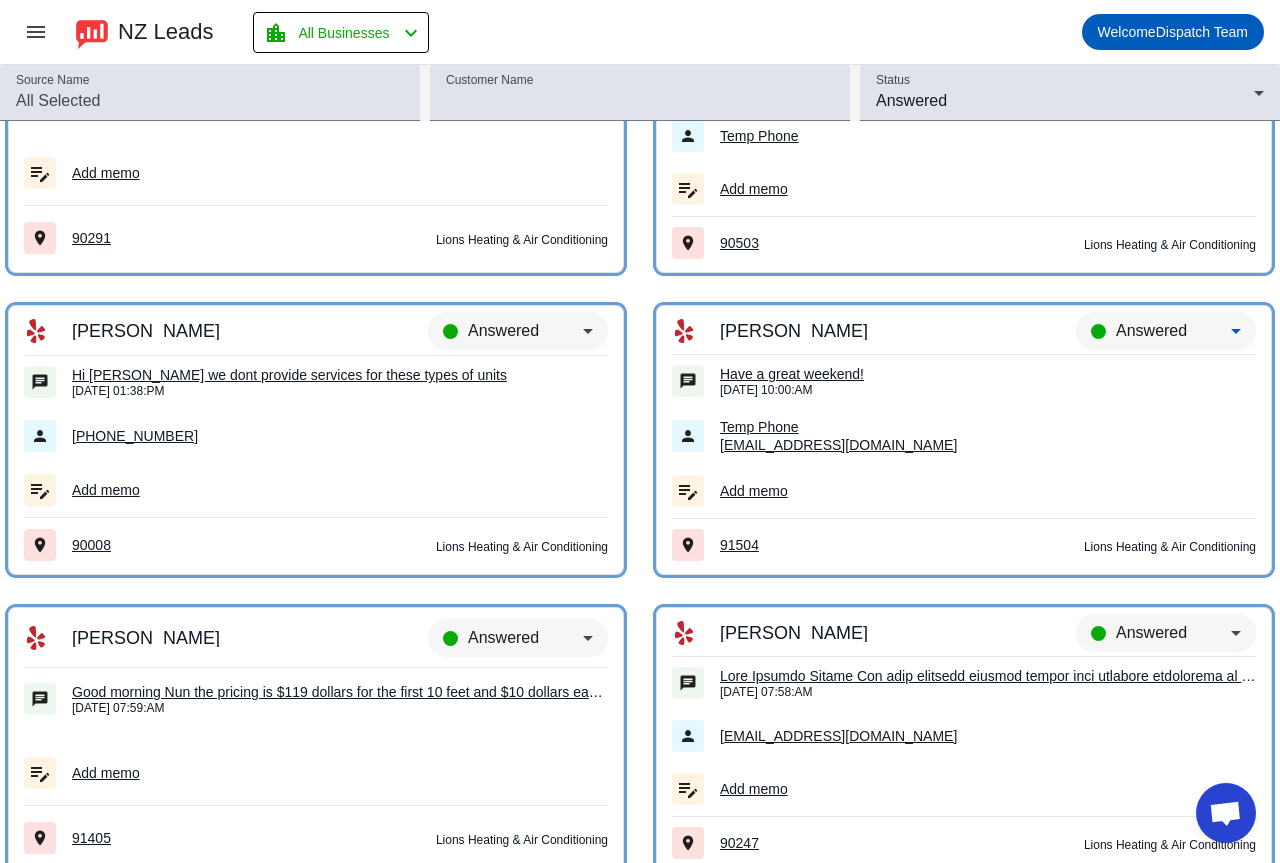 click on "Answered" at bounding box center [1151, 330] 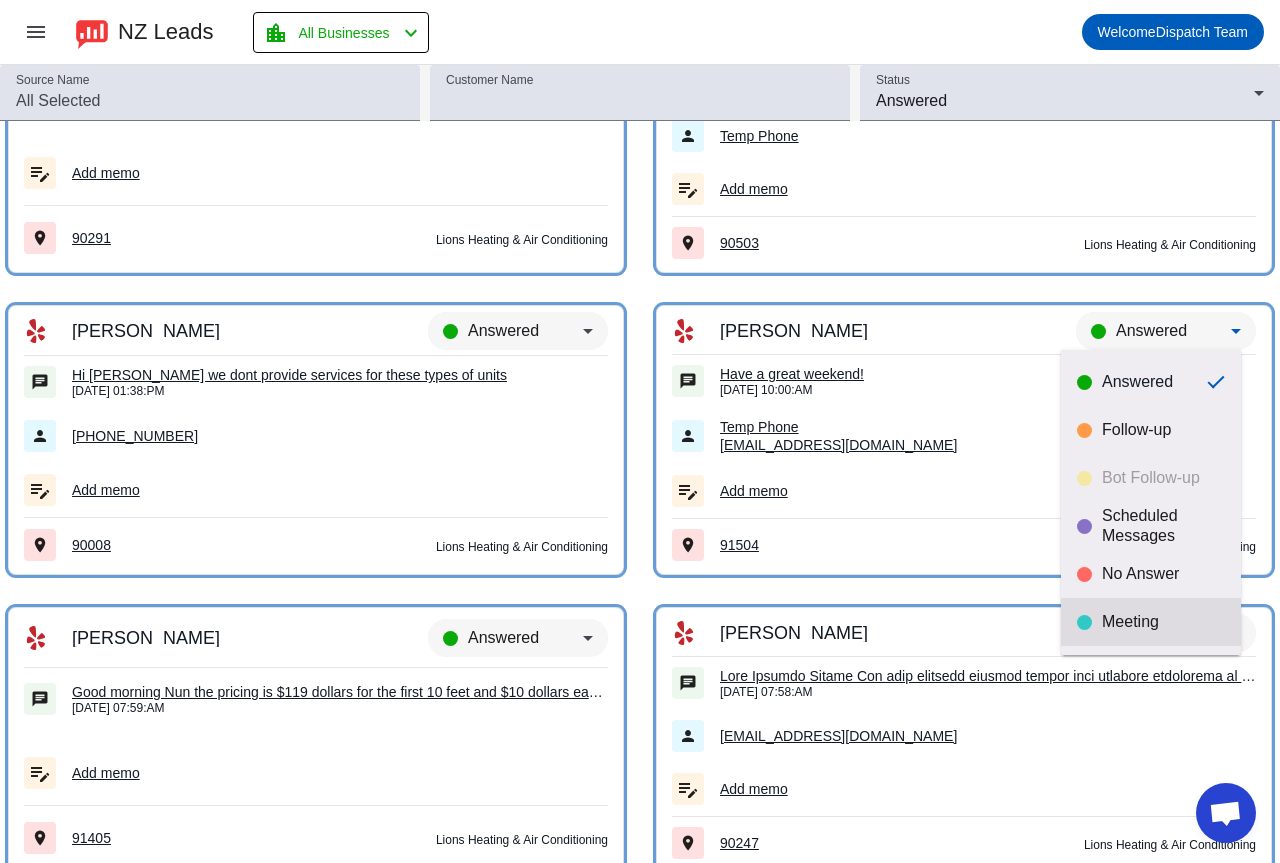 click on "Meeting" at bounding box center (1151, 622) 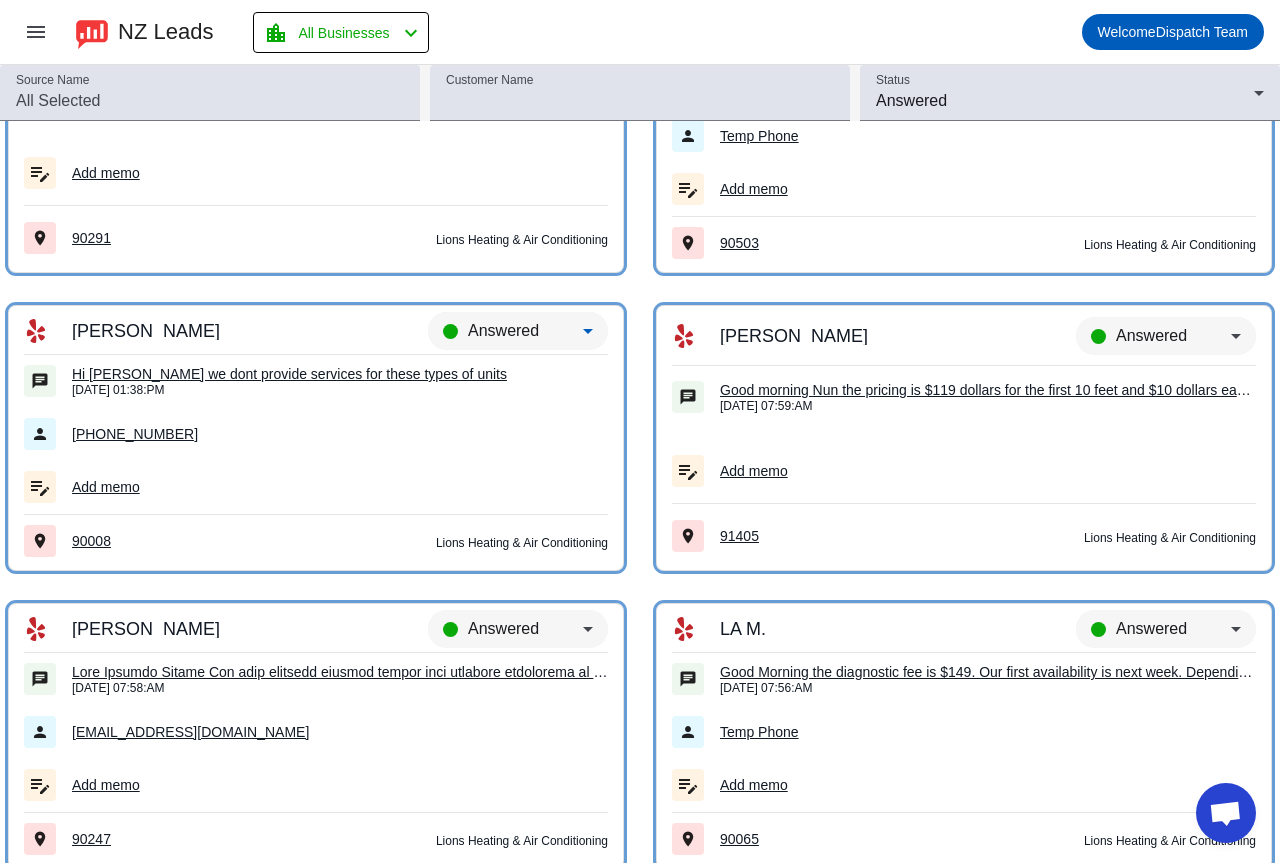click on "Answered" at bounding box center [503, 330] 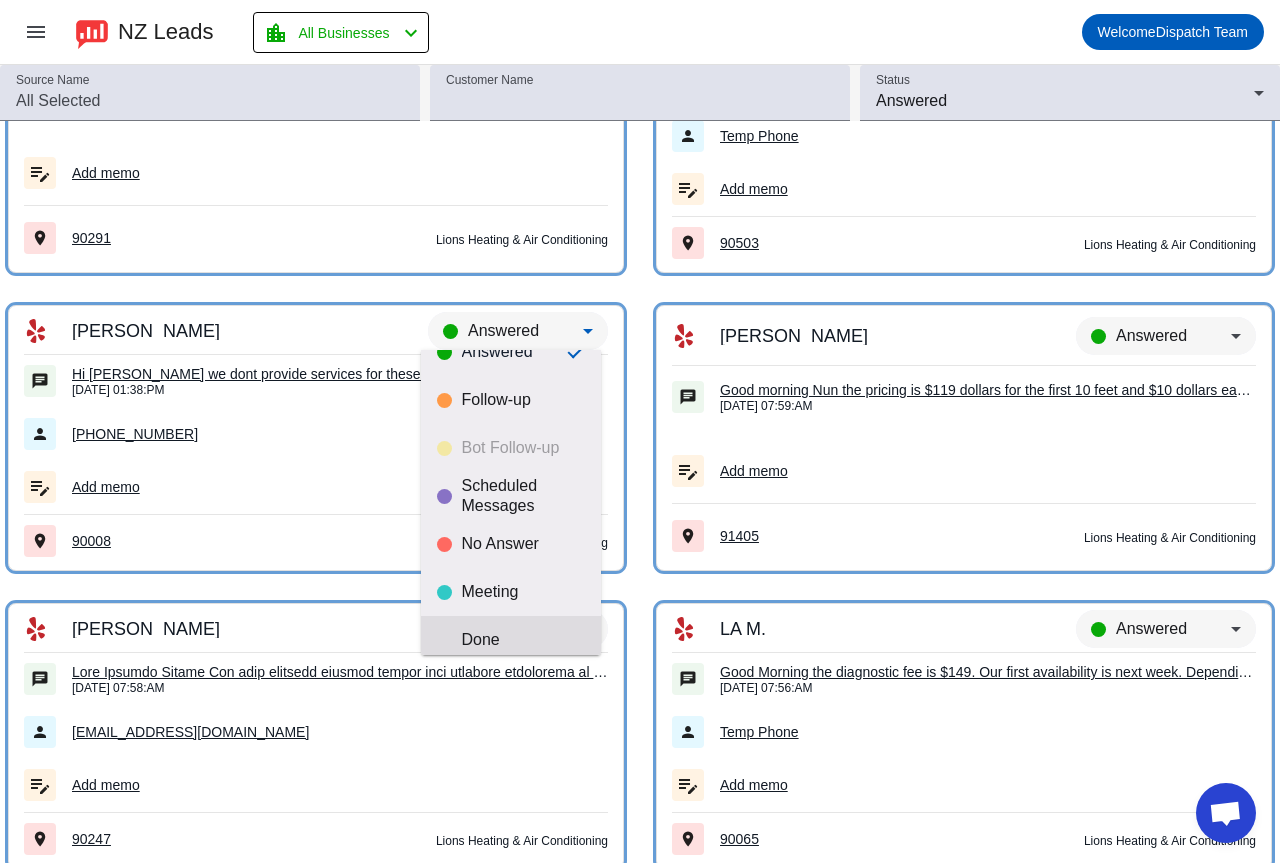 scroll, scrollTop: 47, scrollLeft: 0, axis: vertical 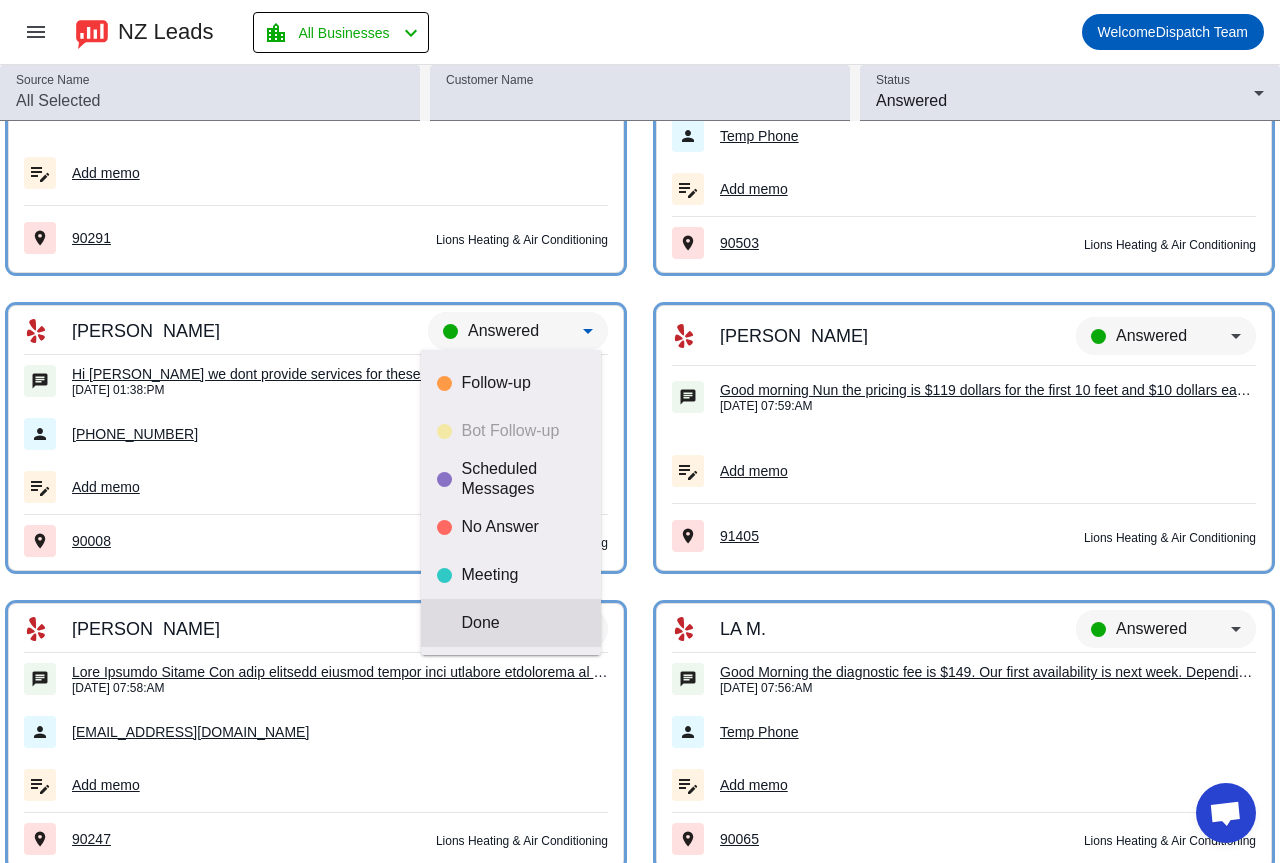 click on "Done" at bounding box center [523, 623] 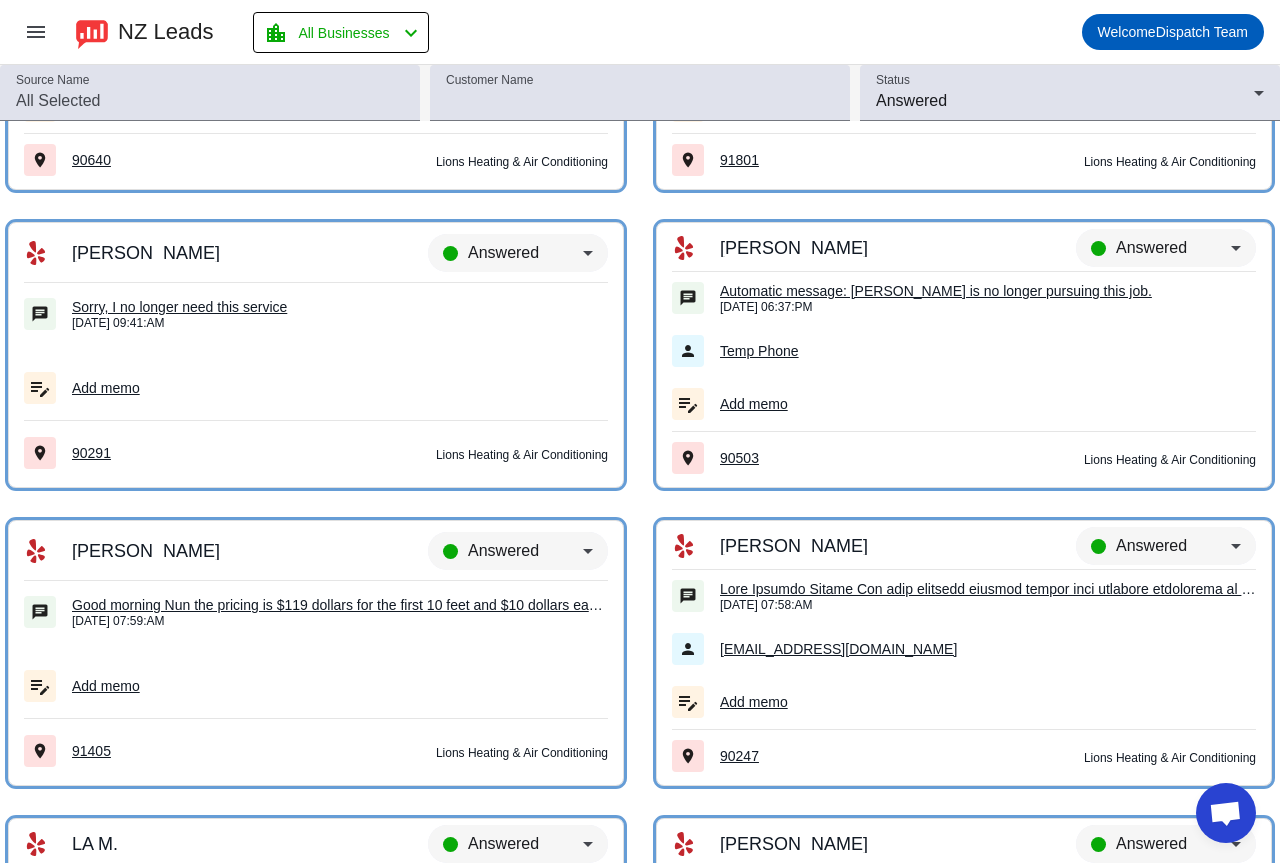 scroll, scrollTop: 977, scrollLeft: 0, axis: vertical 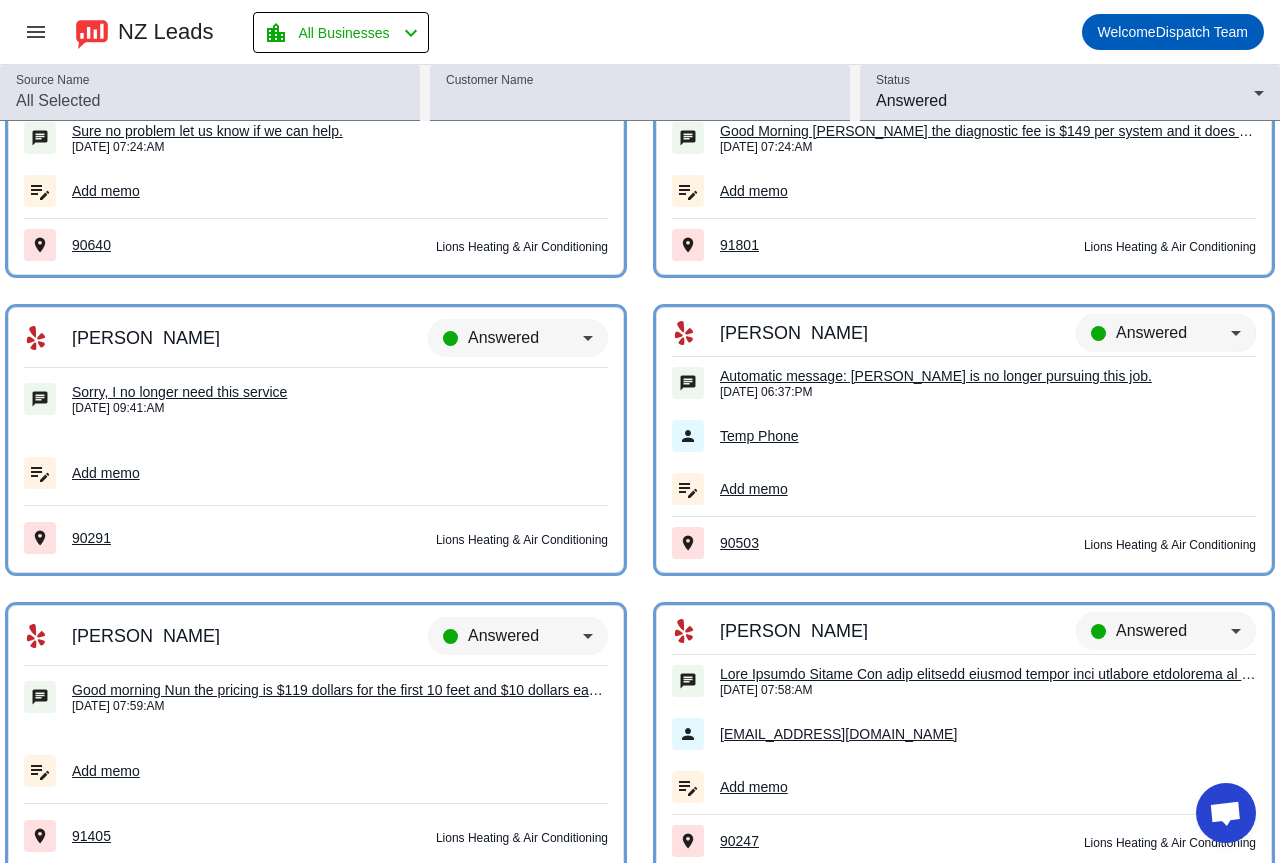 click on "Answered" at bounding box center (1151, 332) 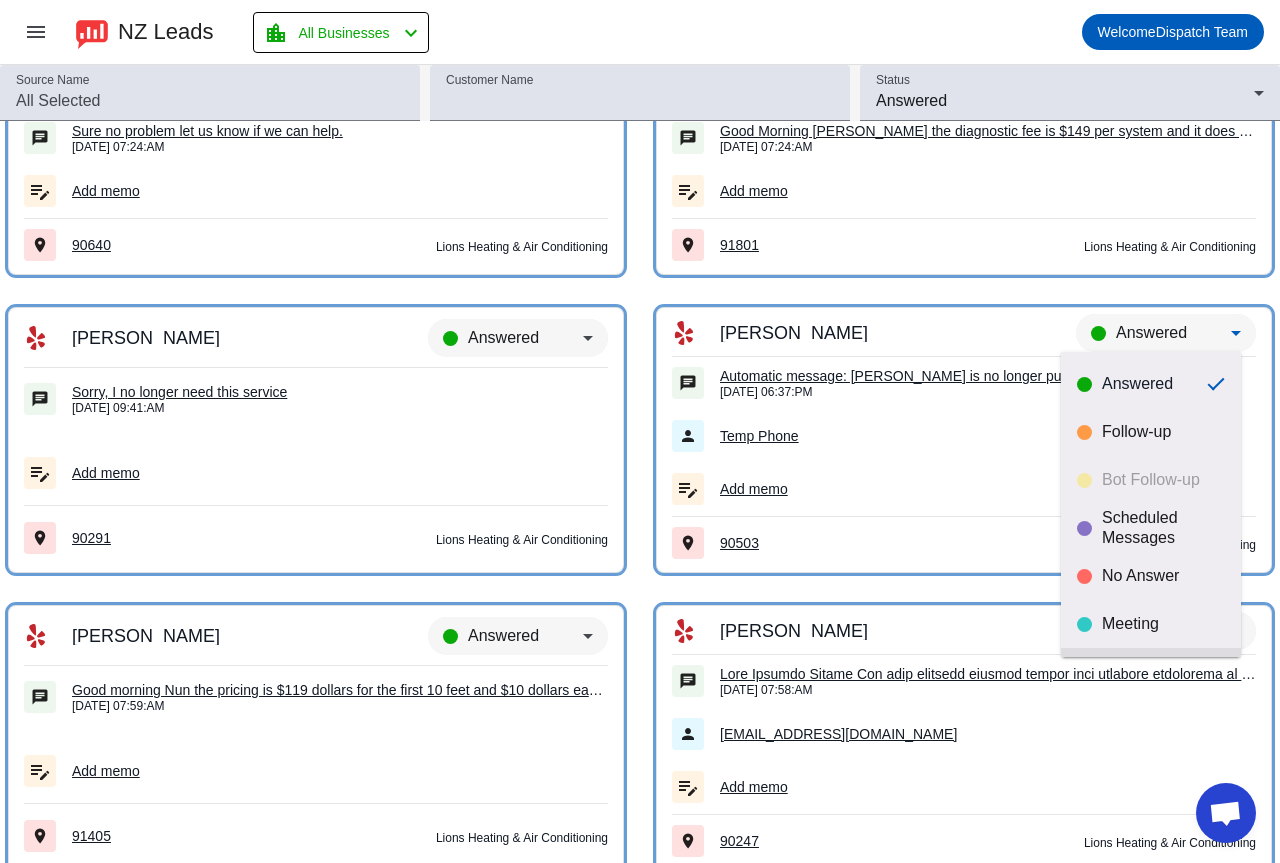 scroll, scrollTop: 47, scrollLeft: 0, axis: vertical 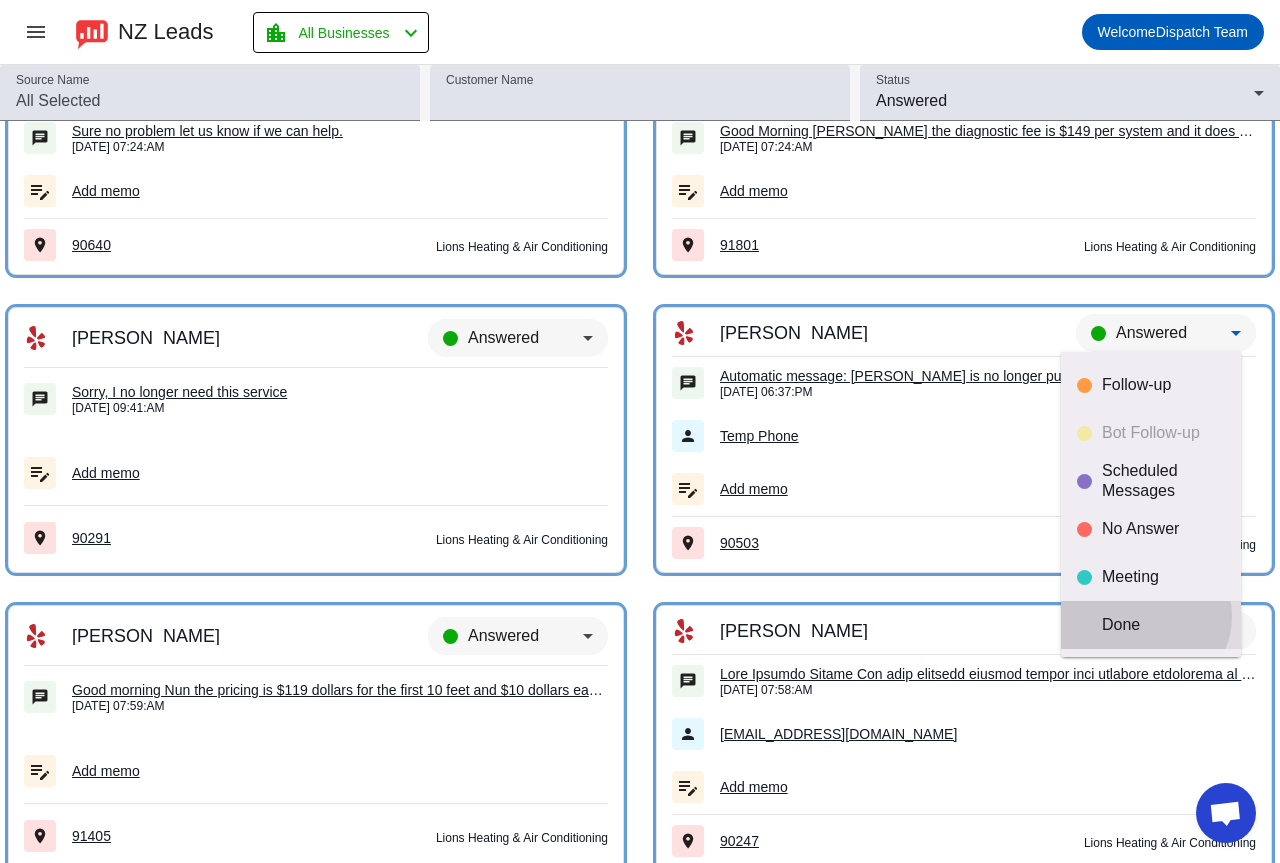 click on "Done" at bounding box center (1163, 625) 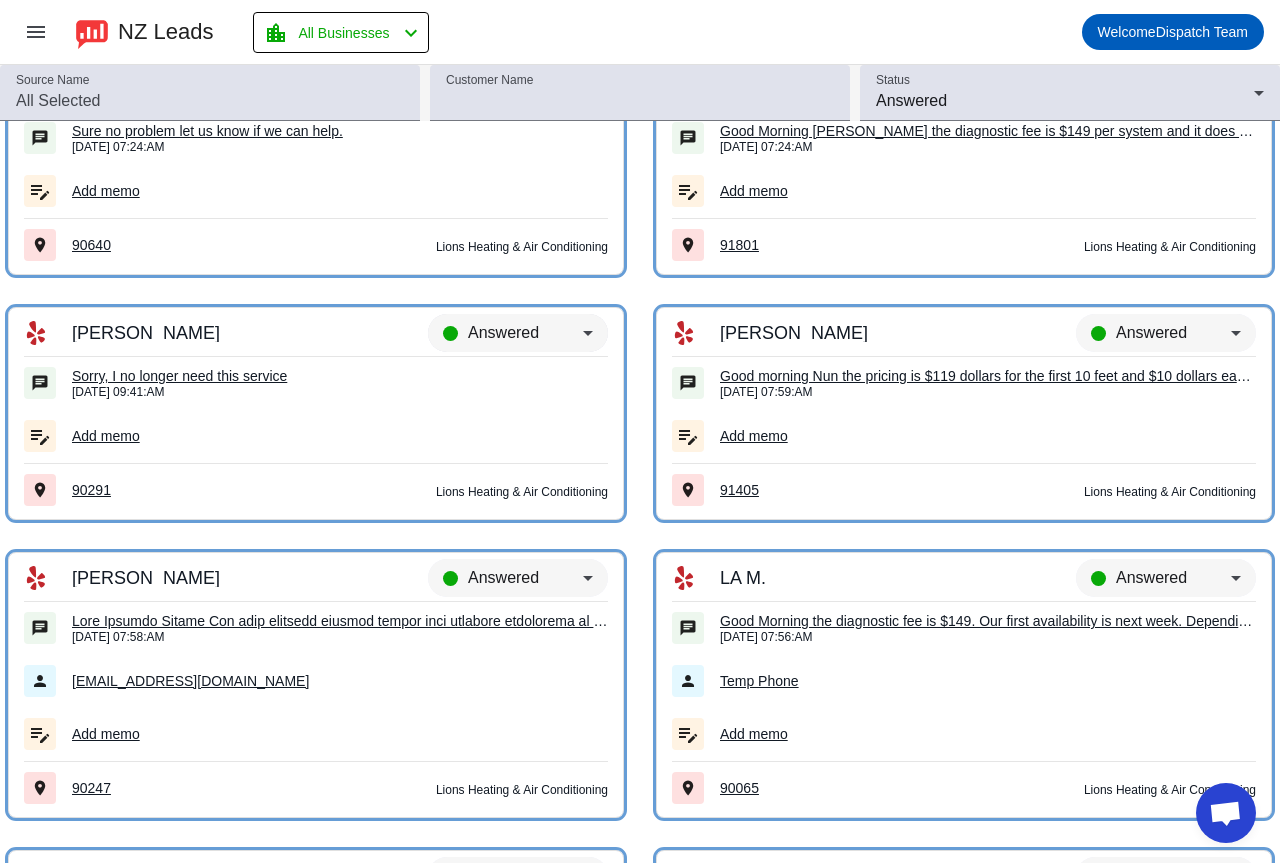click on "Answered" at bounding box center [503, 332] 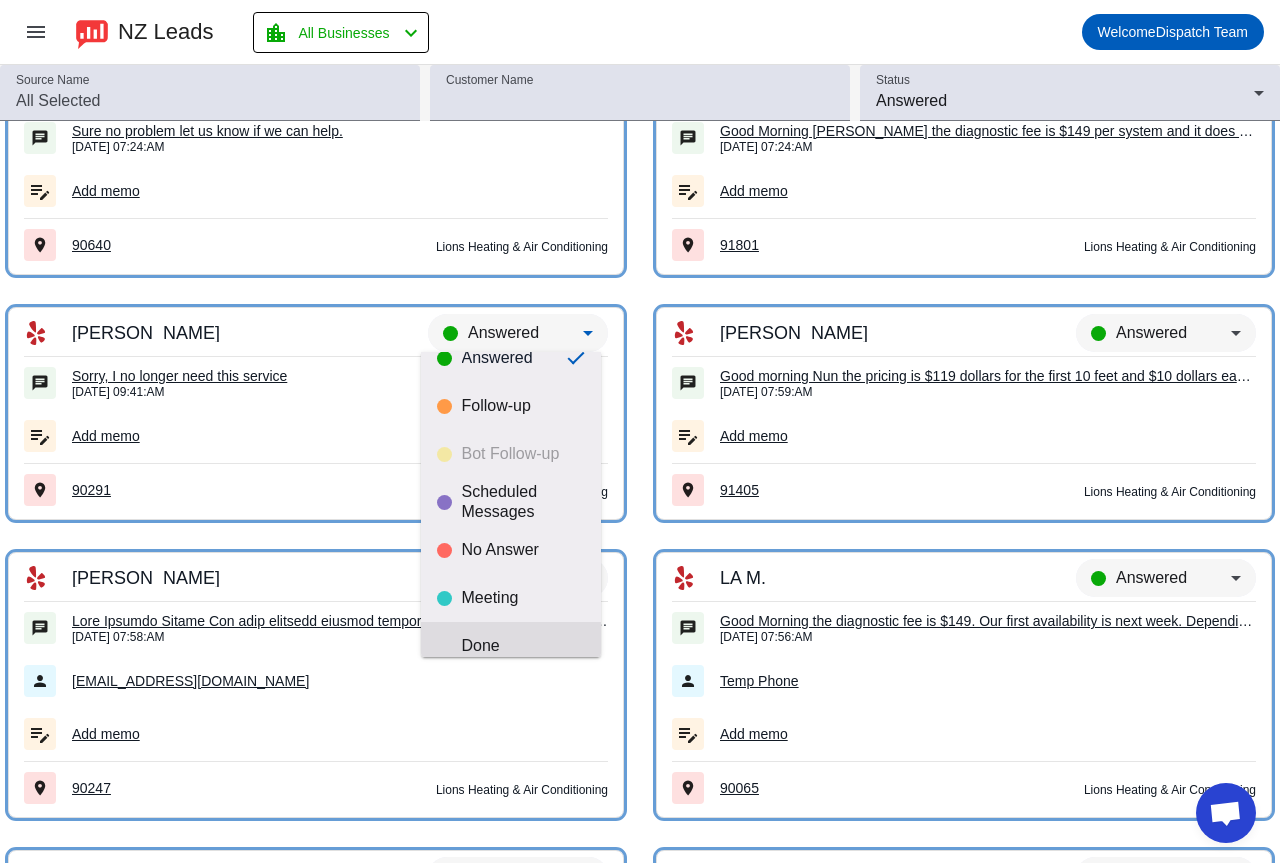 scroll, scrollTop: 47, scrollLeft: 0, axis: vertical 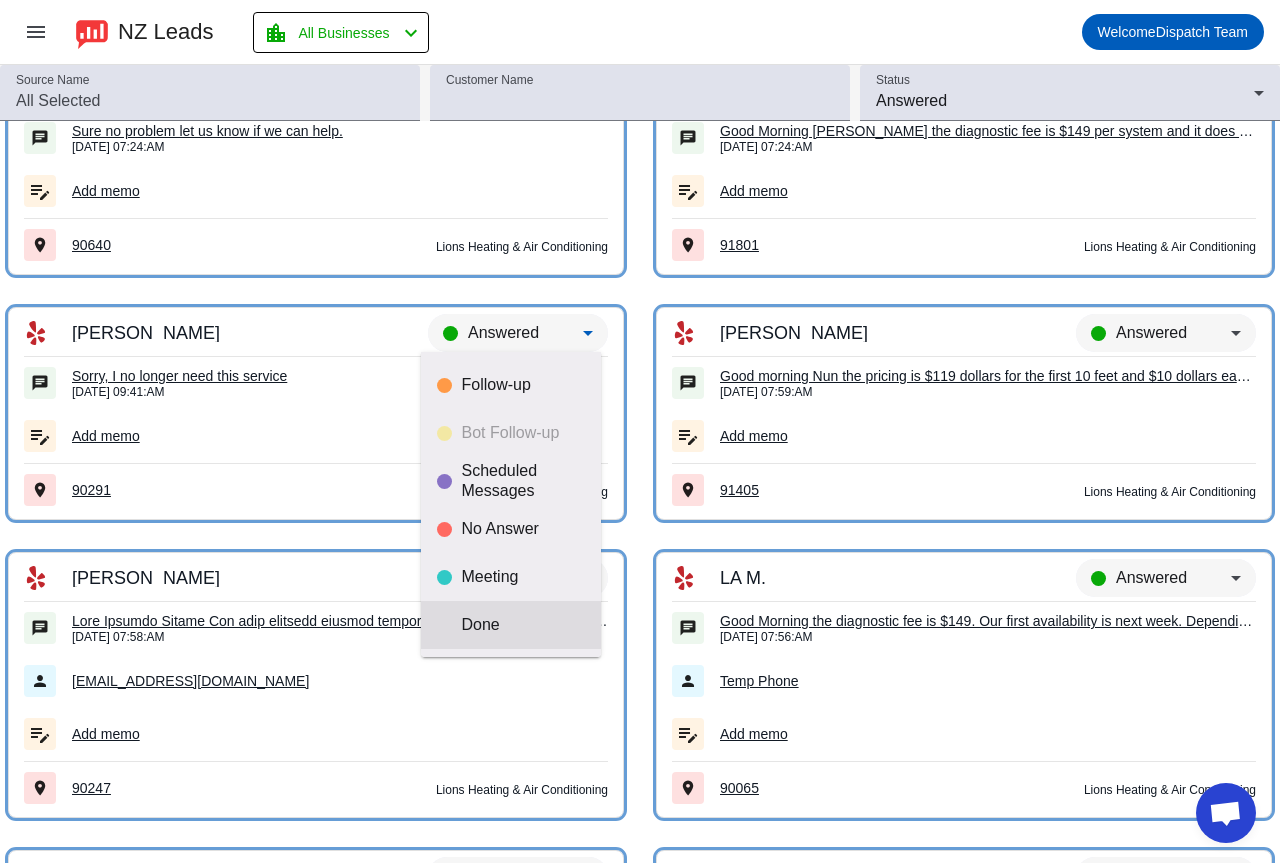 click on "Done" at bounding box center [511, 625] 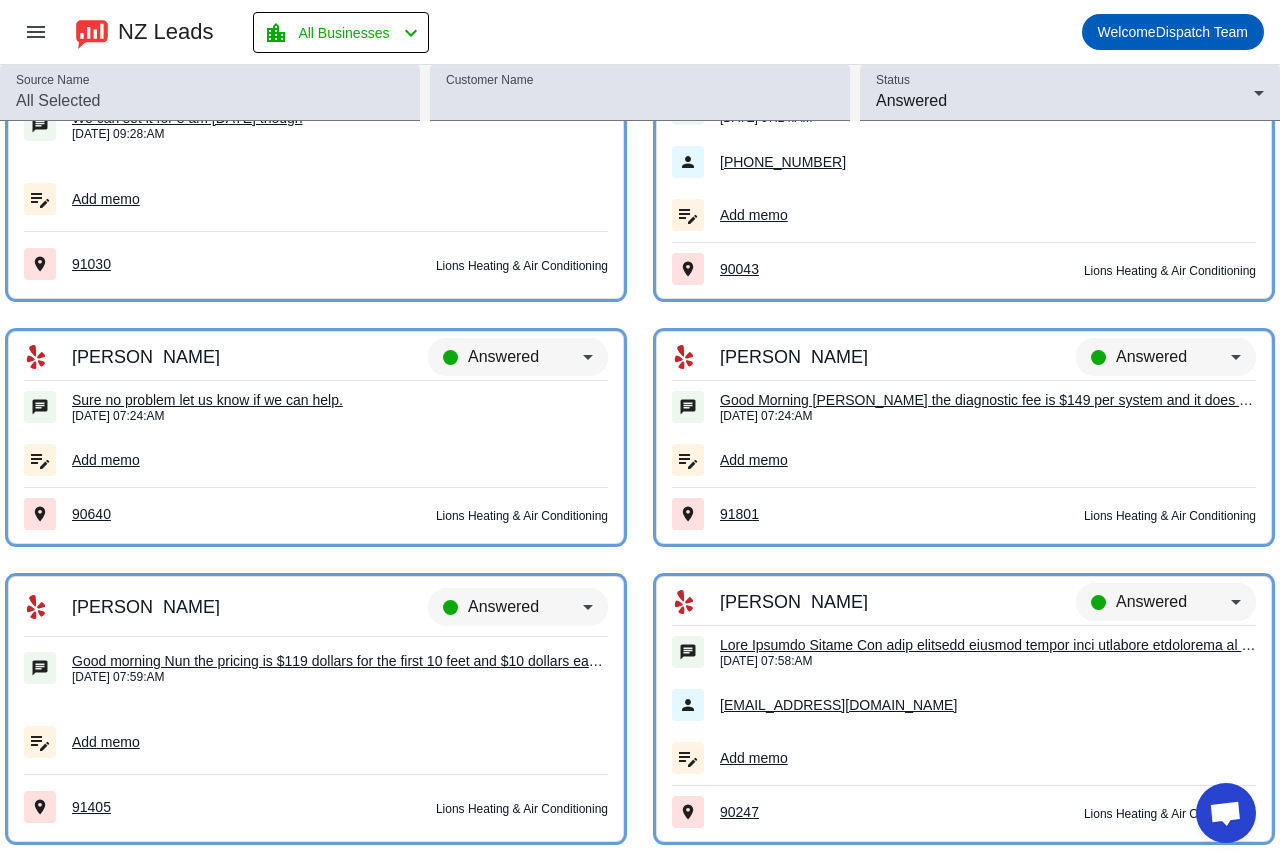 scroll, scrollTop: 677, scrollLeft: 0, axis: vertical 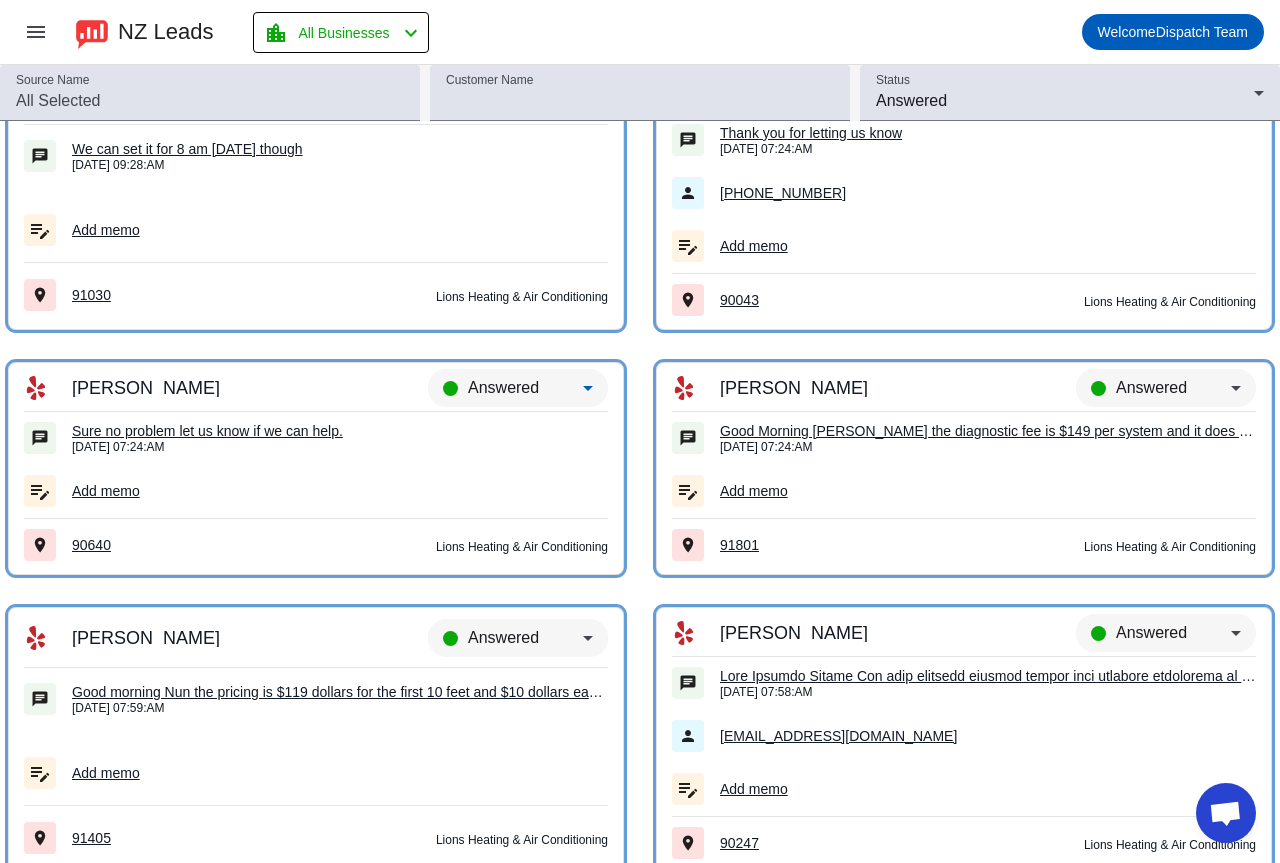click on "Answered" at bounding box center [503, 387] 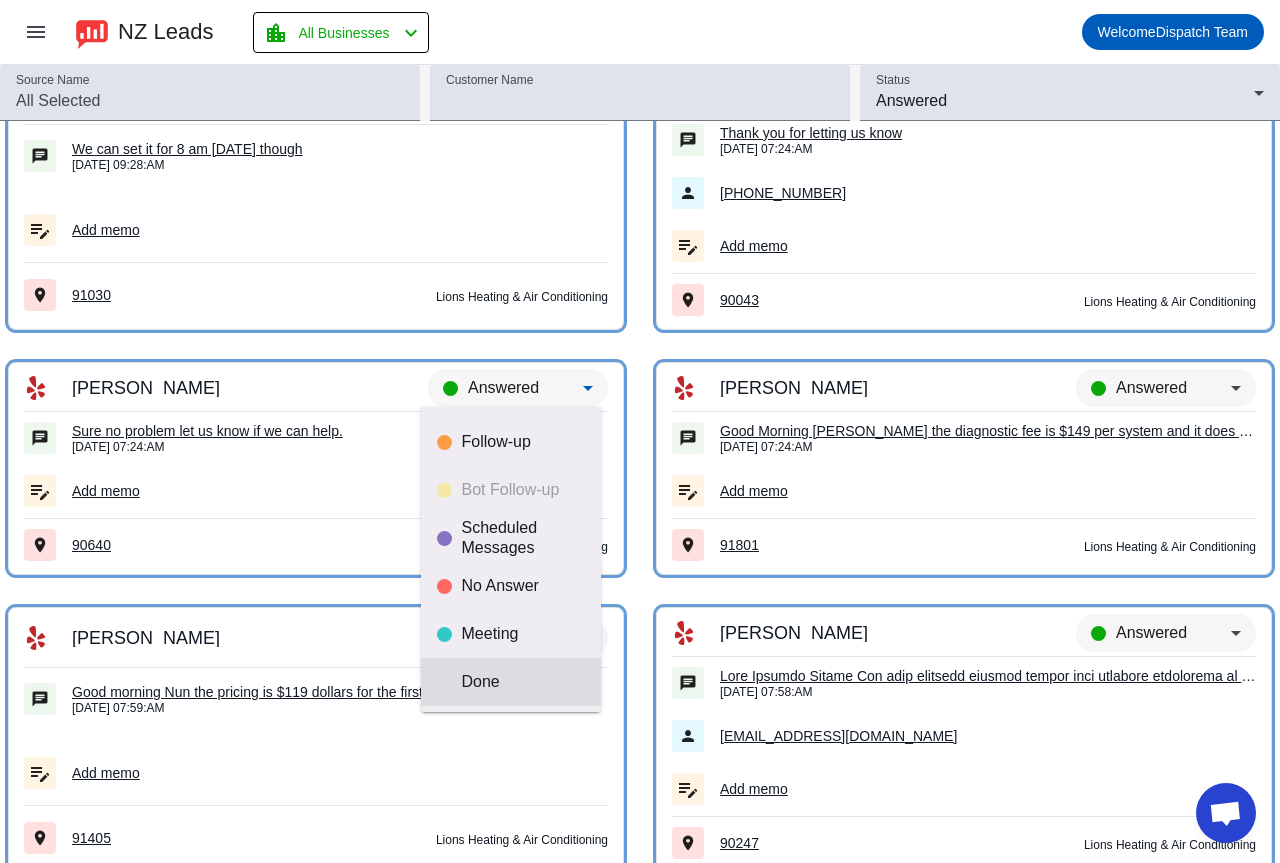 scroll, scrollTop: 47, scrollLeft: 0, axis: vertical 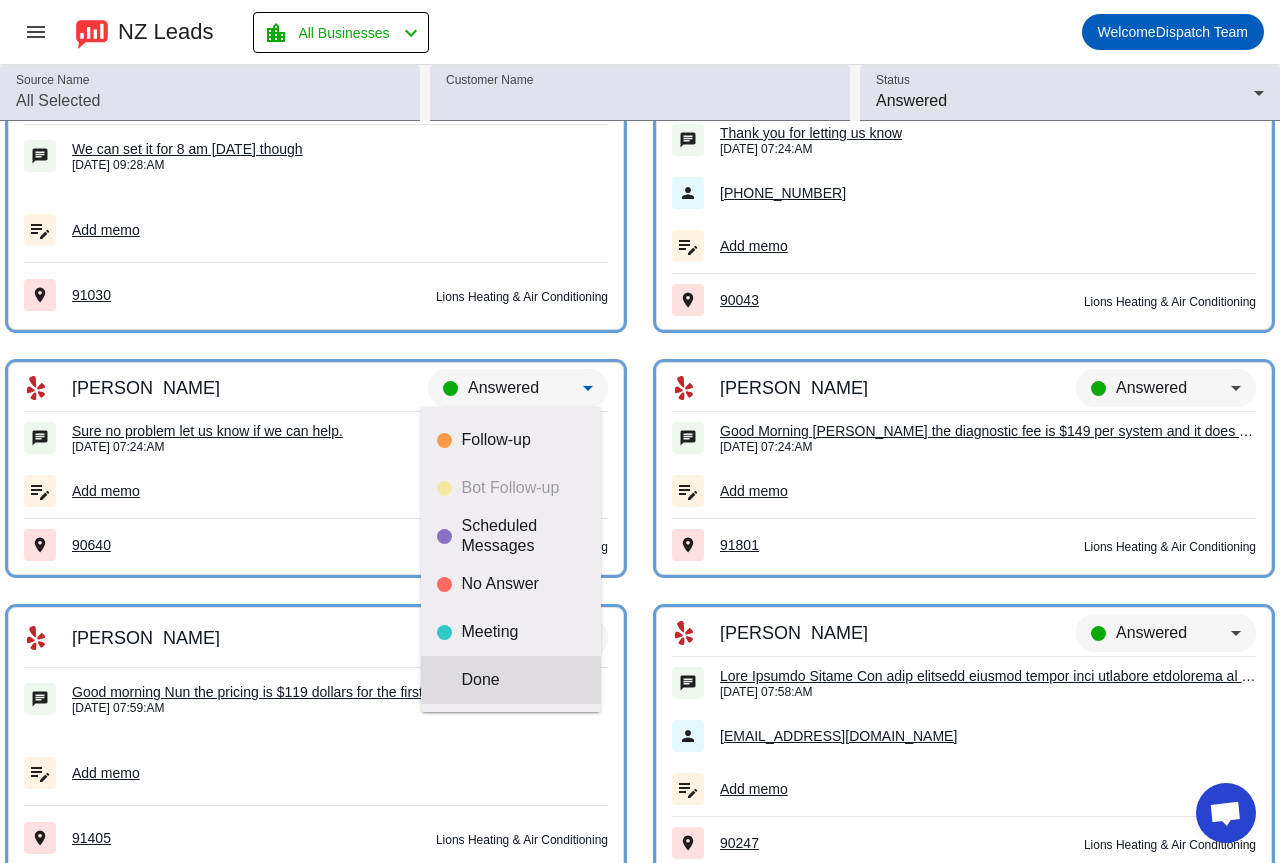 click on "Done" at bounding box center [523, 680] 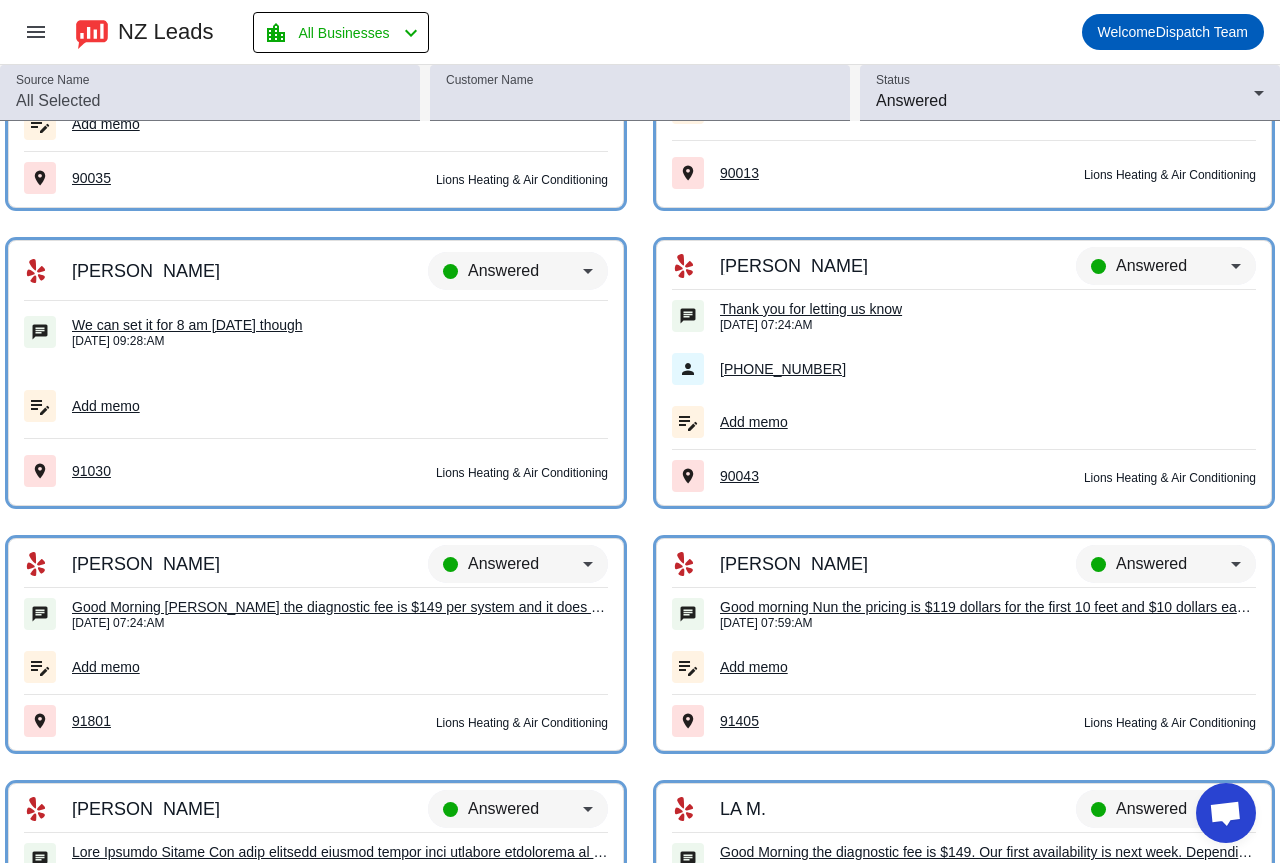 scroll, scrollTop: 477, scrollLeft: 0, axis: vertical 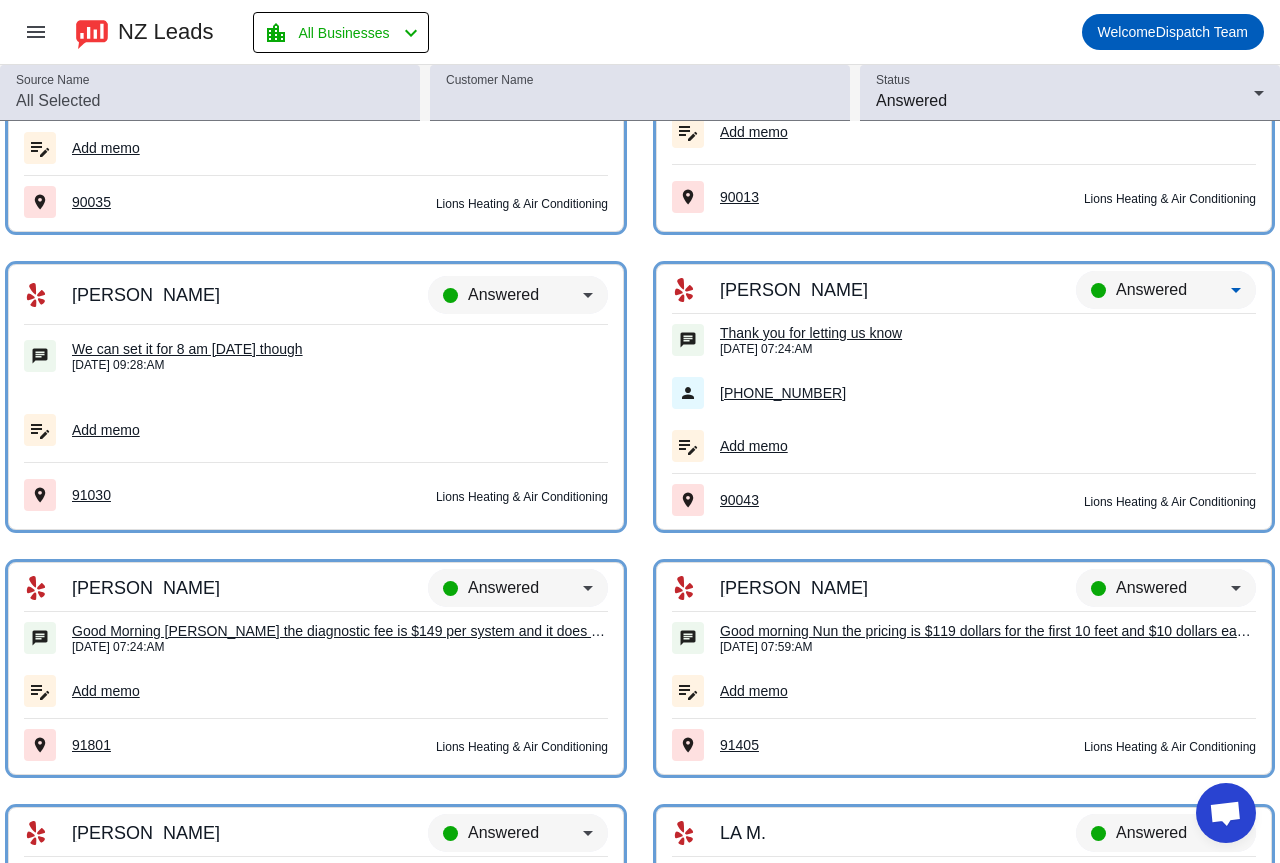 click on "Answered" at bounding box center (1151, 289) 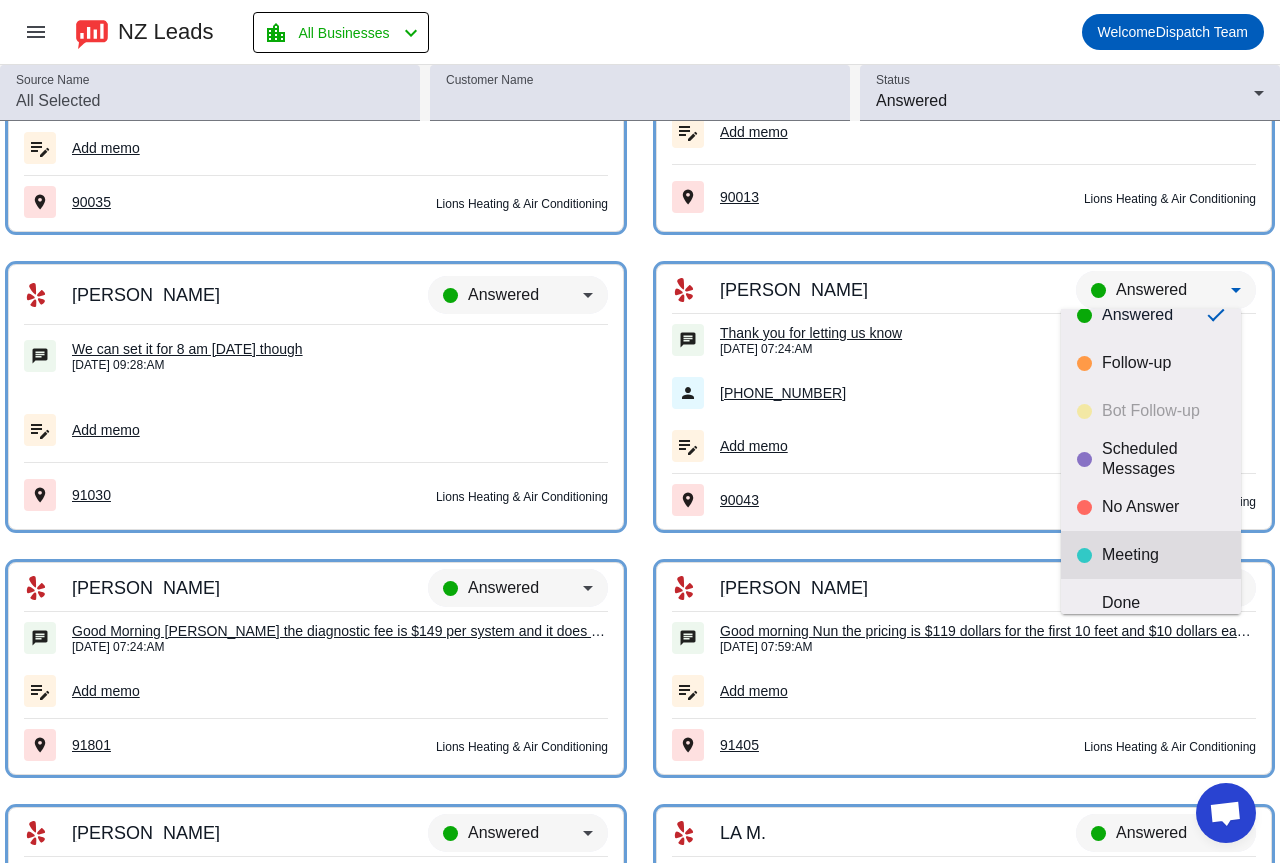 scroll, scrollTop: 47, scrollLeft: 0, axis: vertical 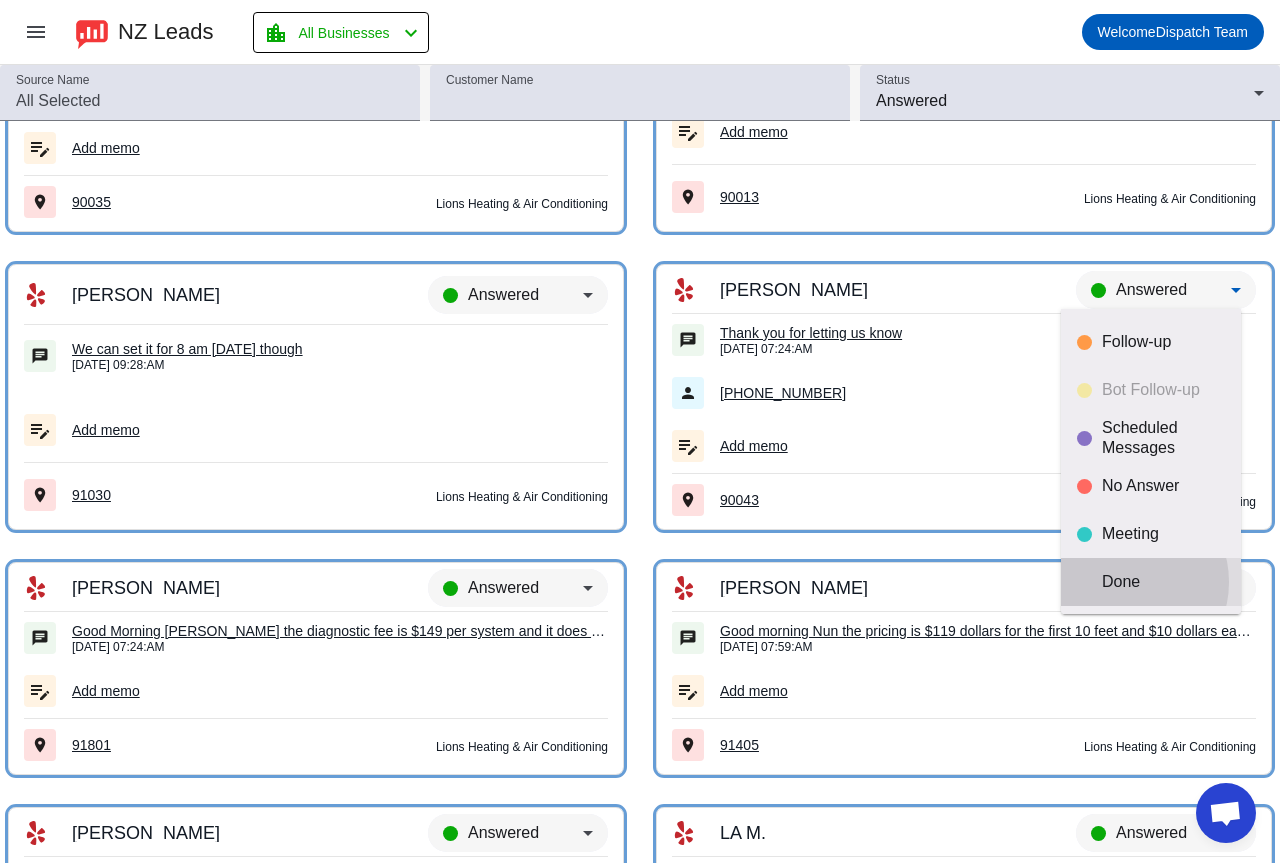 click on "Done" at bounding box center (1163, 582) 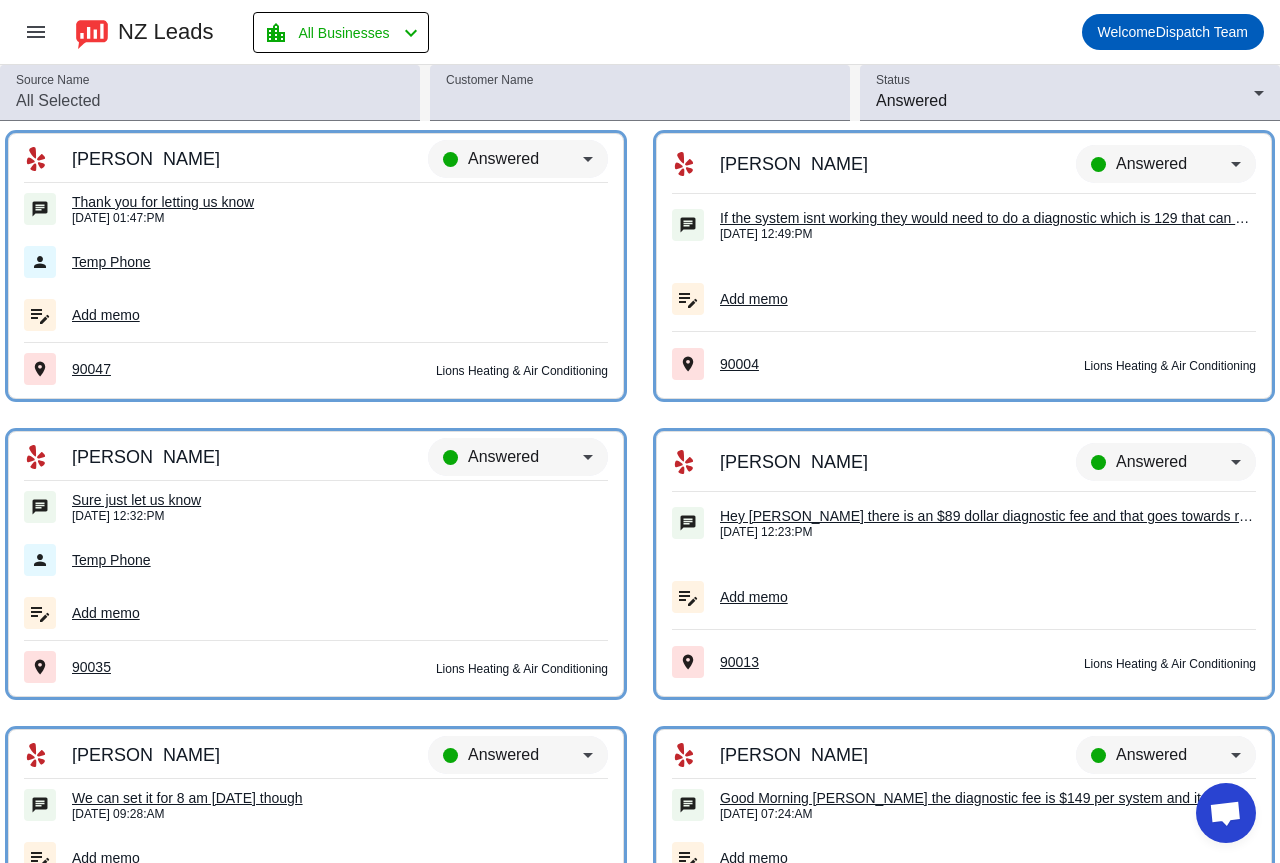 scroll, scrollTop: 0, scrollLeft: 0, axis: both 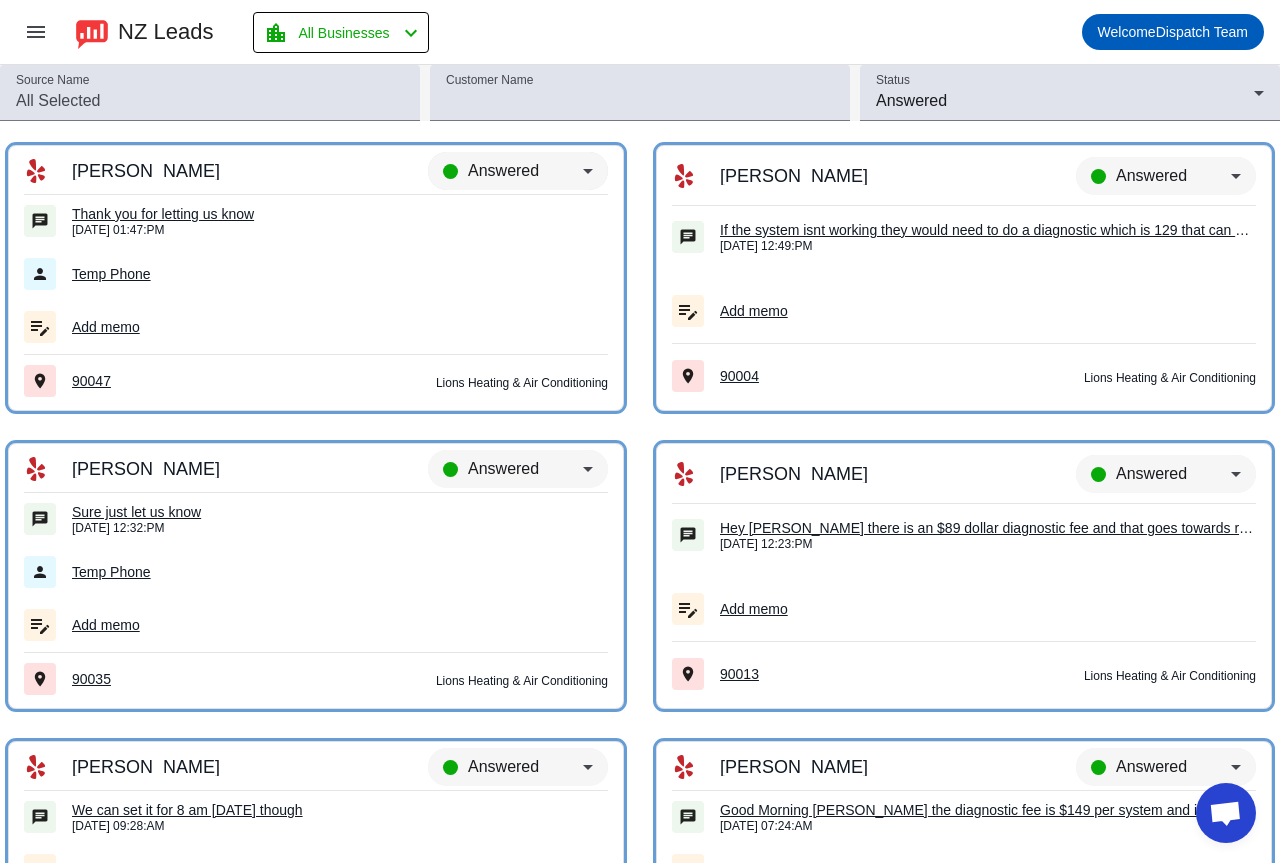 click on "Answered" at bounding box center (525, 171) 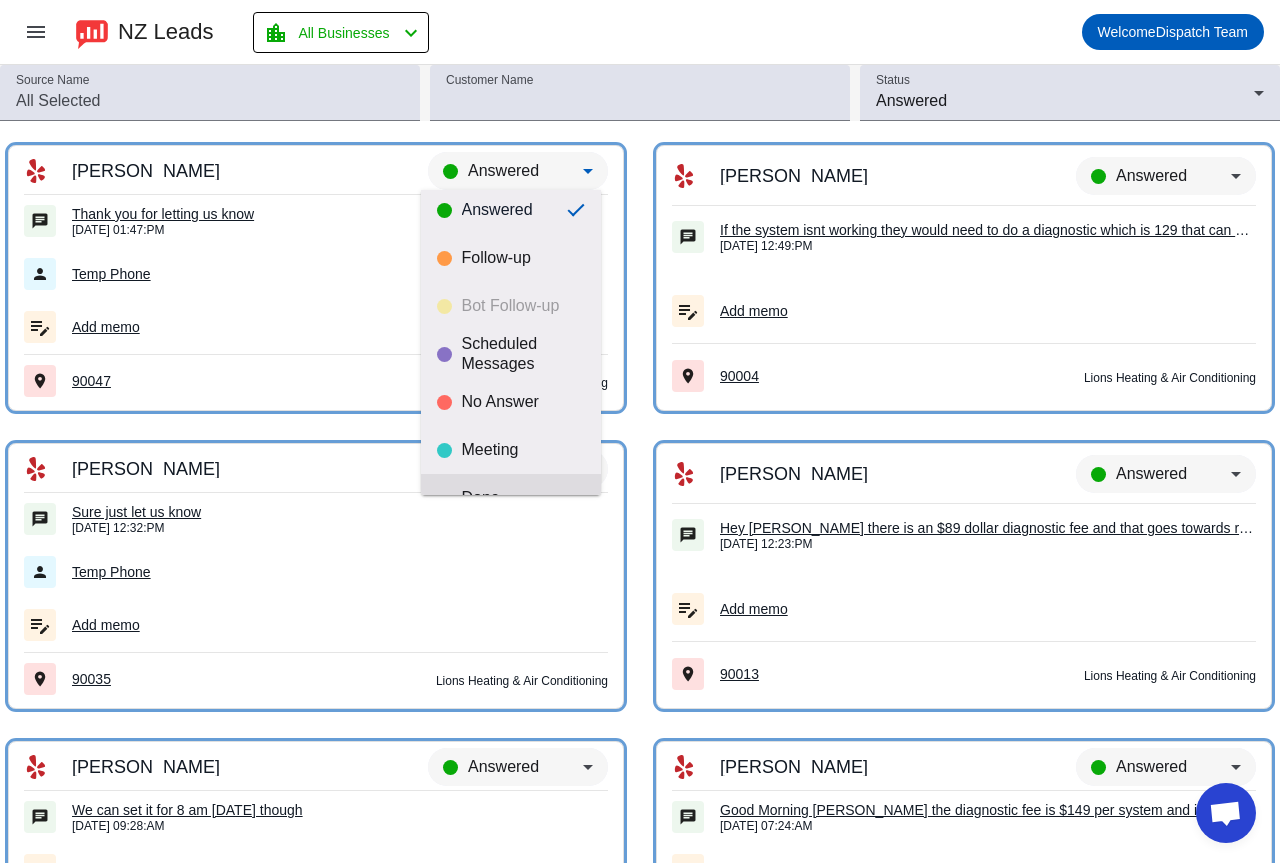 scroll, scrollTop: 47, scrollLeft: 0, axis: vertical 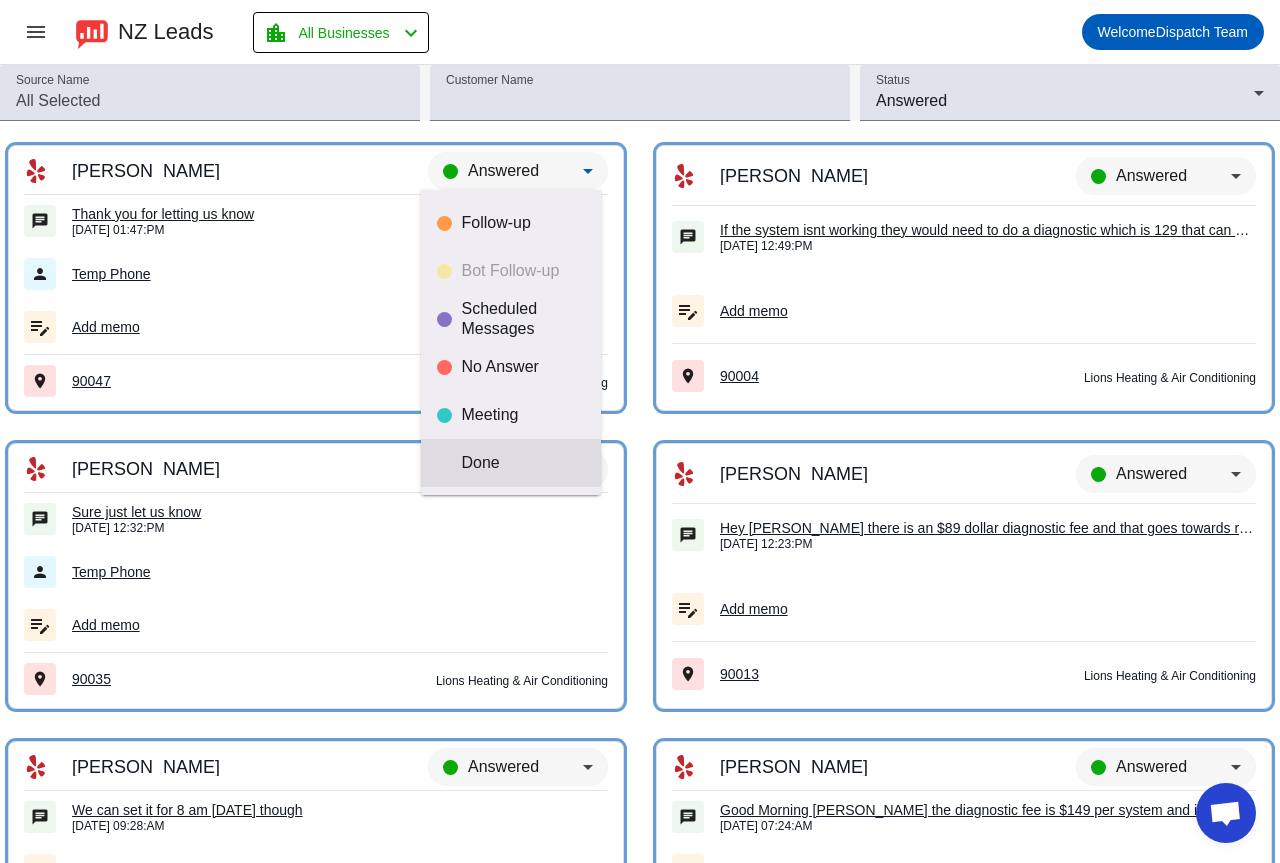 click on "Done" at bounding box center (523, 463) 